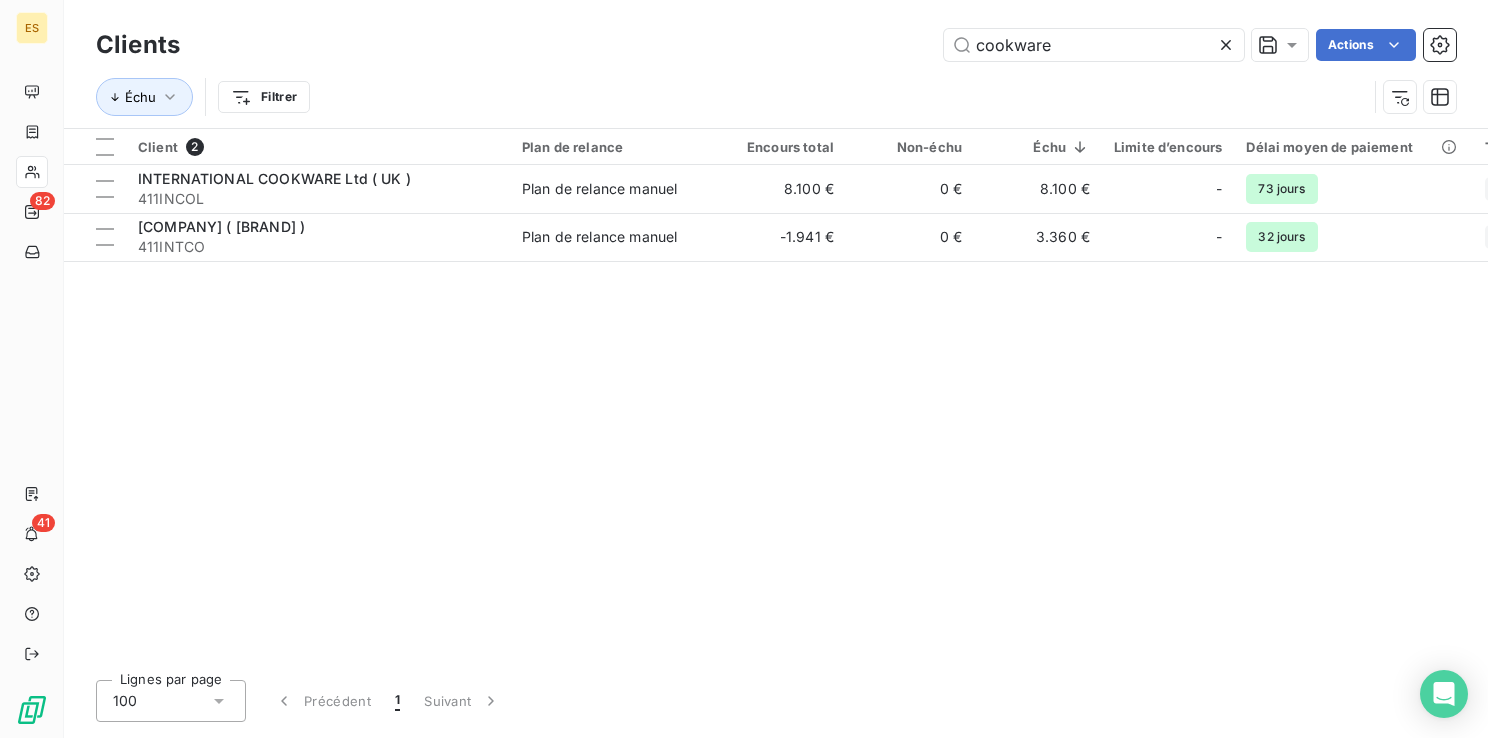 scroll, scrollTop: 0, scrollLeft: 0, axis: both 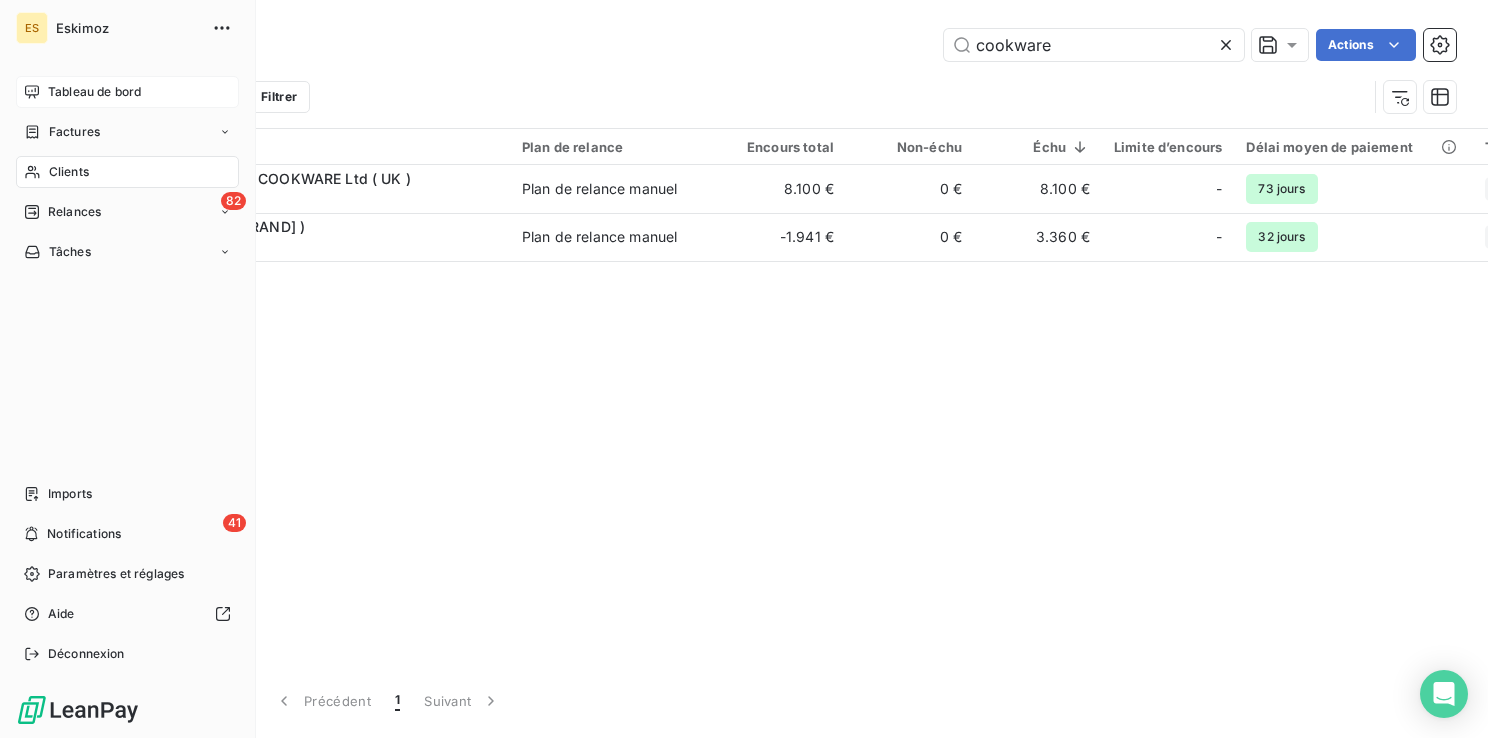 click on "Tableau de bord" at bounding box center (94, 92) 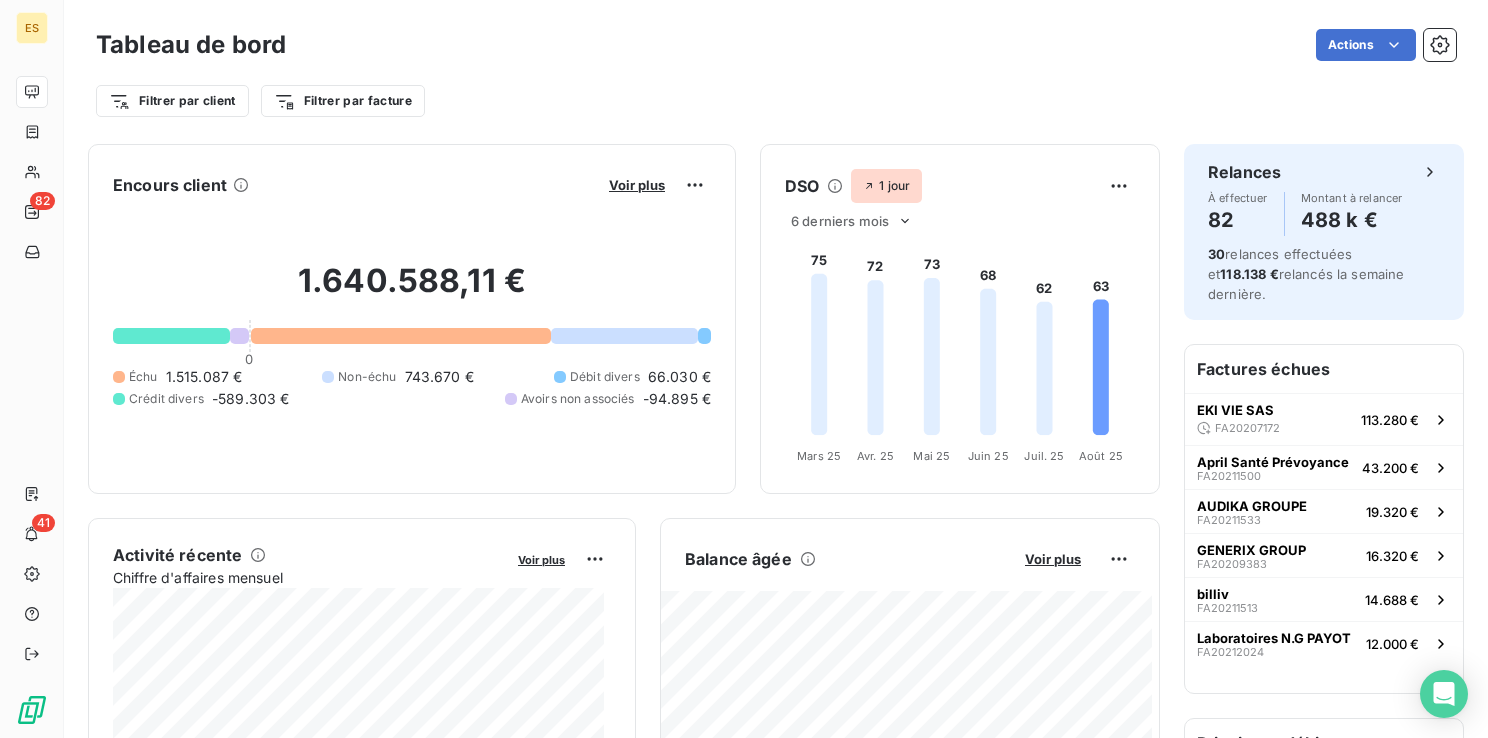 click on "Encours client   Voir plus [PRICE] [PRICE] Échu [PRICE] Non-échu [PRICE]   Débit divers [PRICE] Crédit divers [PRICE] Avoirs non associés [PRICE]" at bounding box center [412, 319] 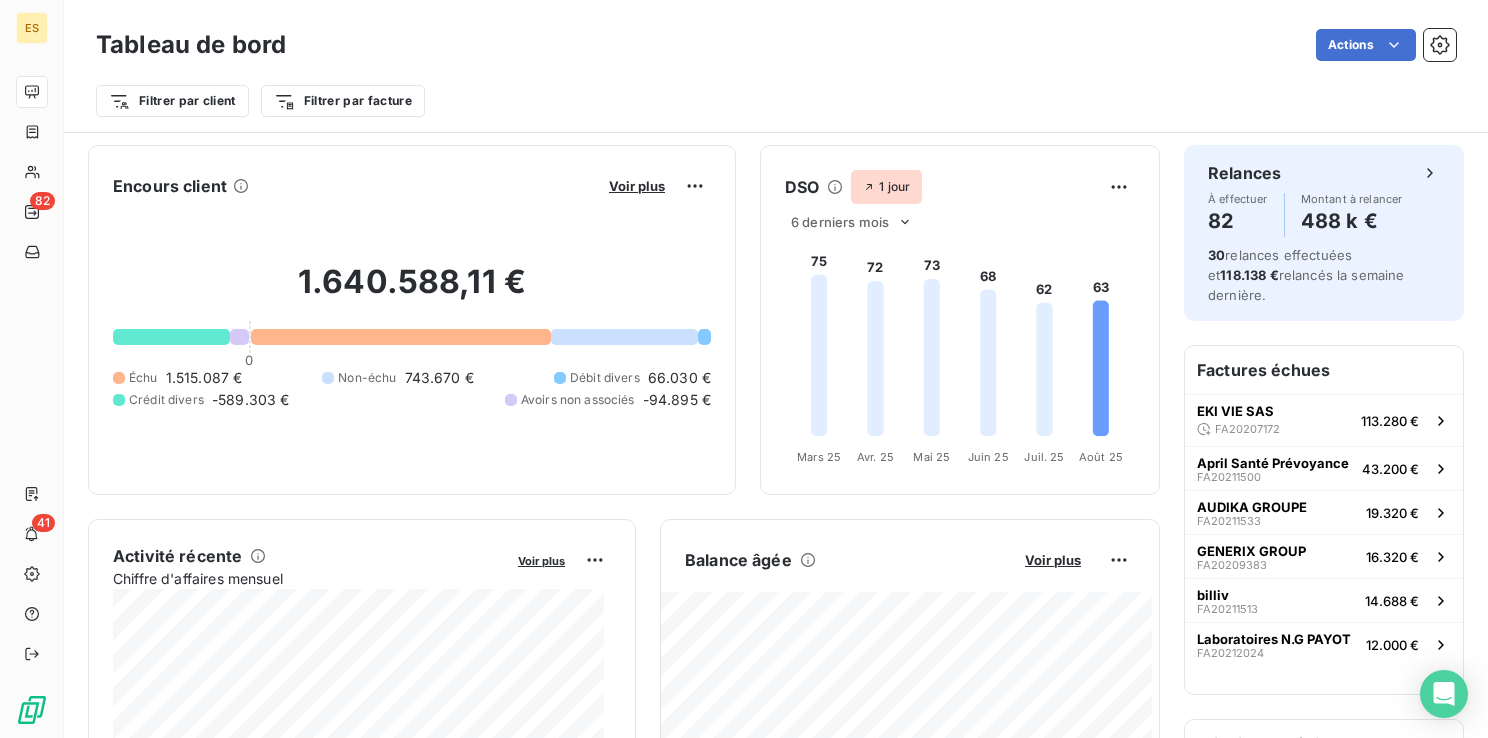 scroll, scrollTop: 646, scrollLeft: 0, axis: vertical 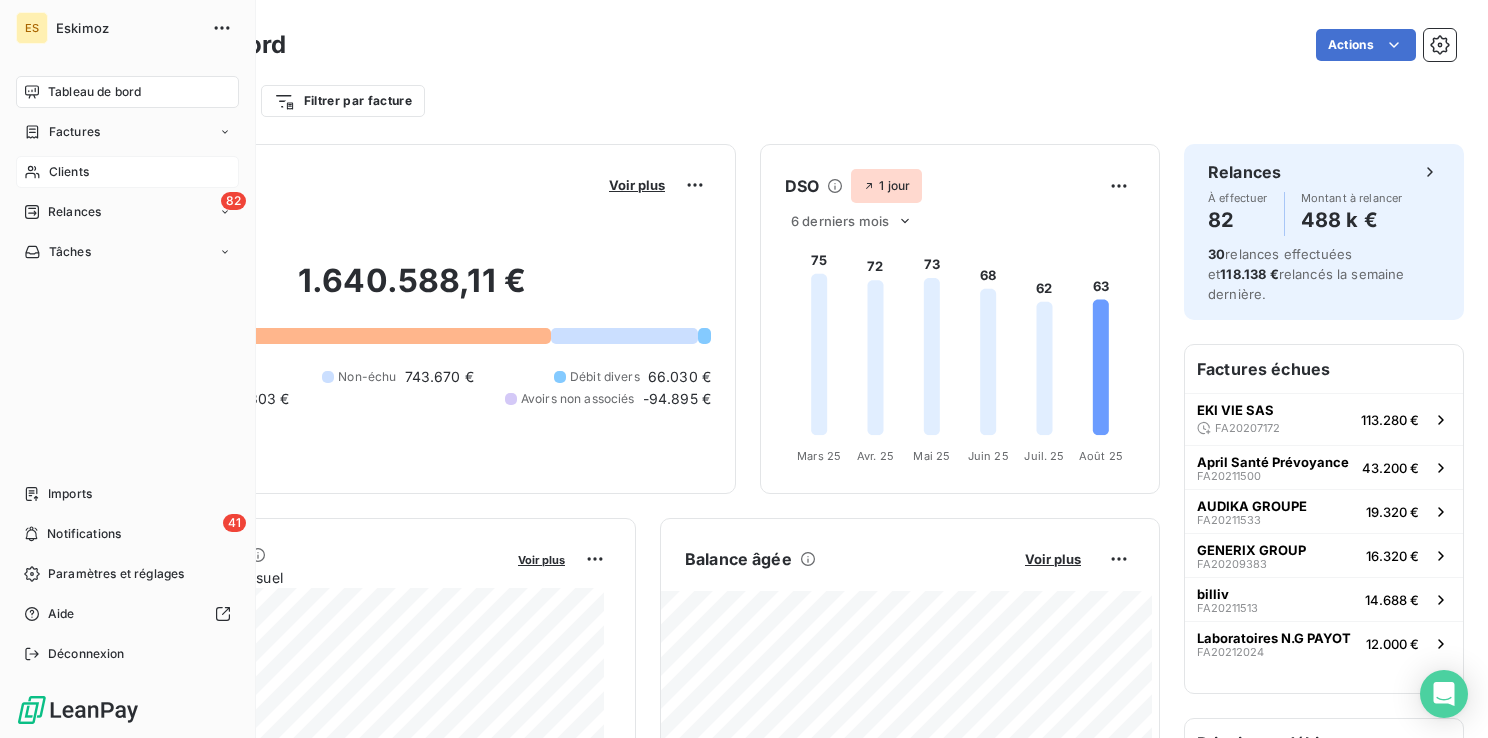 click on "Clients" at bounding box center (69, 172) 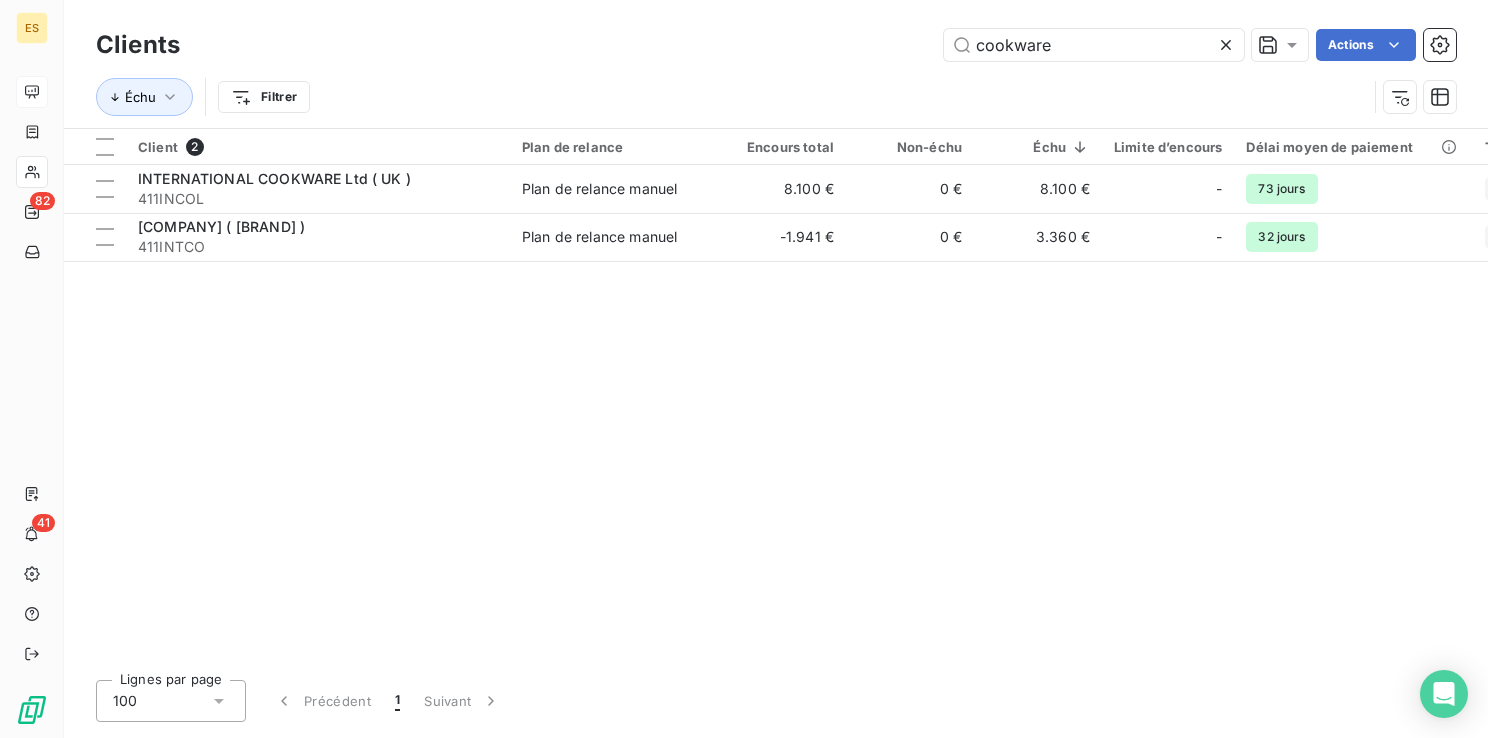click 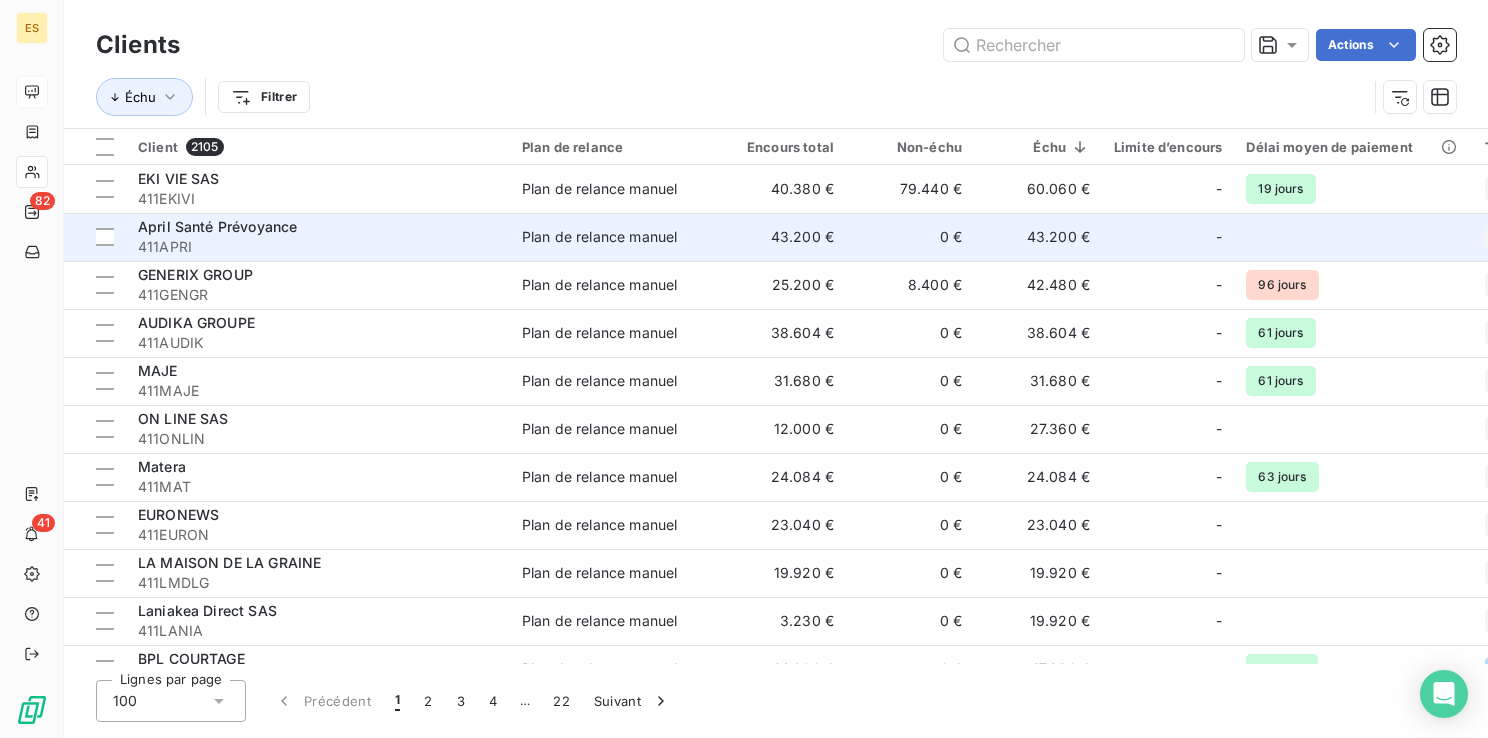 click on "Plan de relance manuel" at bounding box center [599, 237] 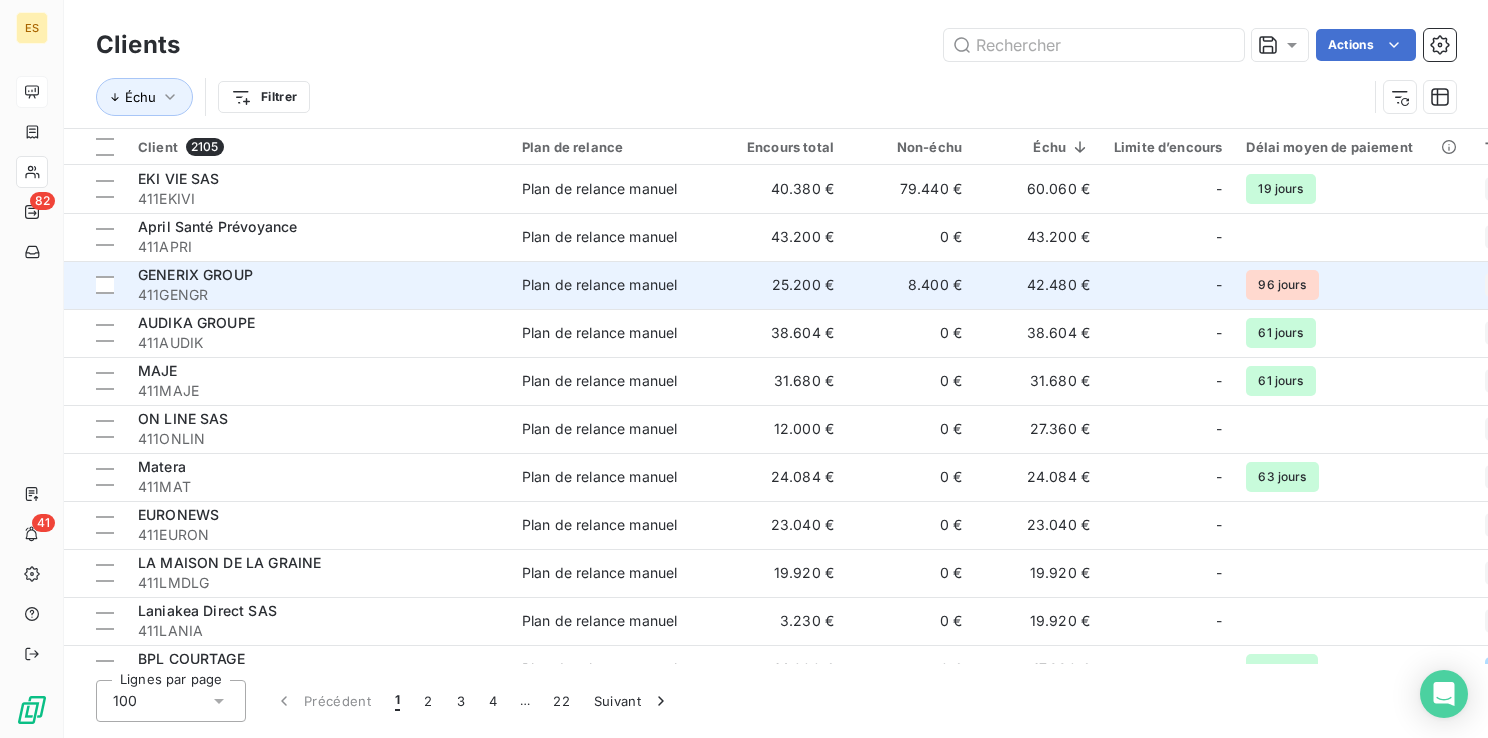 click on "411GENGR" at bounding box center [318, 295] 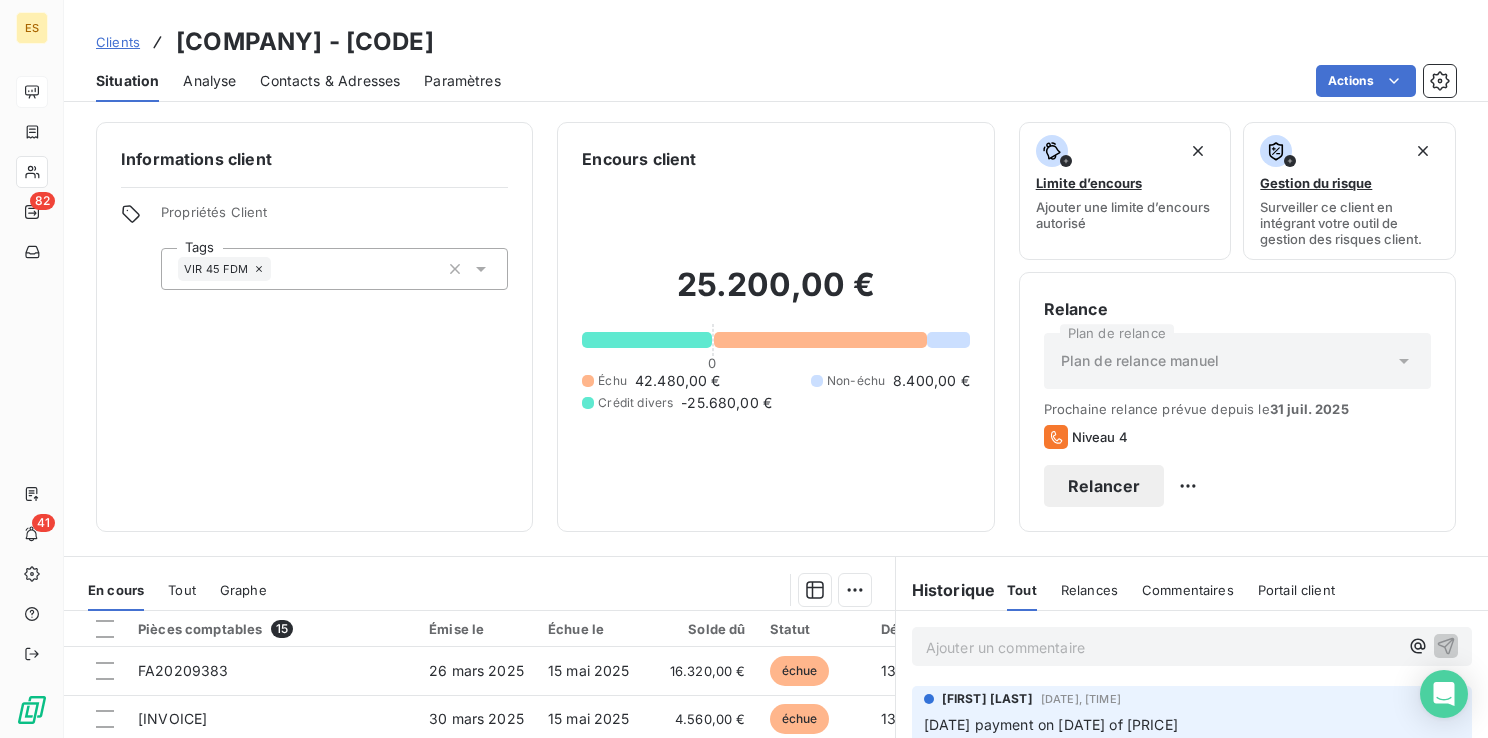 drag, startPoint x: 528, startPoint y: 42, endPoint x: 400, endPoint y: 37, distance: 128.09763 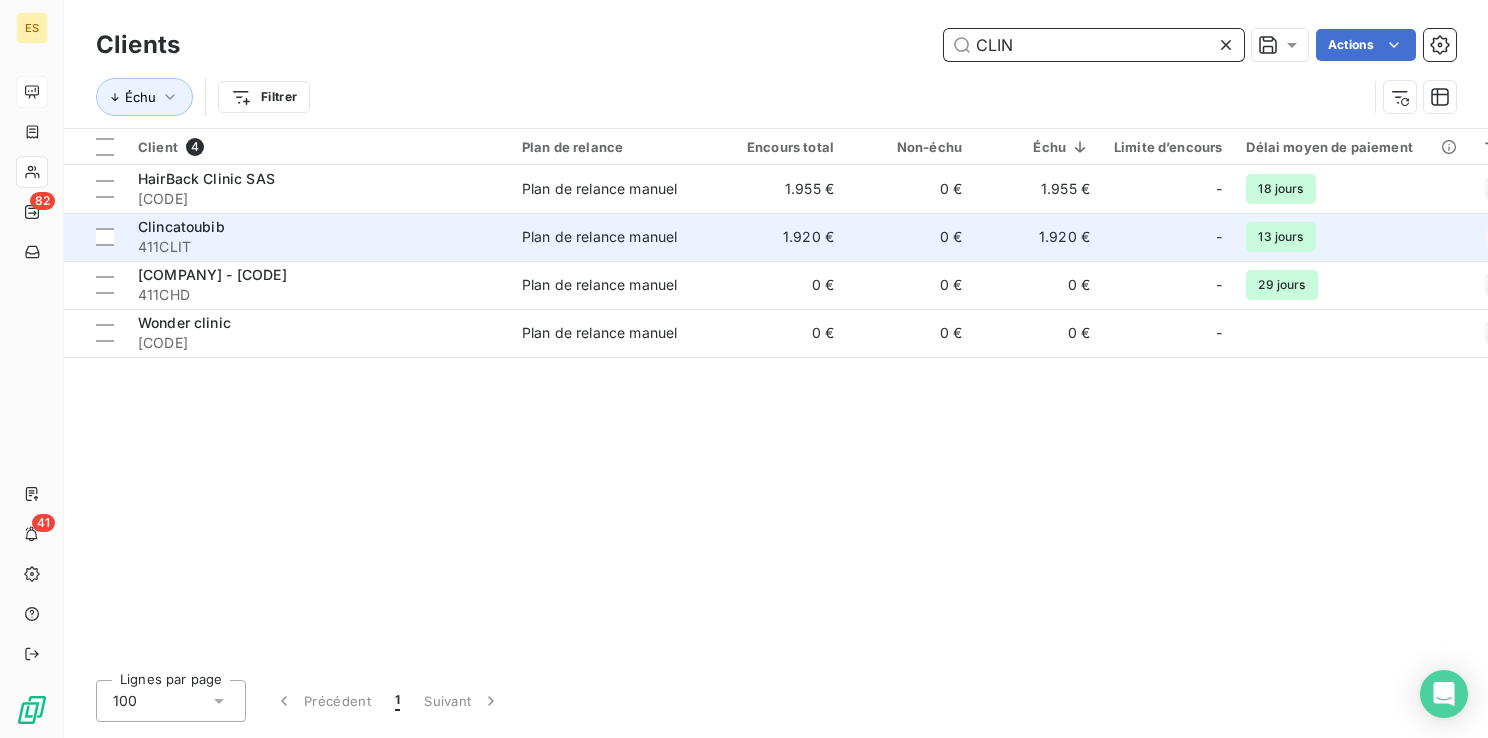 type on "CLIN" 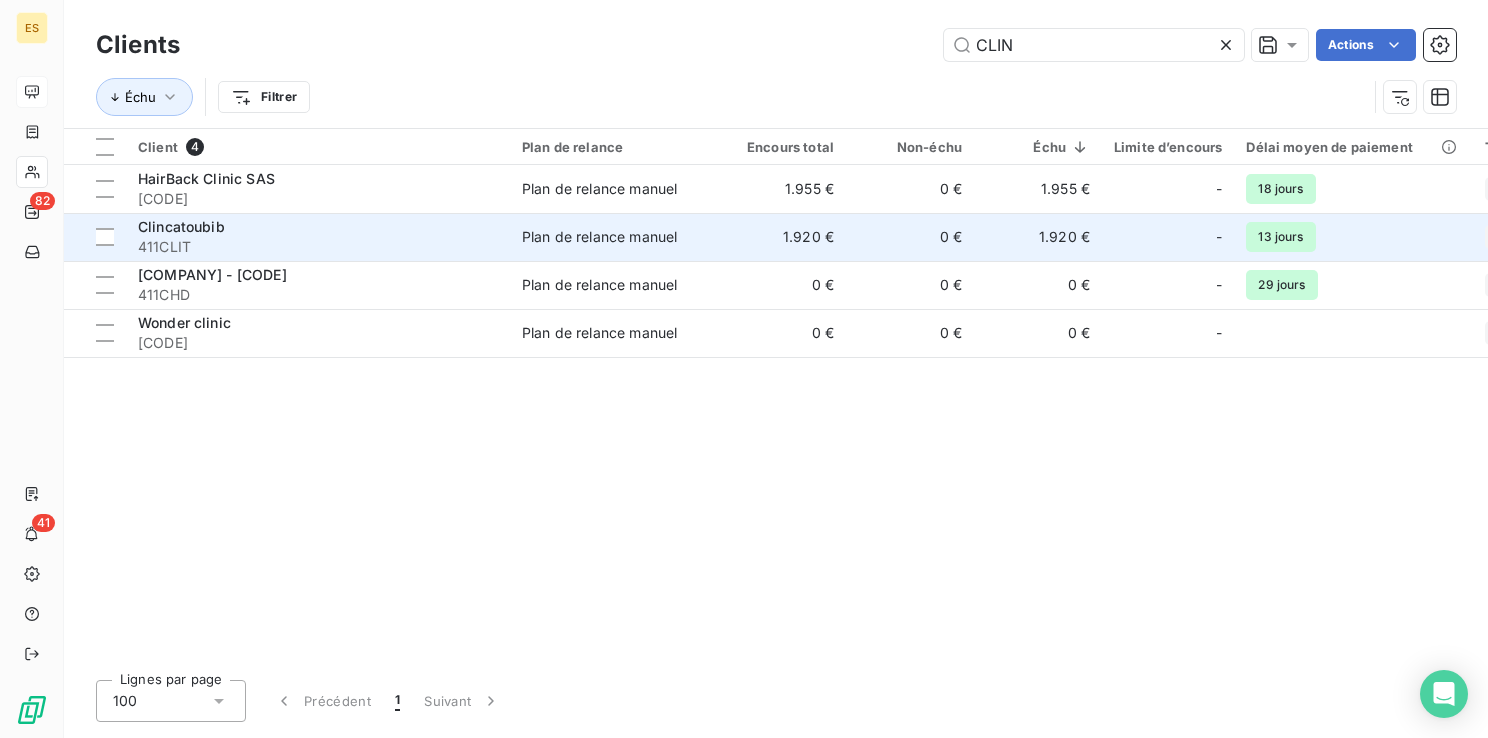 click on "411CLIT" at bounding box center (318, 247) 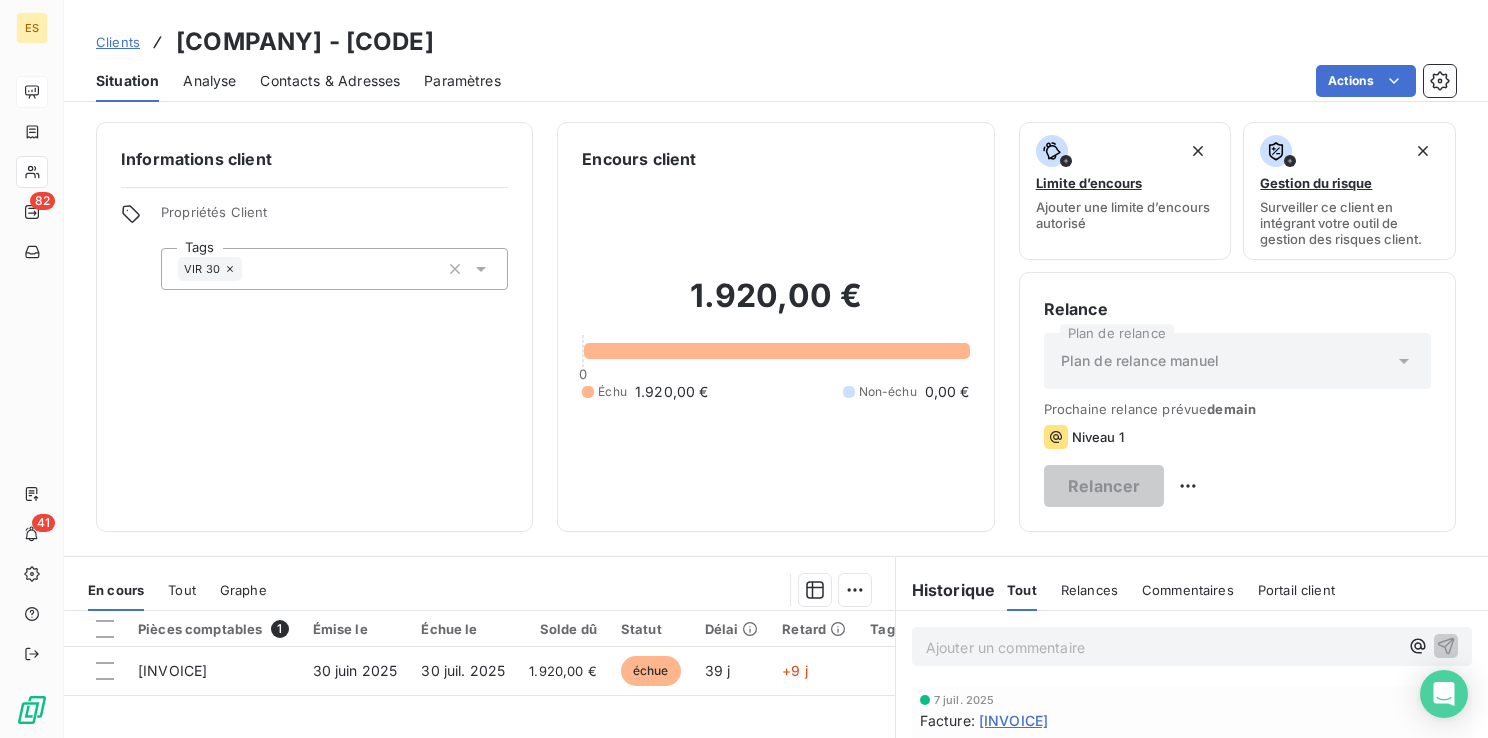 drag, startPoint x: 434, startPoint y: 50, endPoint x: 352, endPoint y: 48, distance: 82.02438 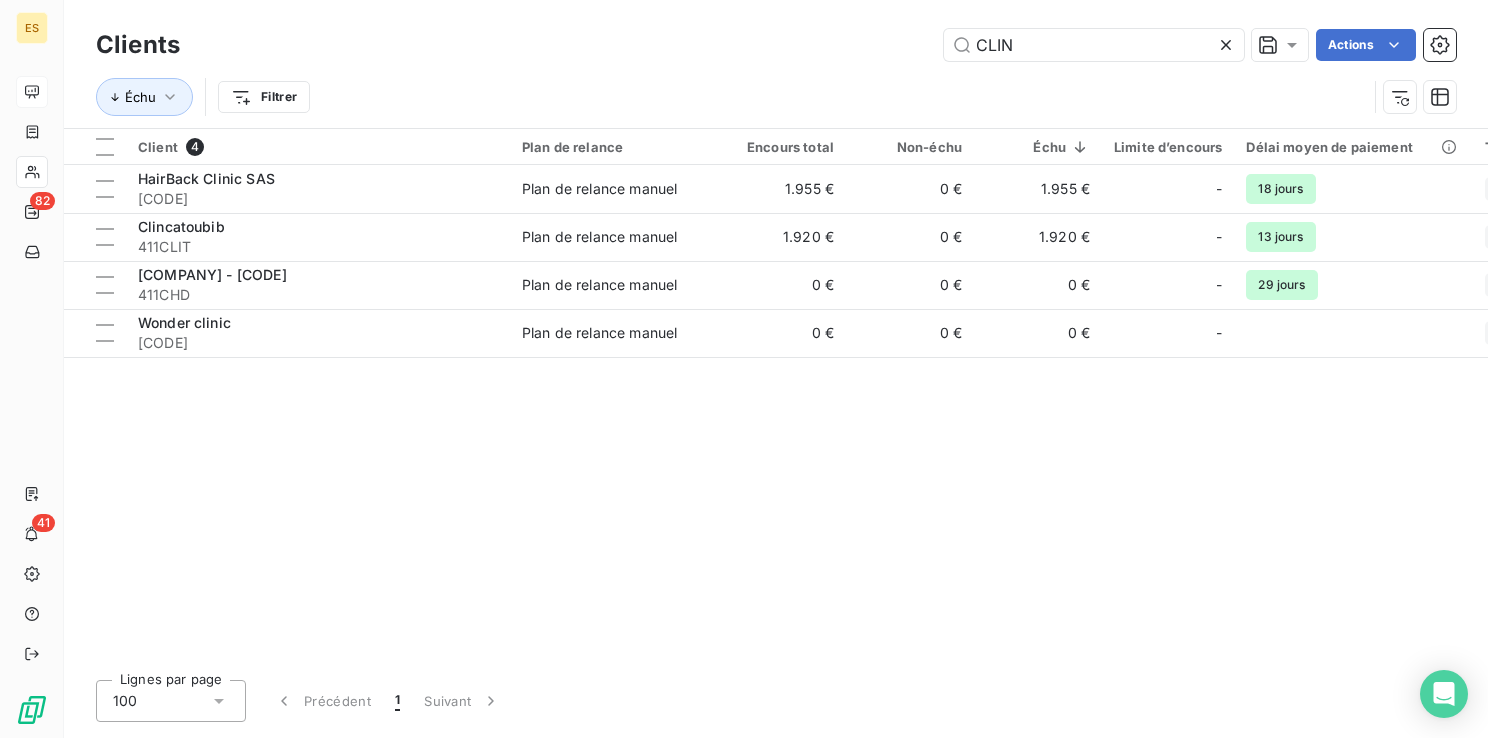 click 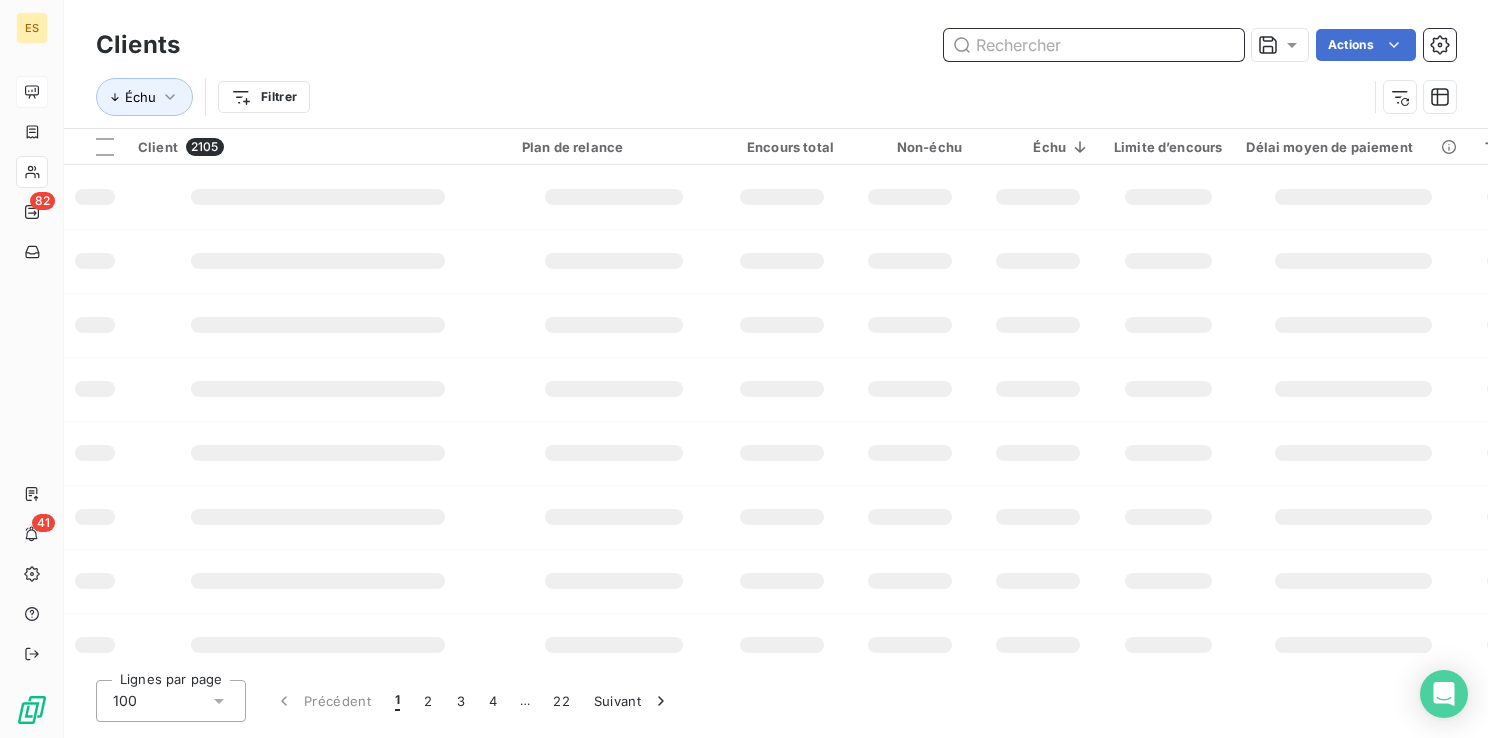 click at bounding box center (1094, 45) 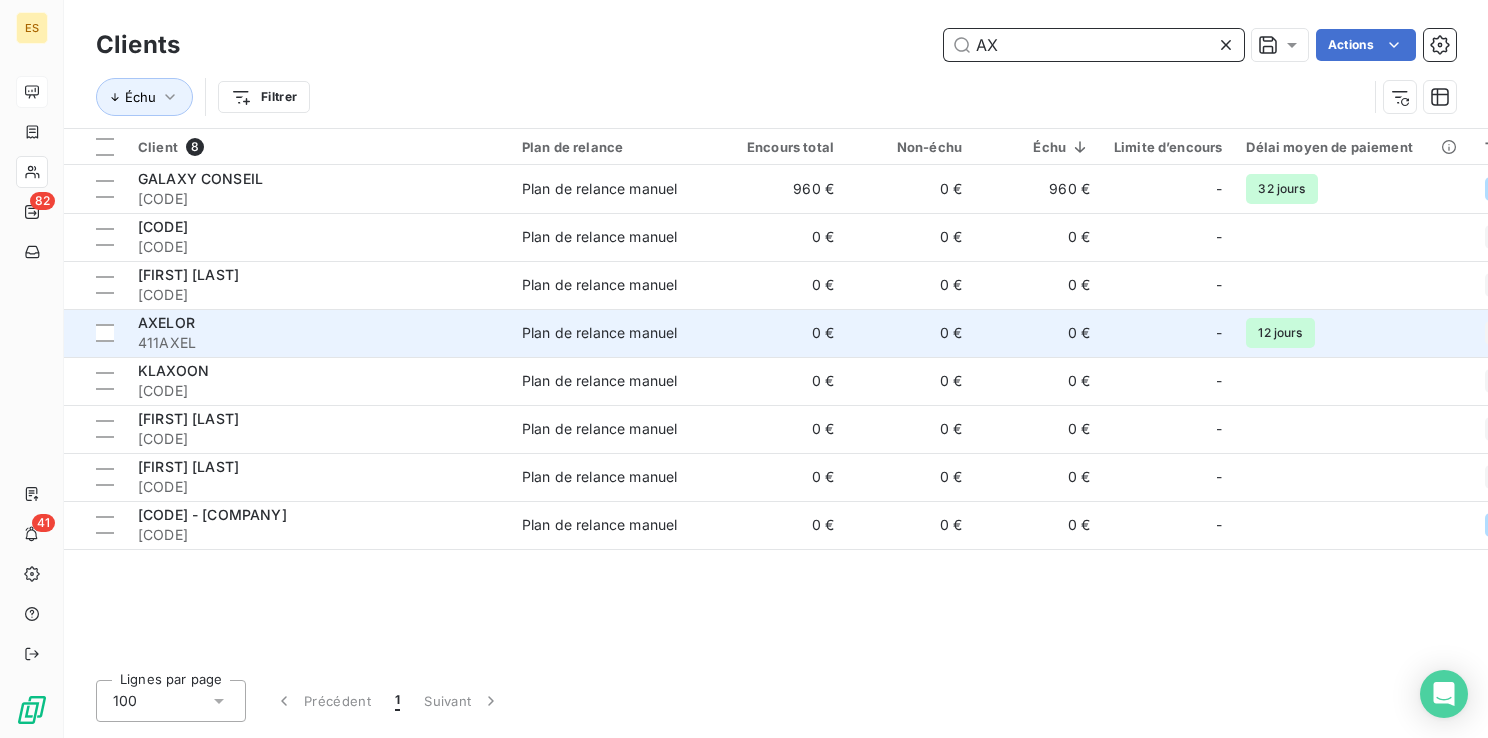 type on "AX" 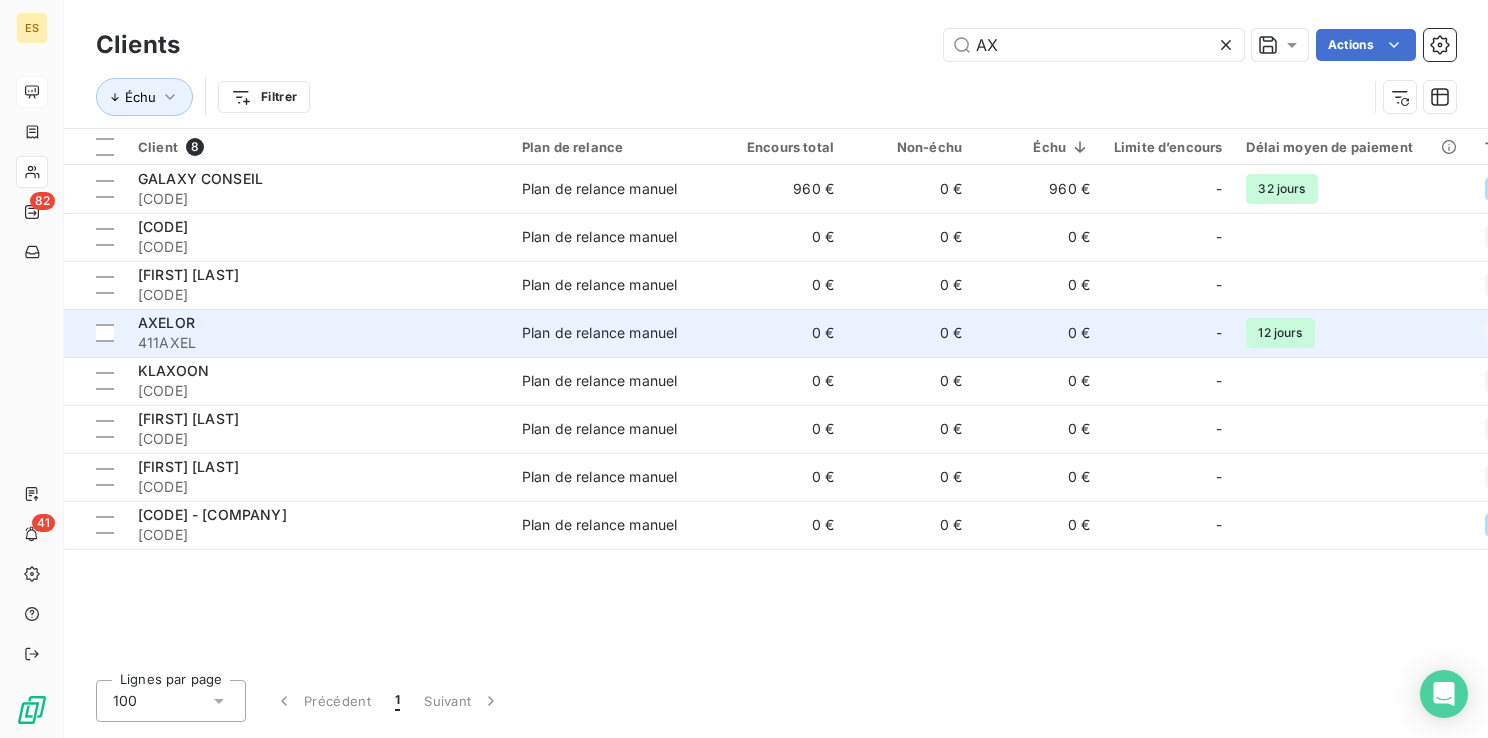 click on "411AXEL" at bounding box center [318, 343] 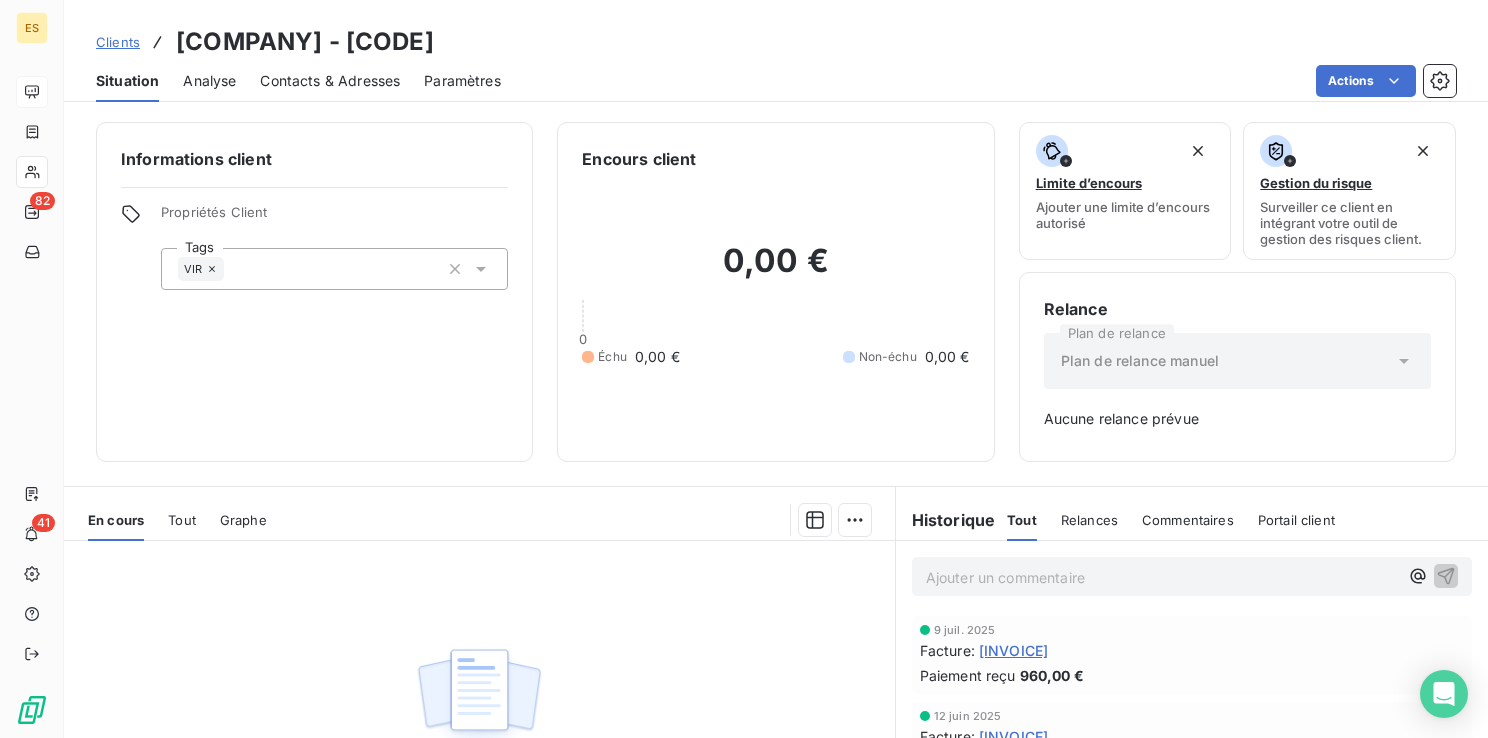 click on "Clients" at bounding box center [118, 42] 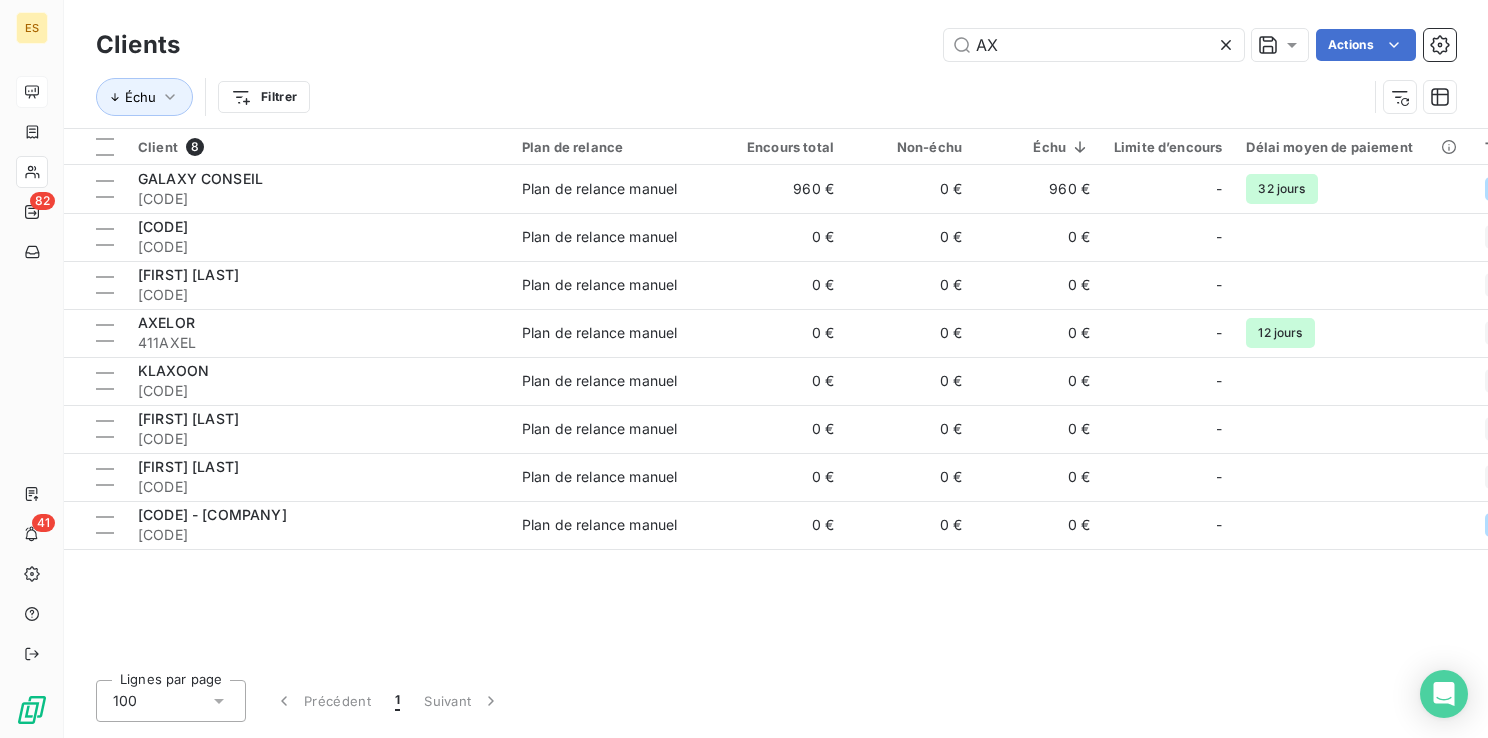click 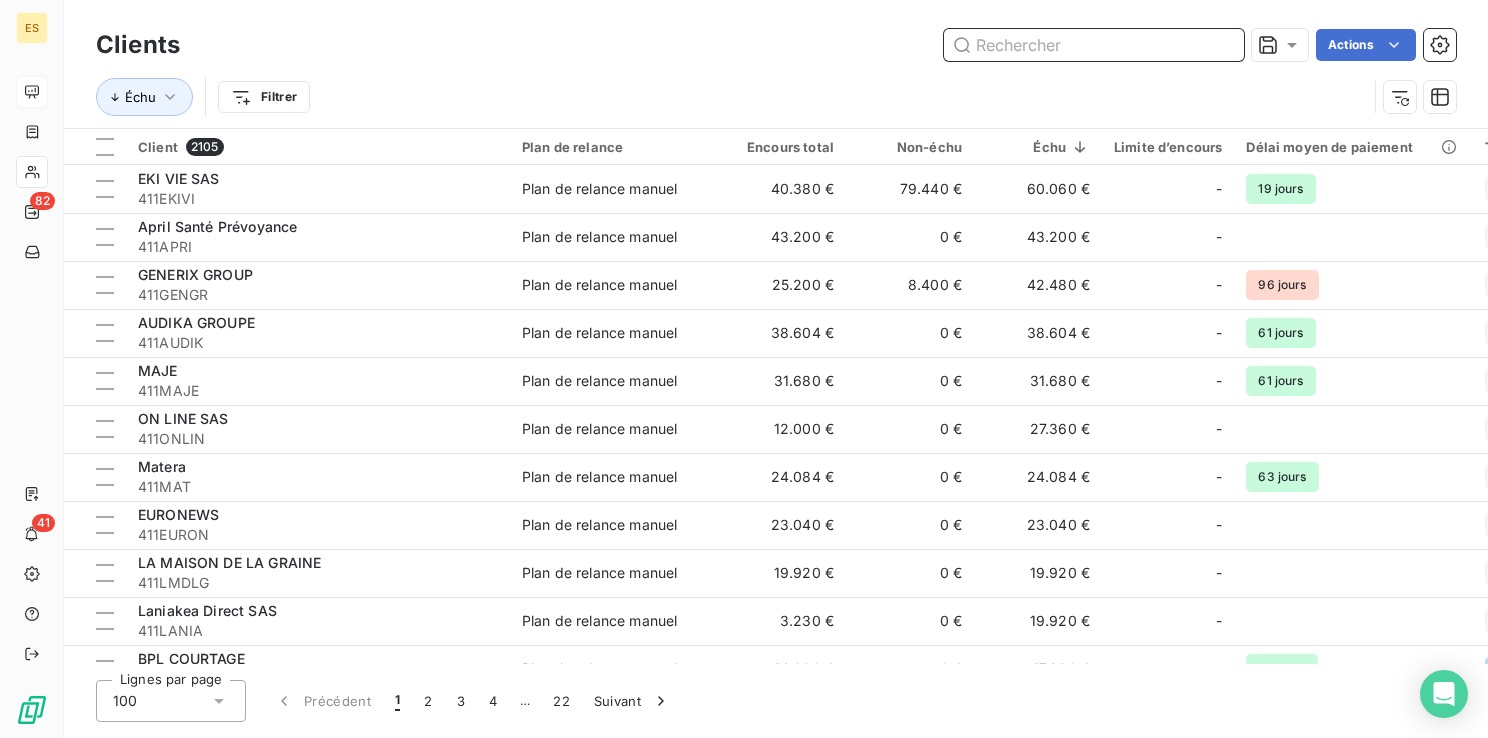 click at bounding box center (1094, 45) 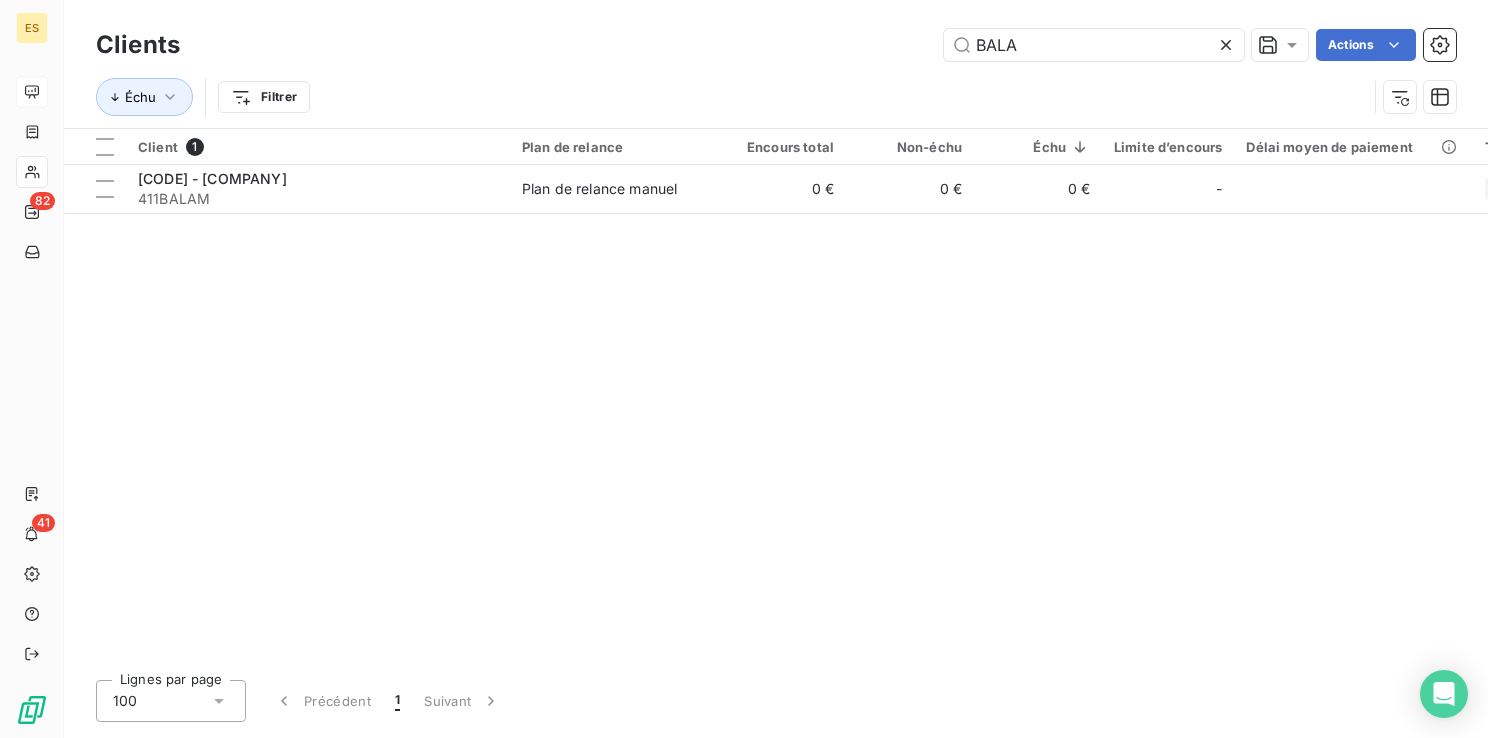 type on "cookware" 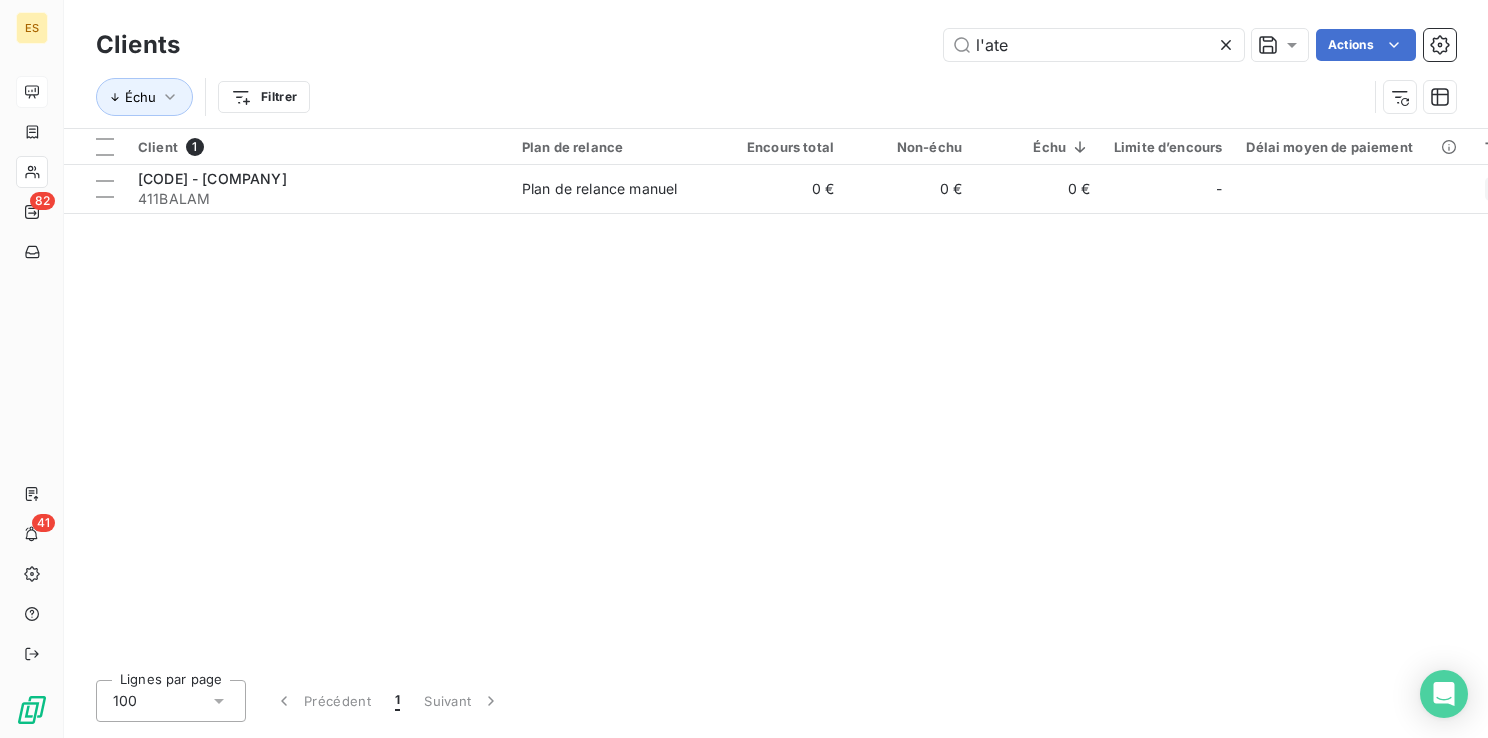 type on "l'atel" 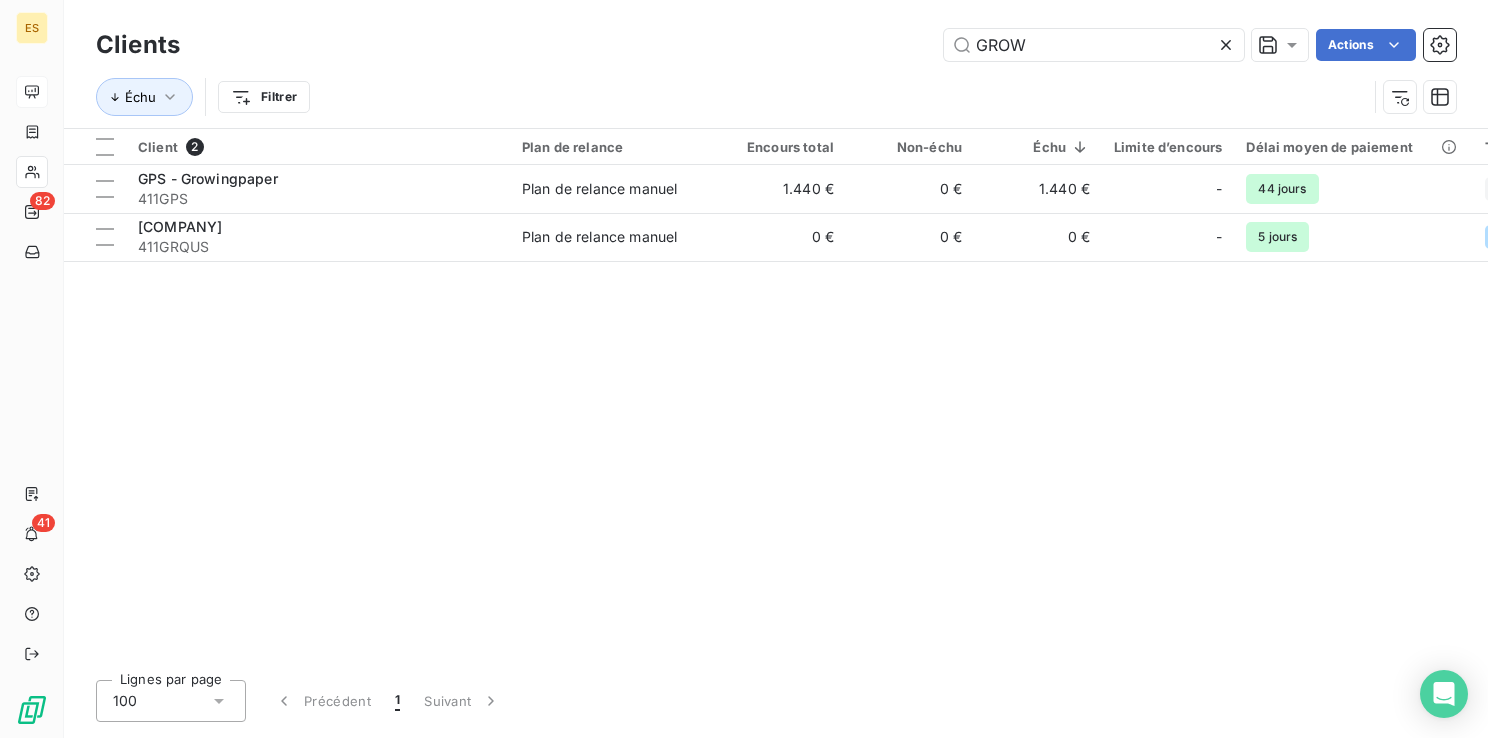 type on "G" 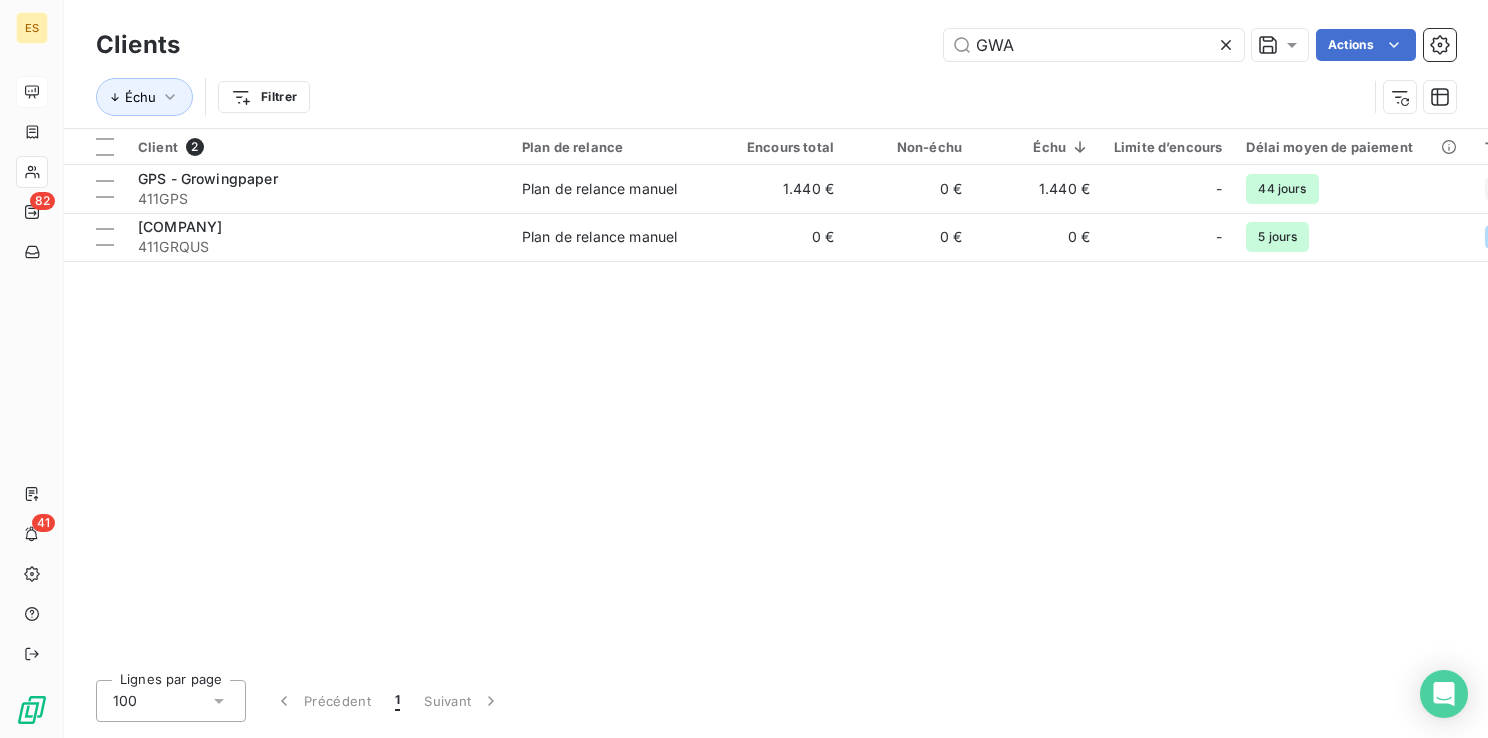 type on "H" 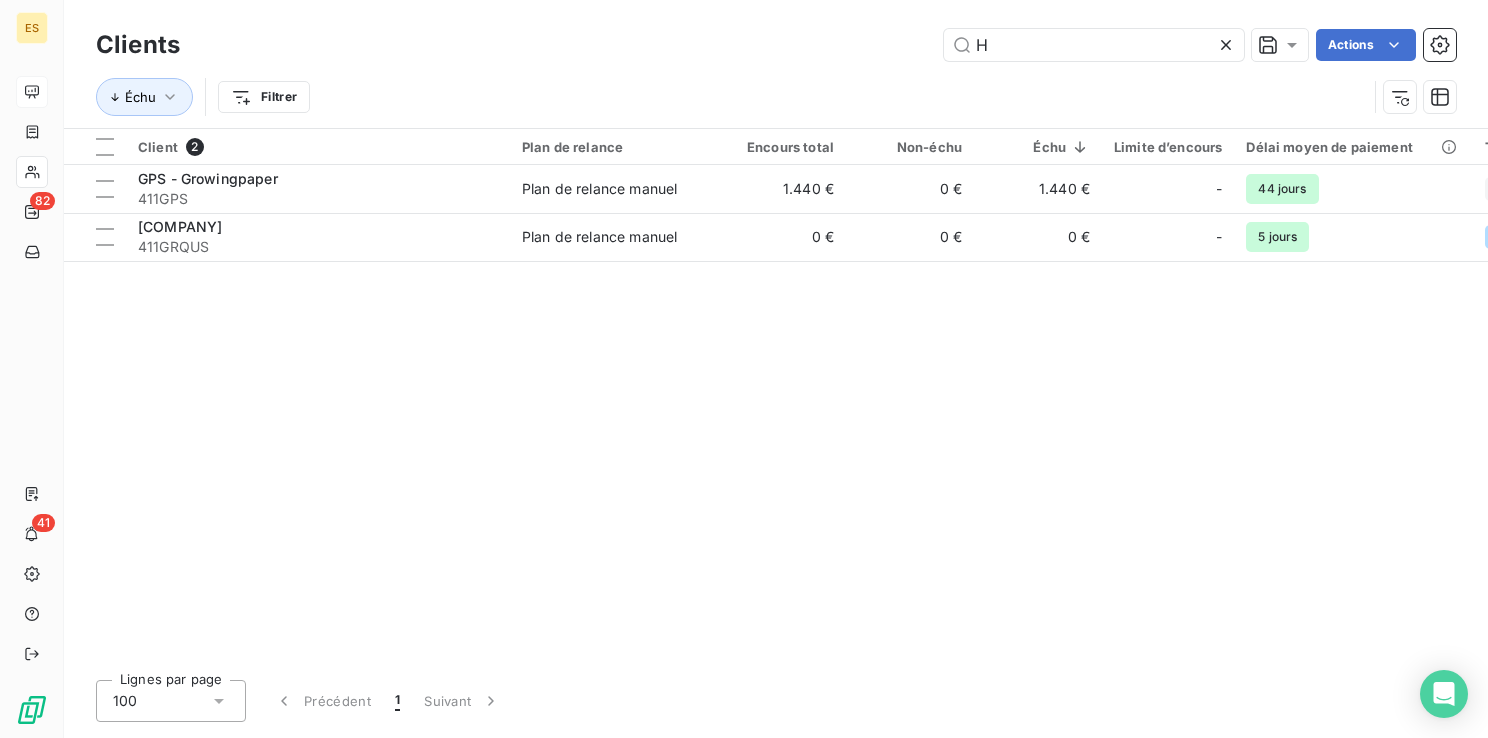type on "HIWA" 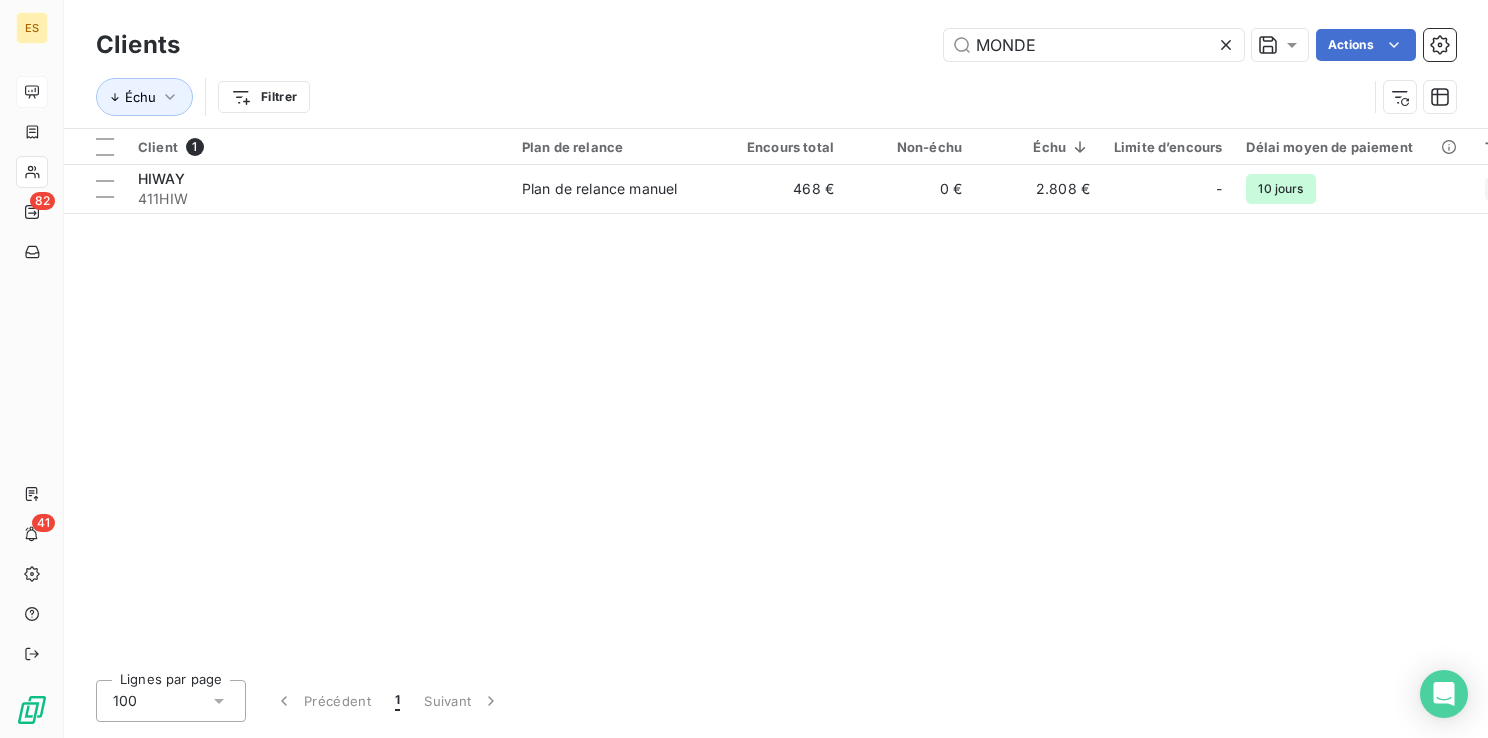 type on "MONDEV" 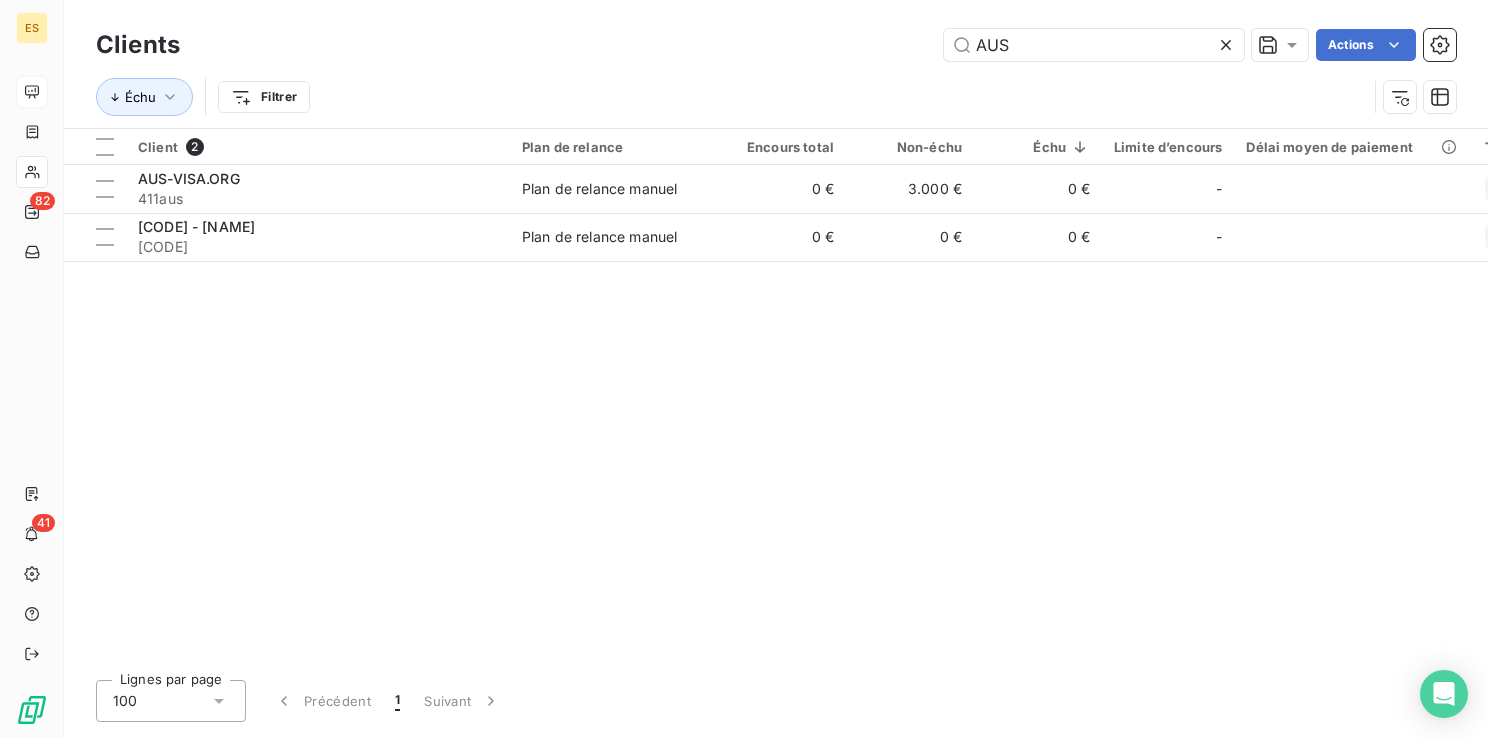 type on "AUSV" 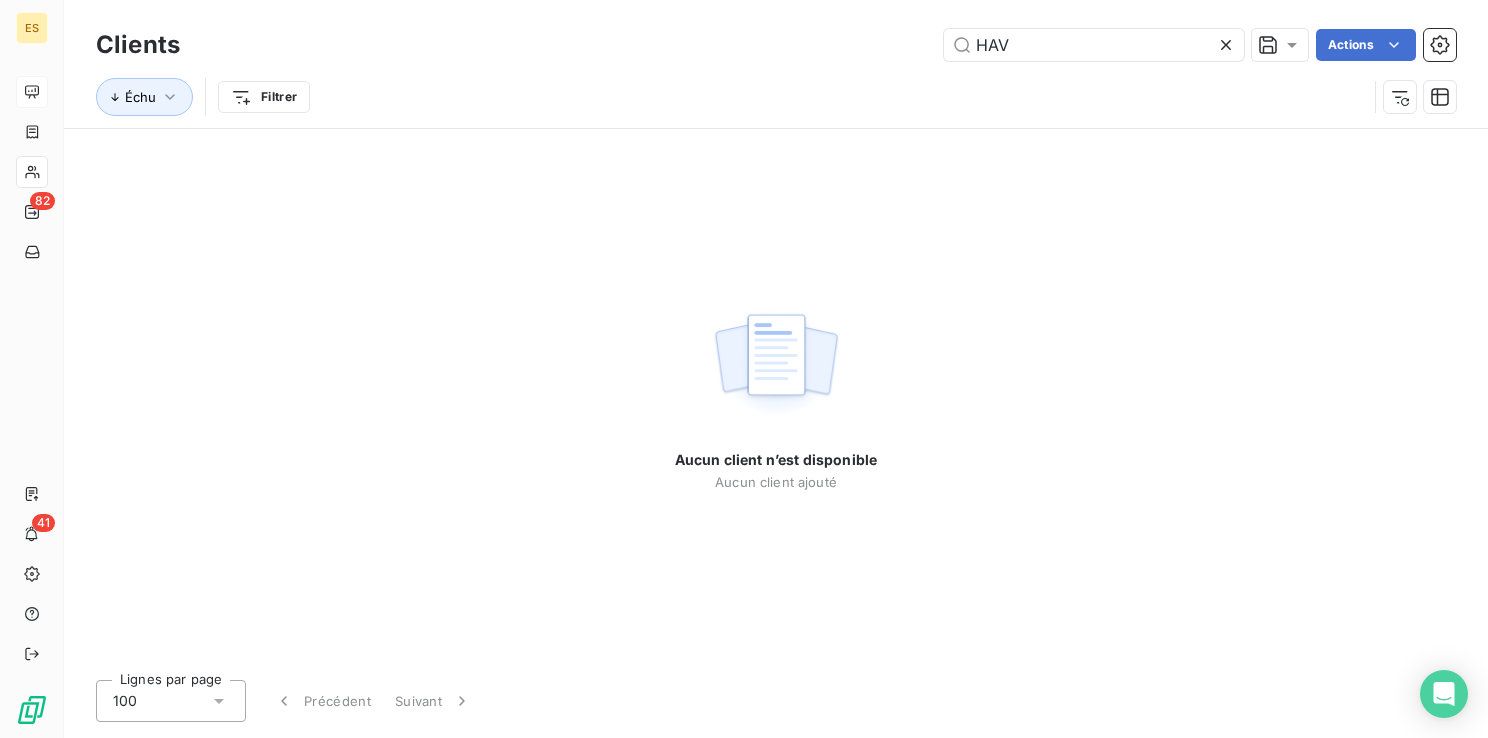 type on "HAVE" 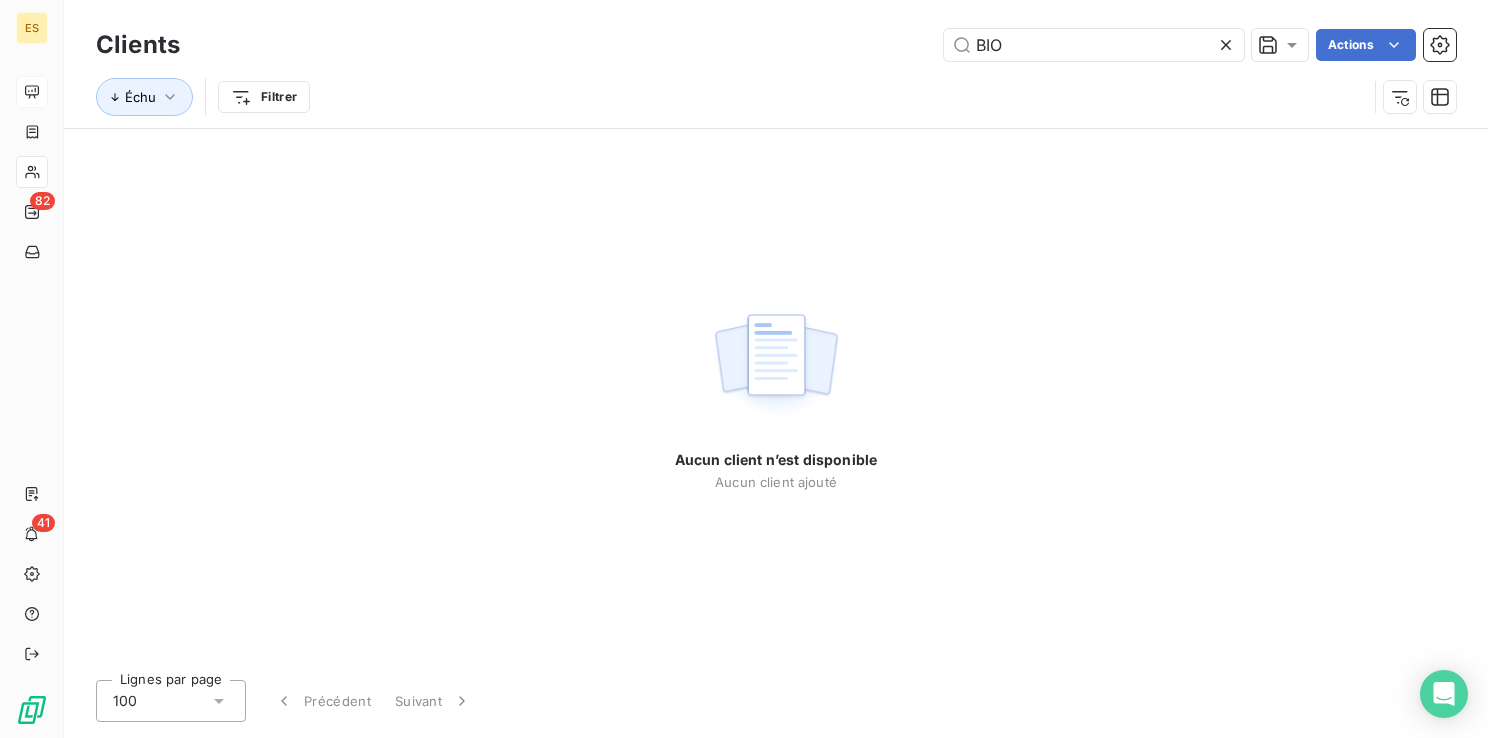 type on "BIOC" 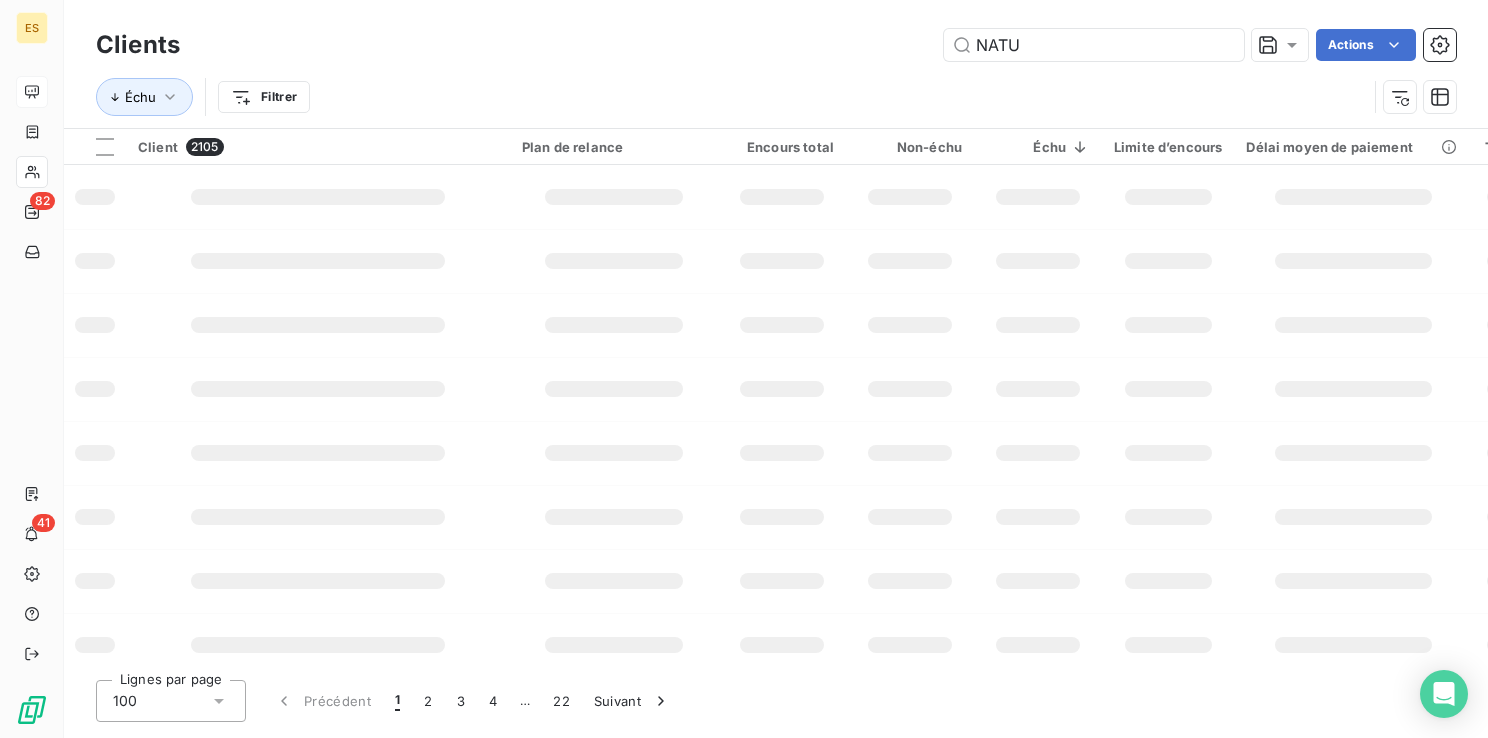 type on "NATURE" 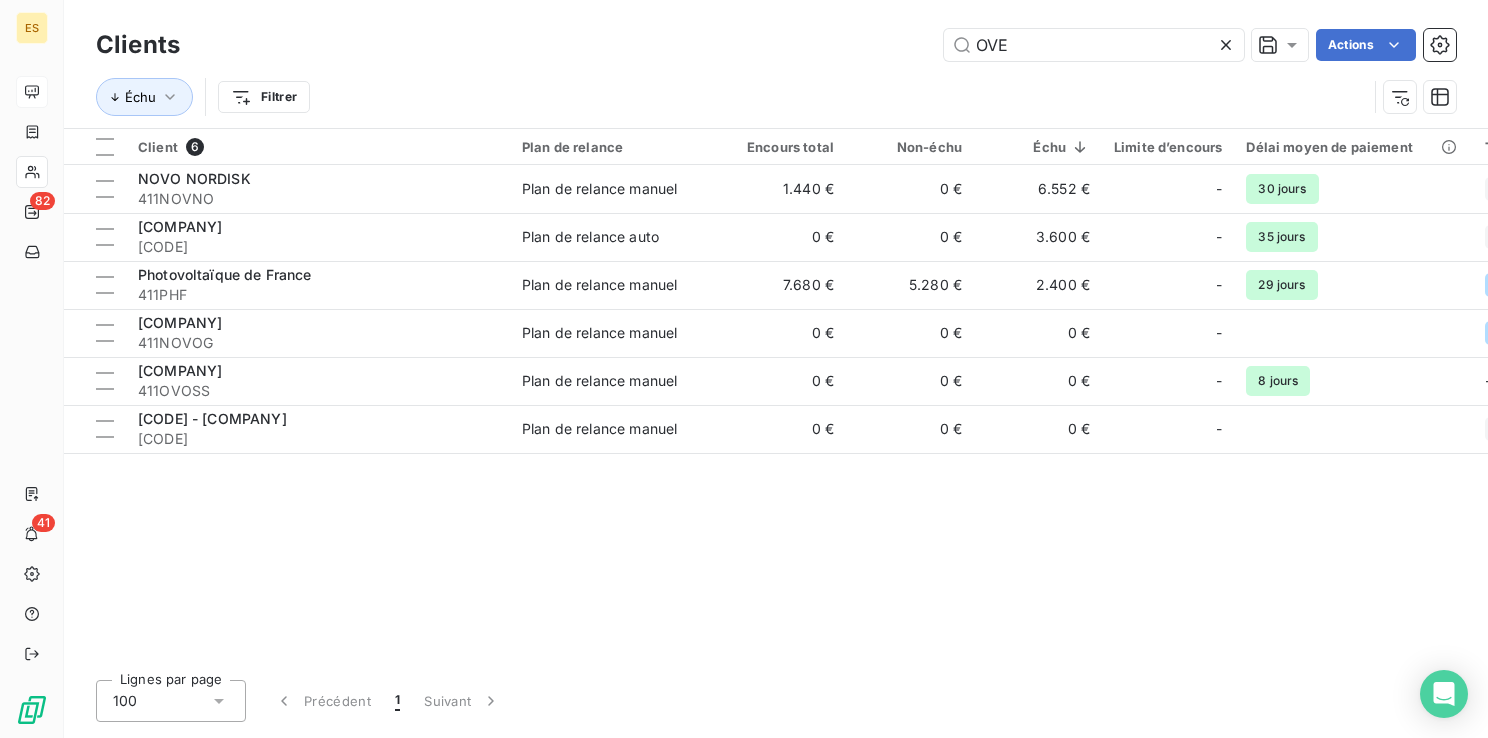 type on "OVEL" 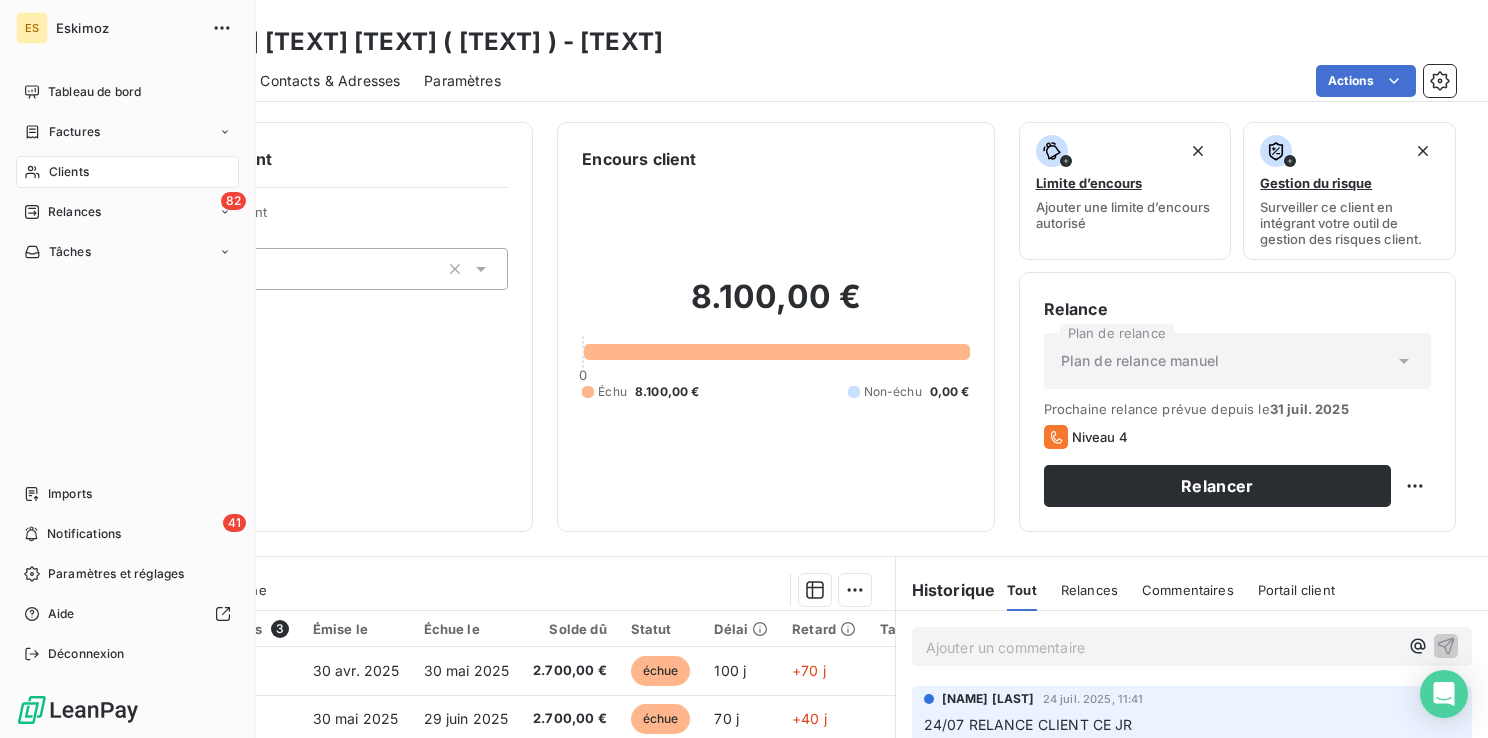 scroll, scrollTop: 0, scrollLeft: 0, axis: both 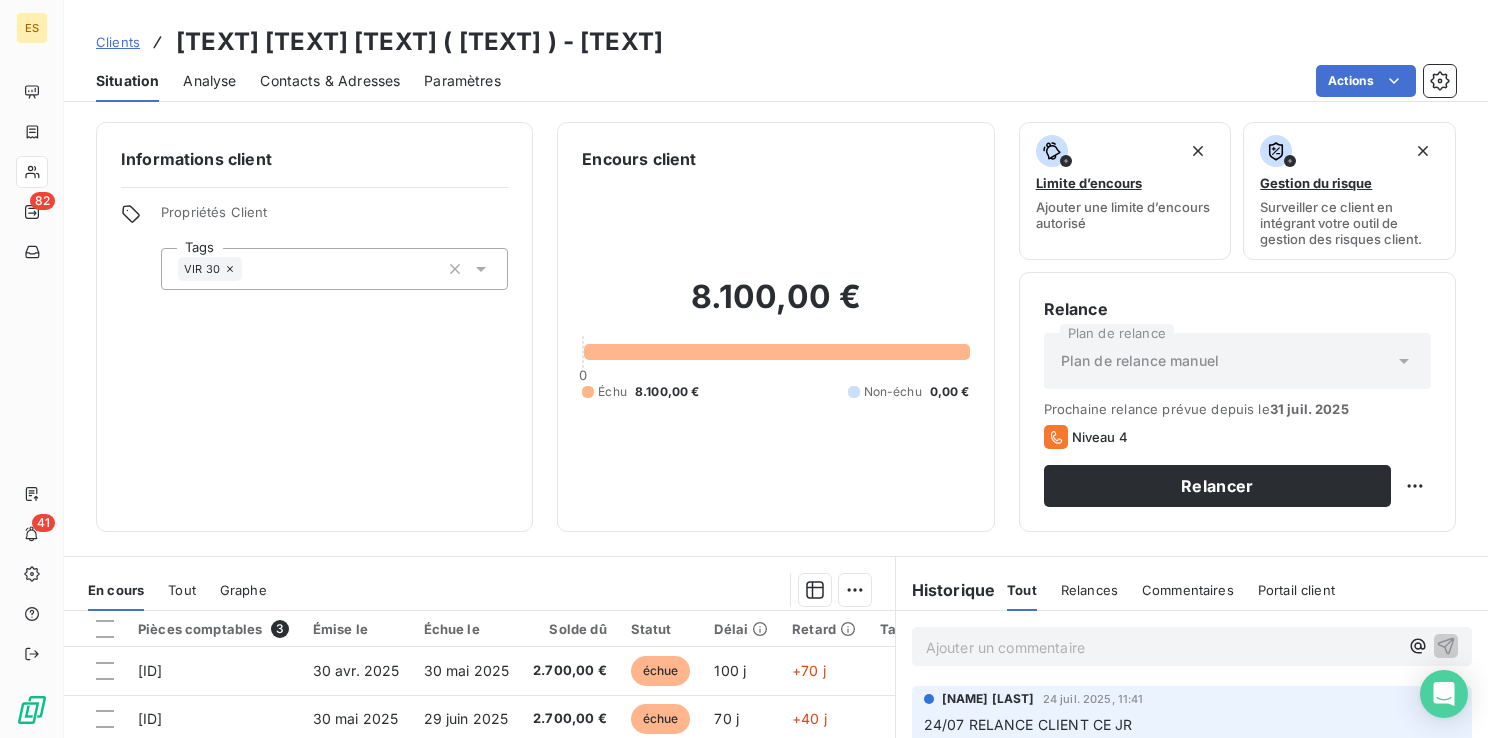 click on "Clients" at bounding box center (118, 42) 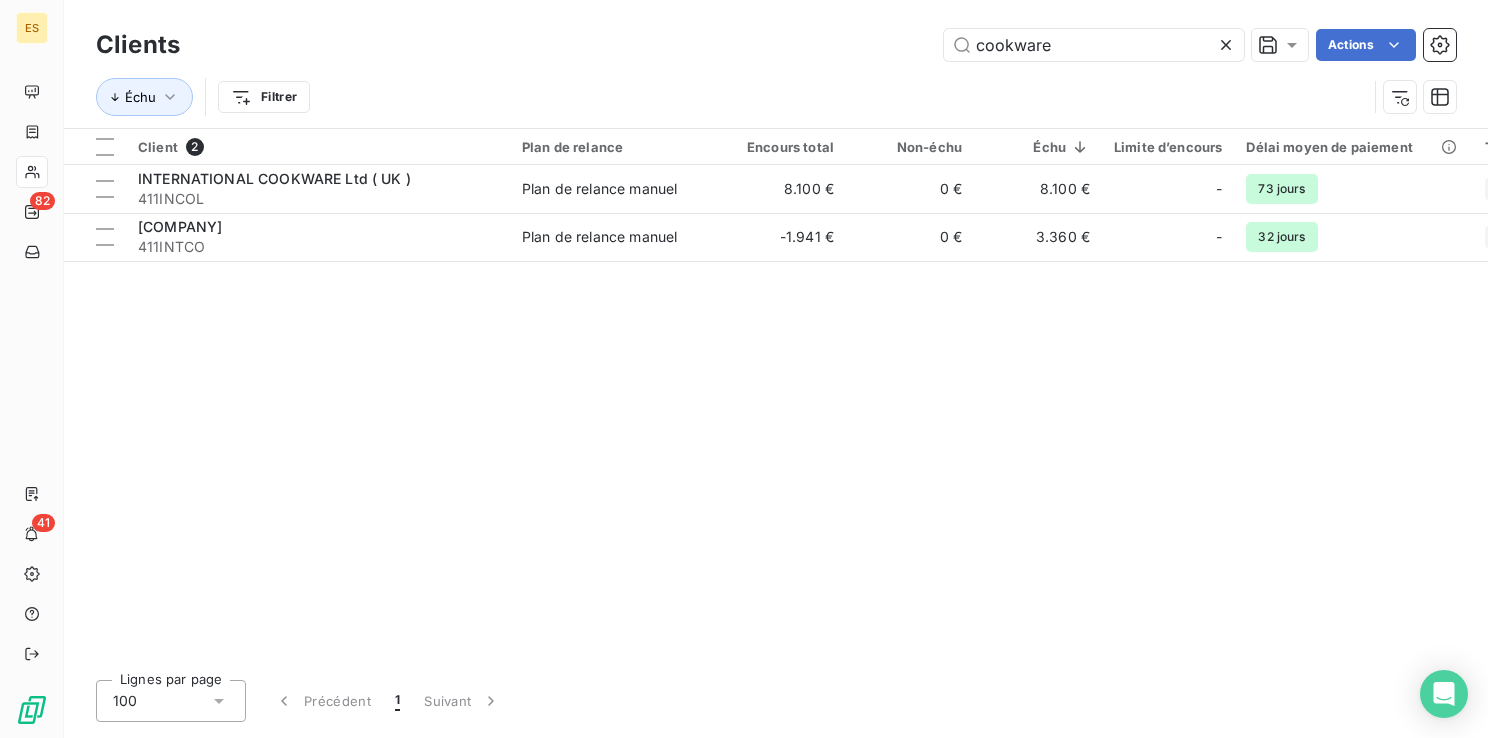 click 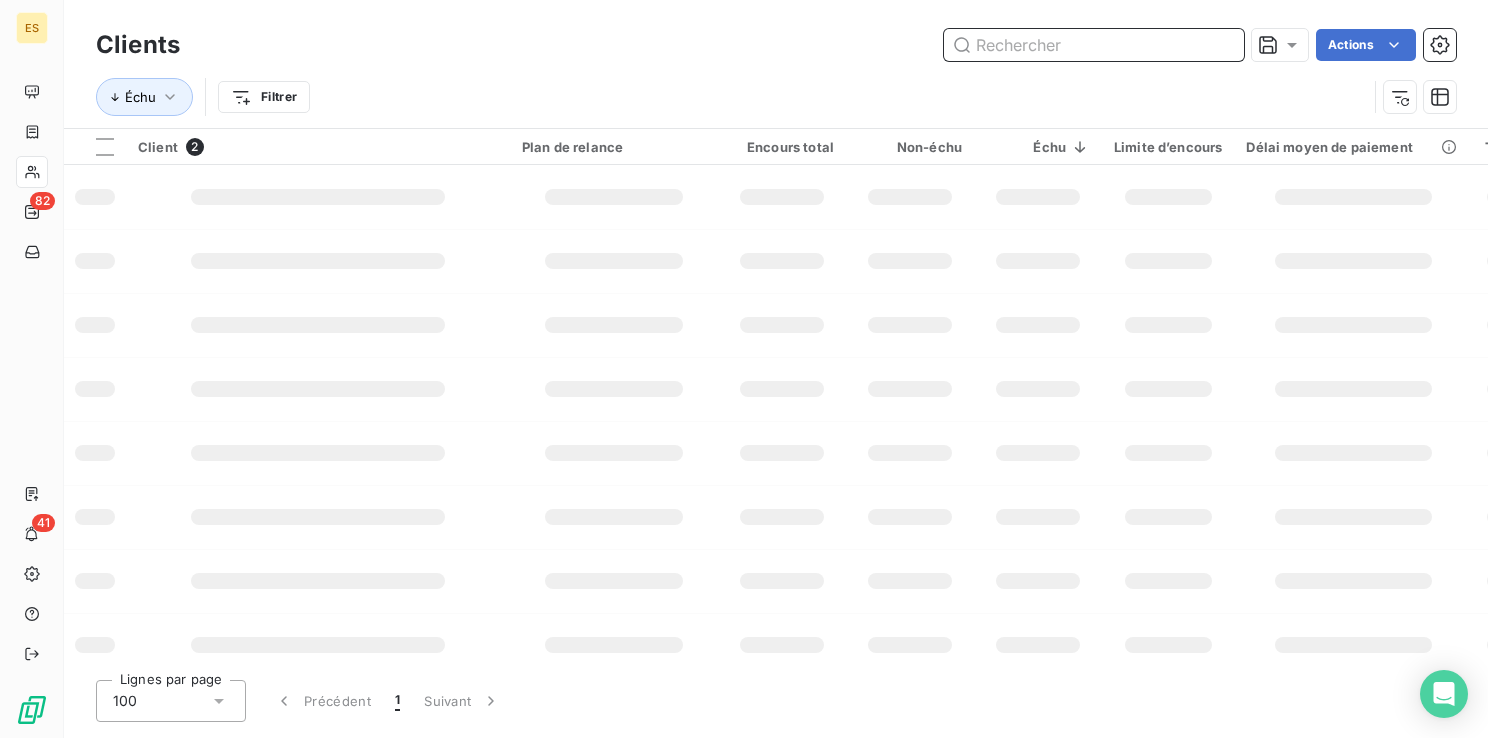 click at bounding box center (1094, 45) 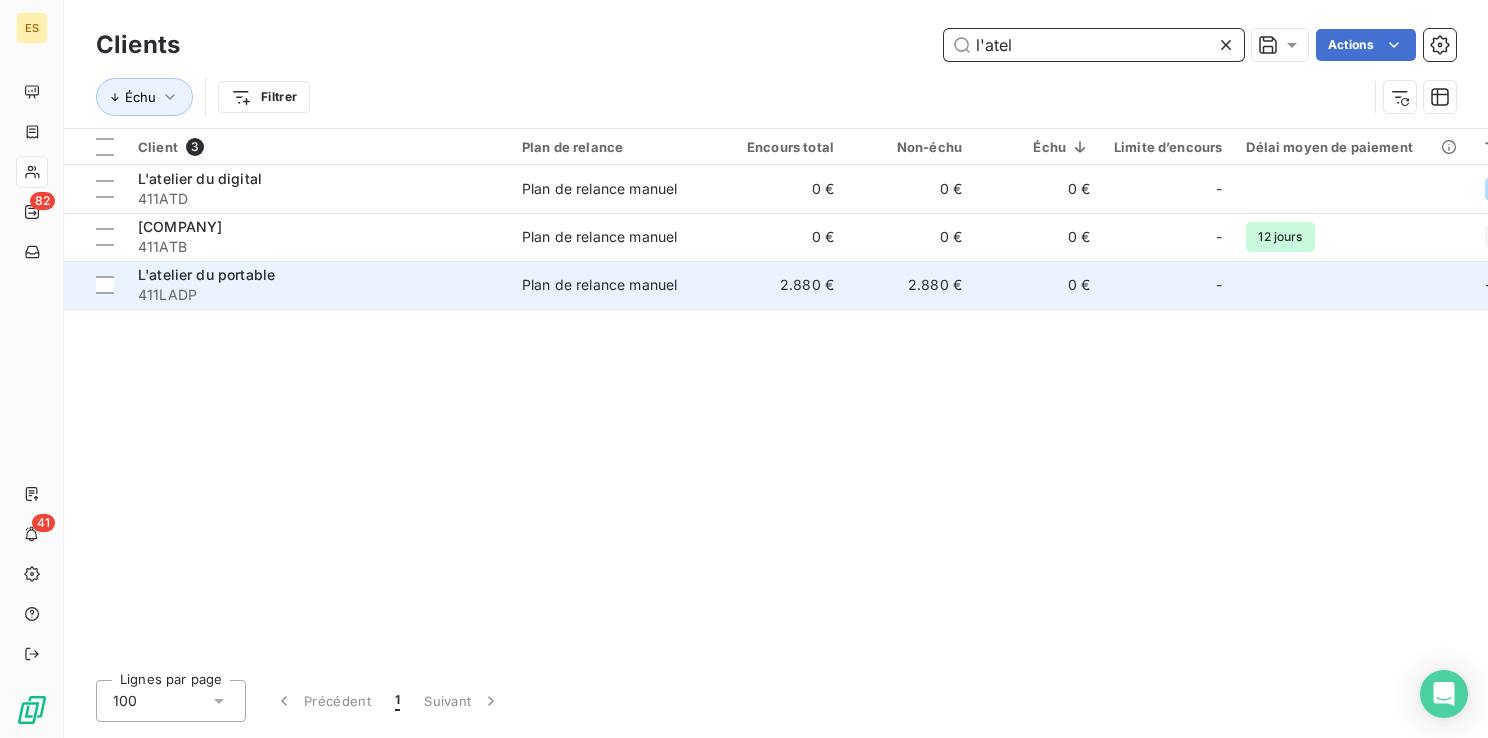 type on "l'atel" 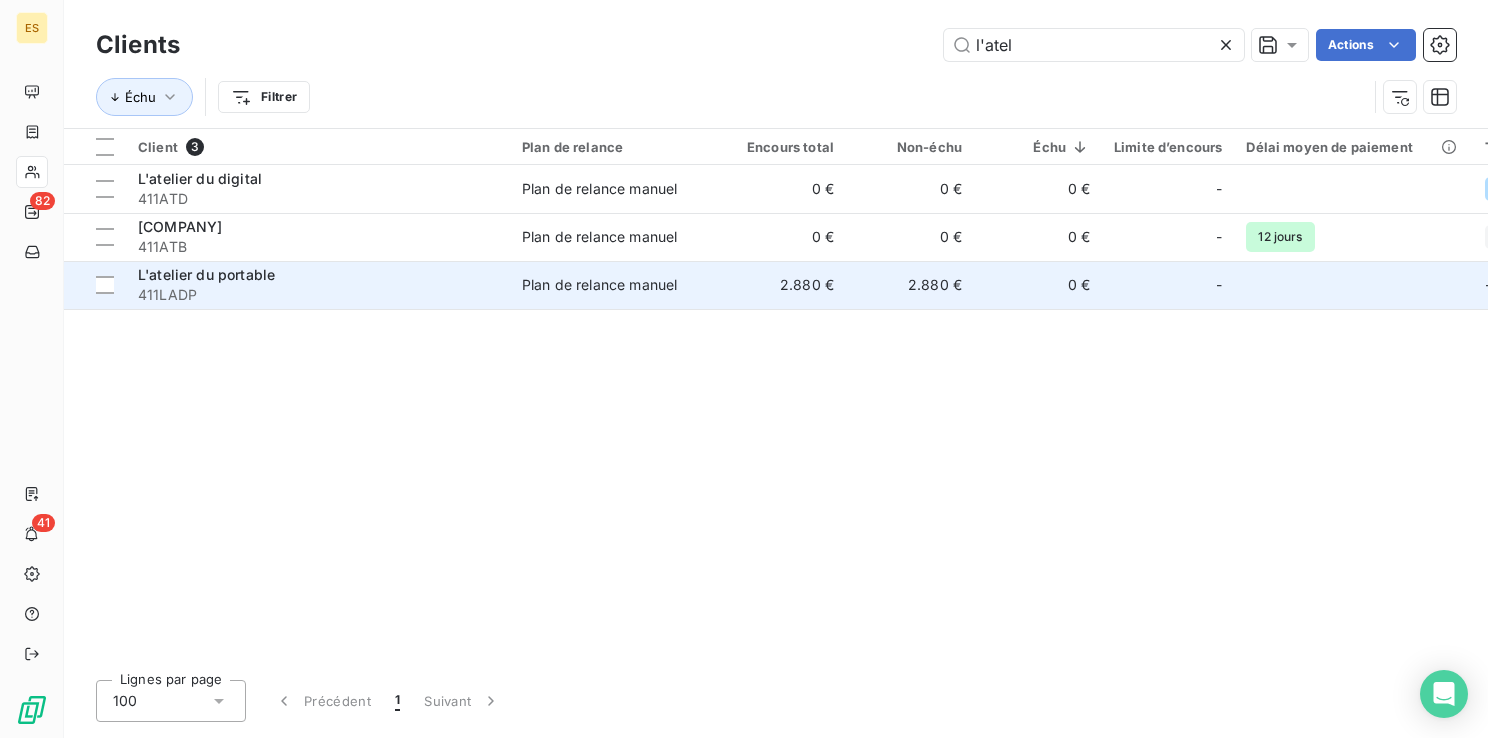 click on "Plan de relance manuel" at bounding box center (599, 285) 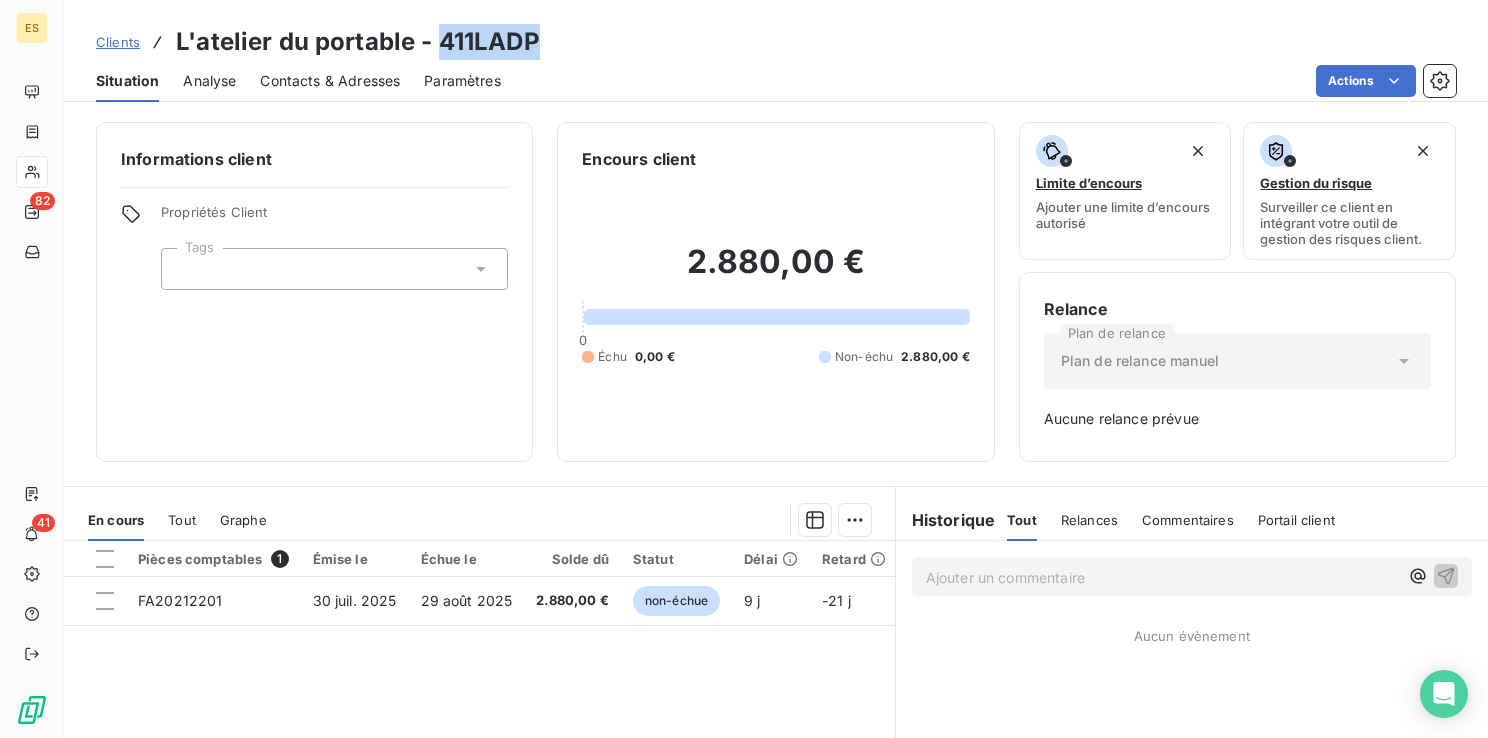 drag, startPoint x: 439, startPoint y: 39, endPoint x: 534, endPoint y: 36, distance: 95.047356 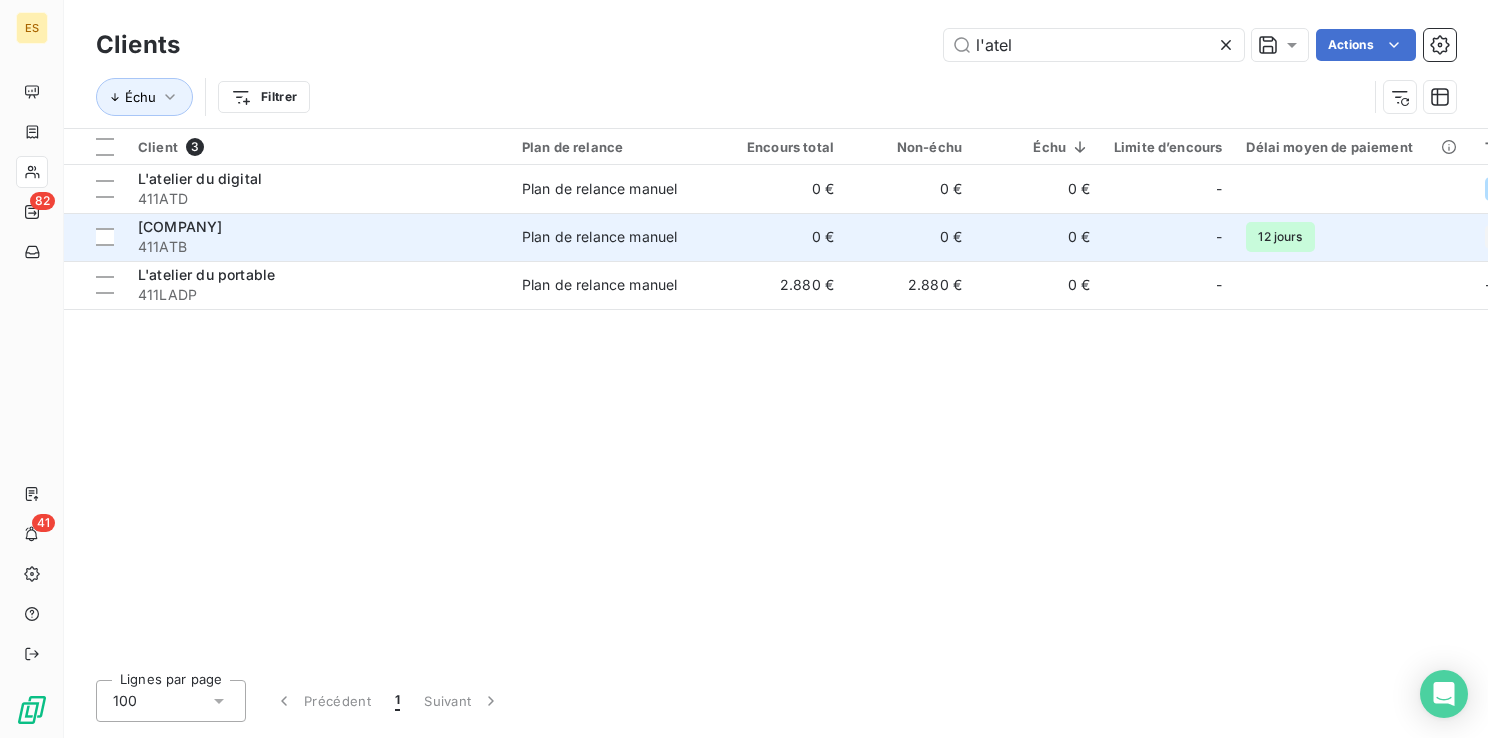 click on "[COMPANY]" at bounding box center [180, 226] 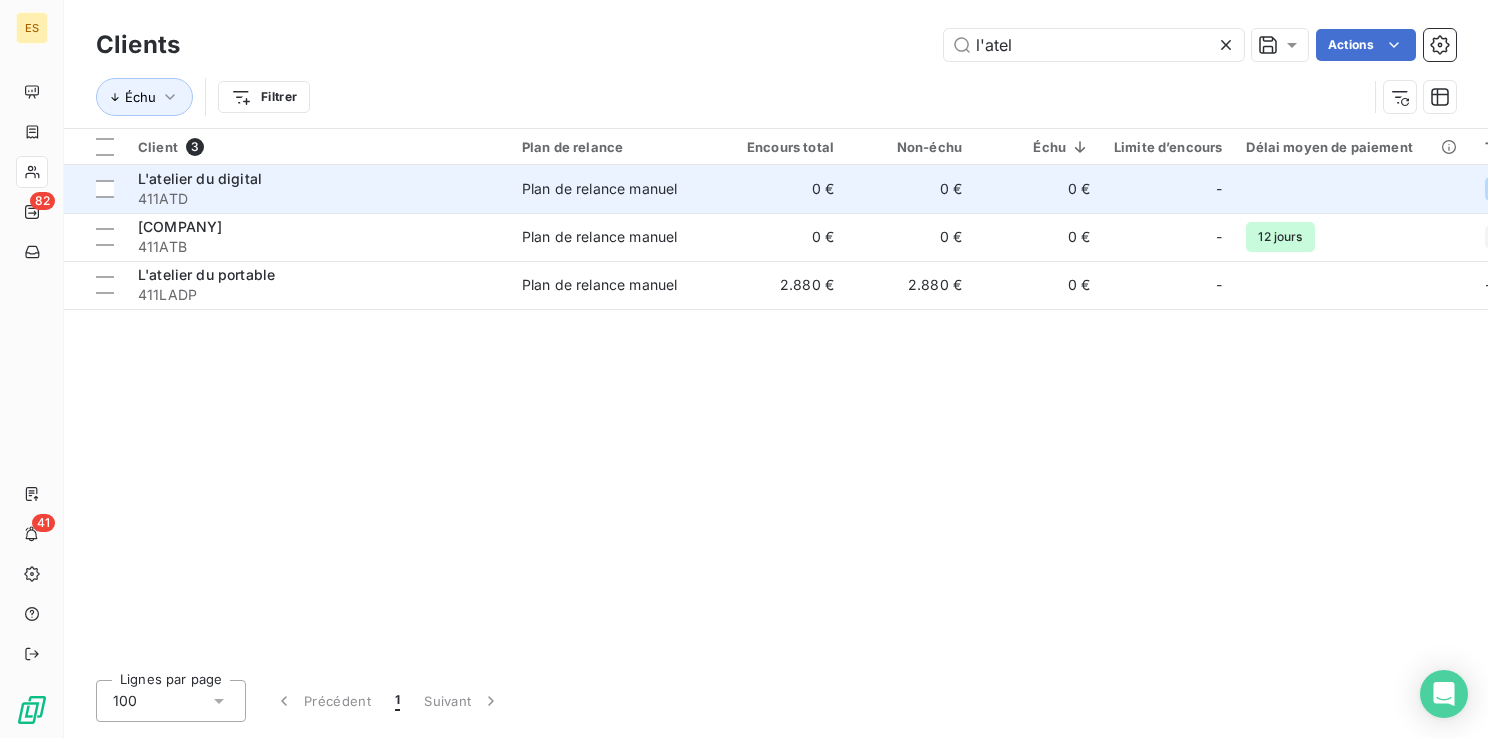 click on "L'atelier du digital" at bounding box center [318, 179] 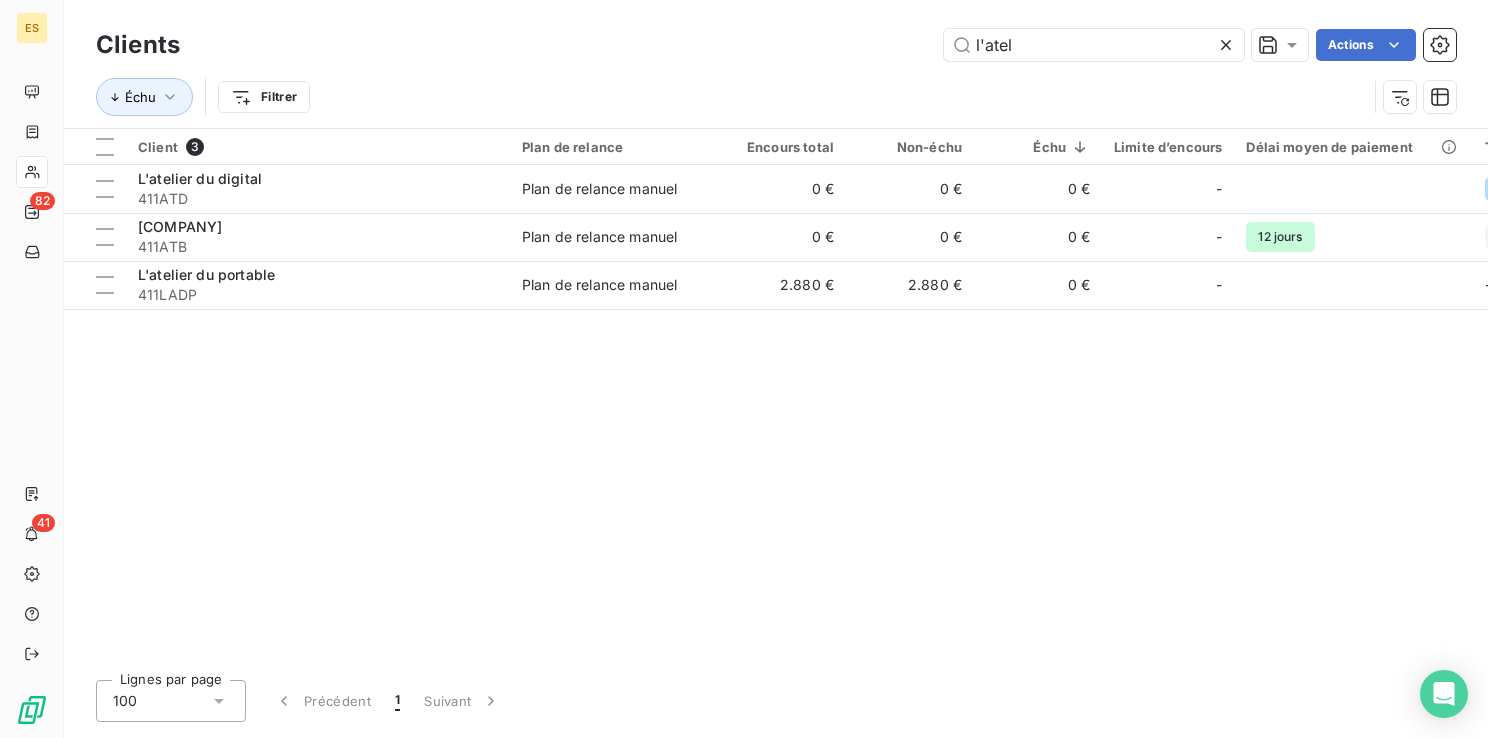 click at bounding box center [1230, 45] 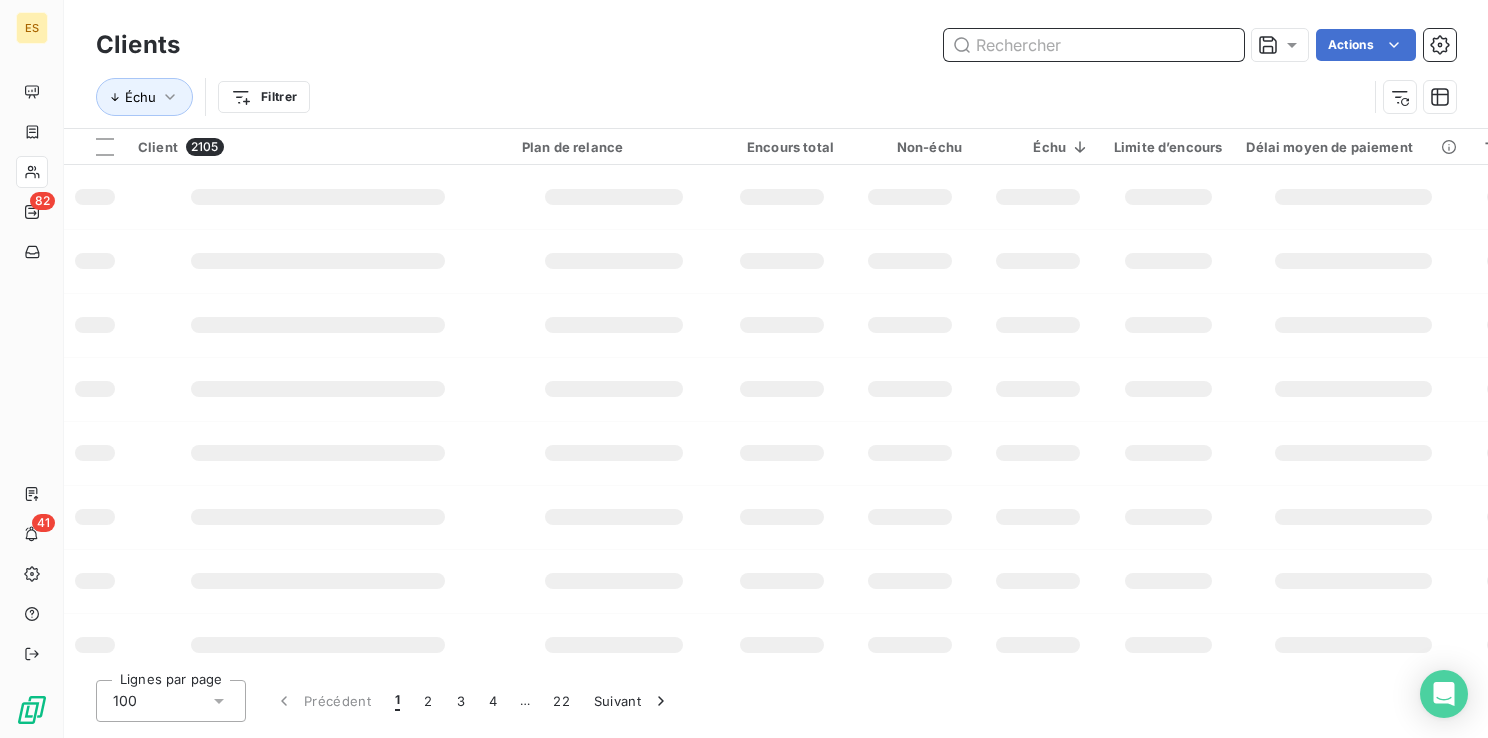 click at bounding box center [1094, 45] 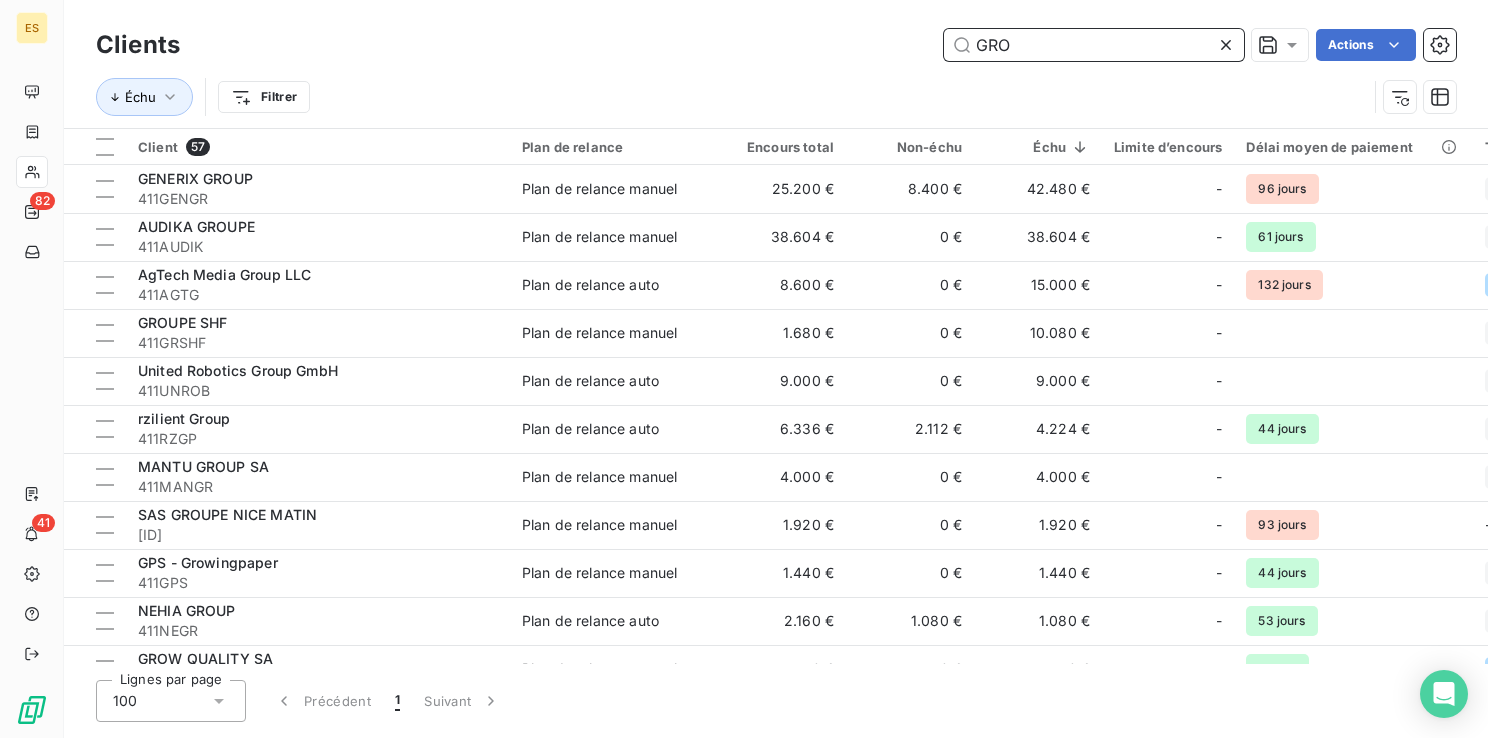 click on "GRO" at bounding box center [1094, 45] 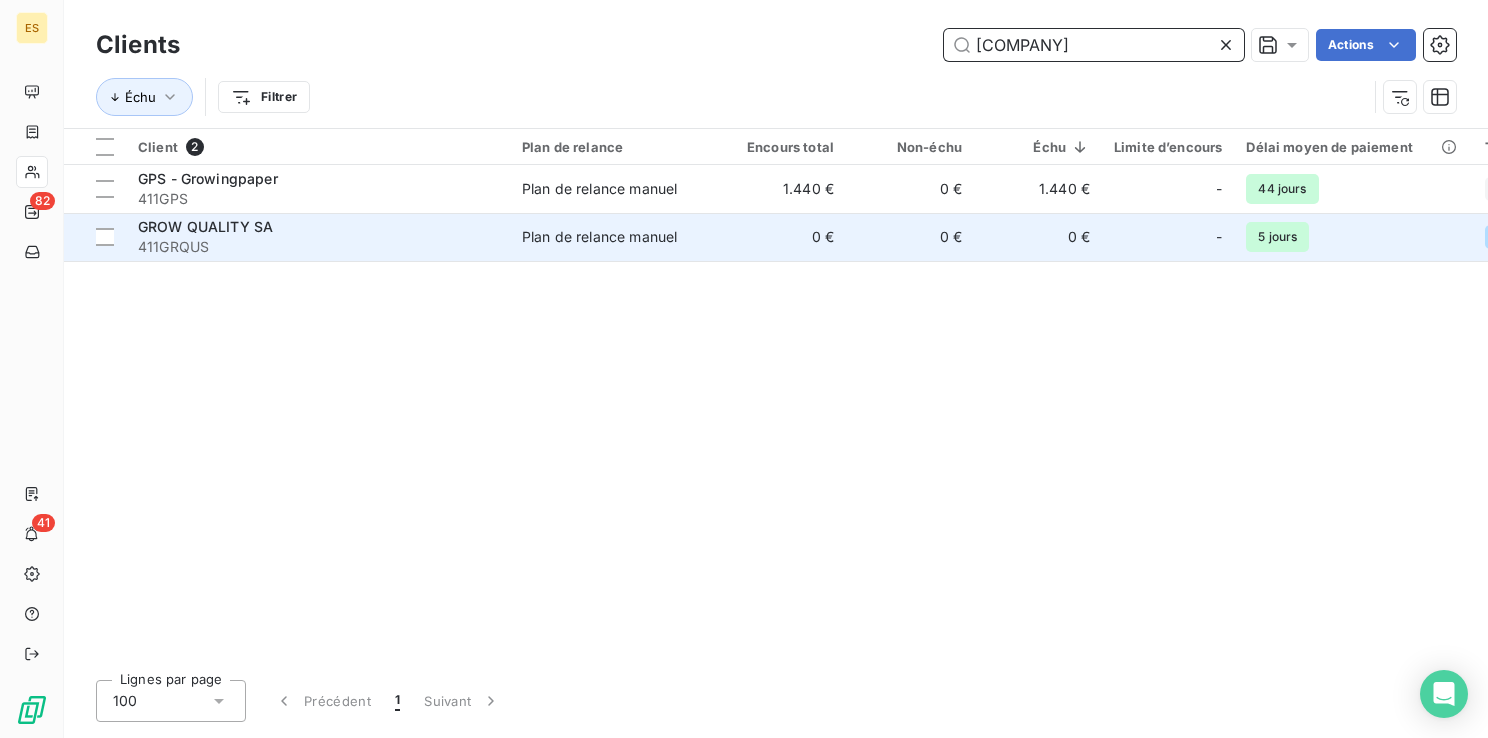 type on "[COMPANY]" 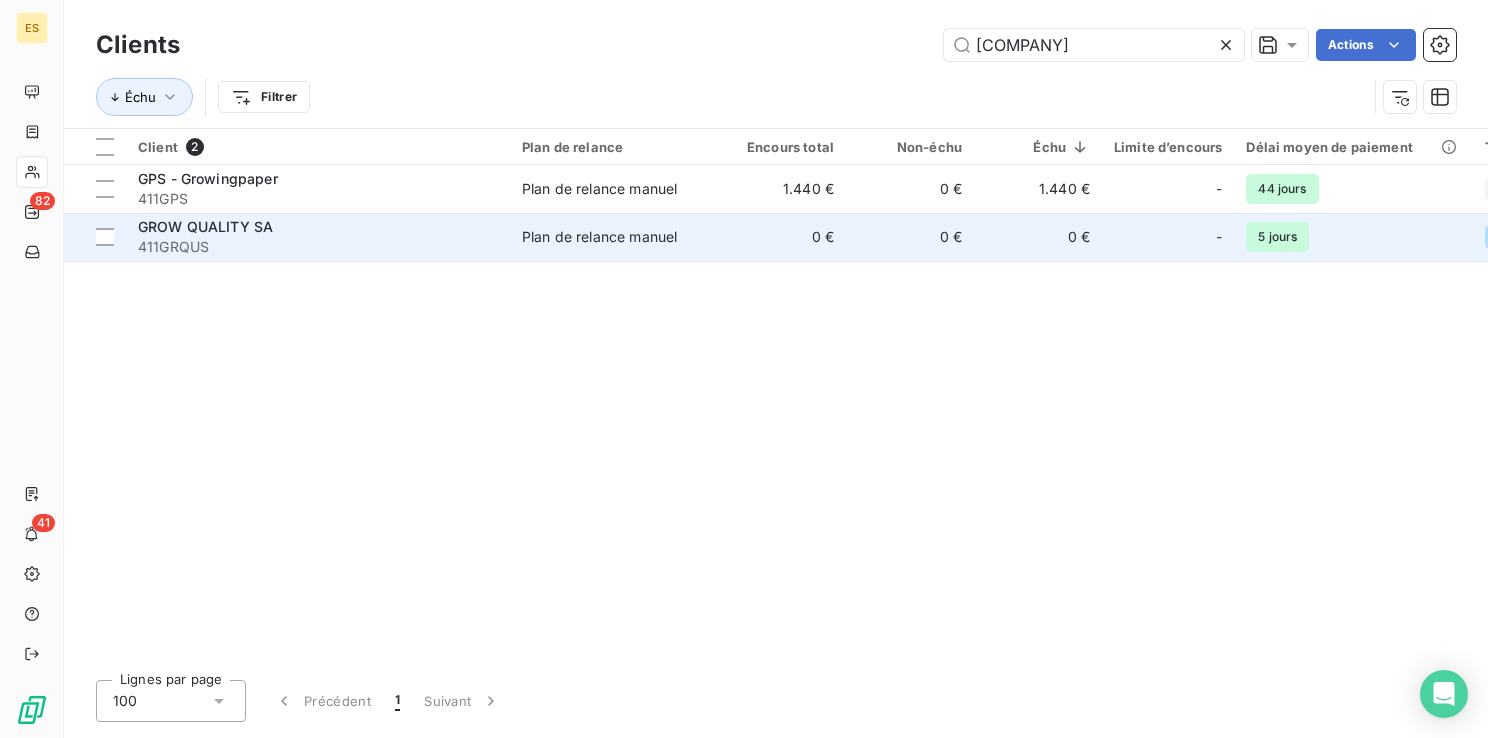 click on "GROW QUALITY SA" at bounding box center (205, 226) 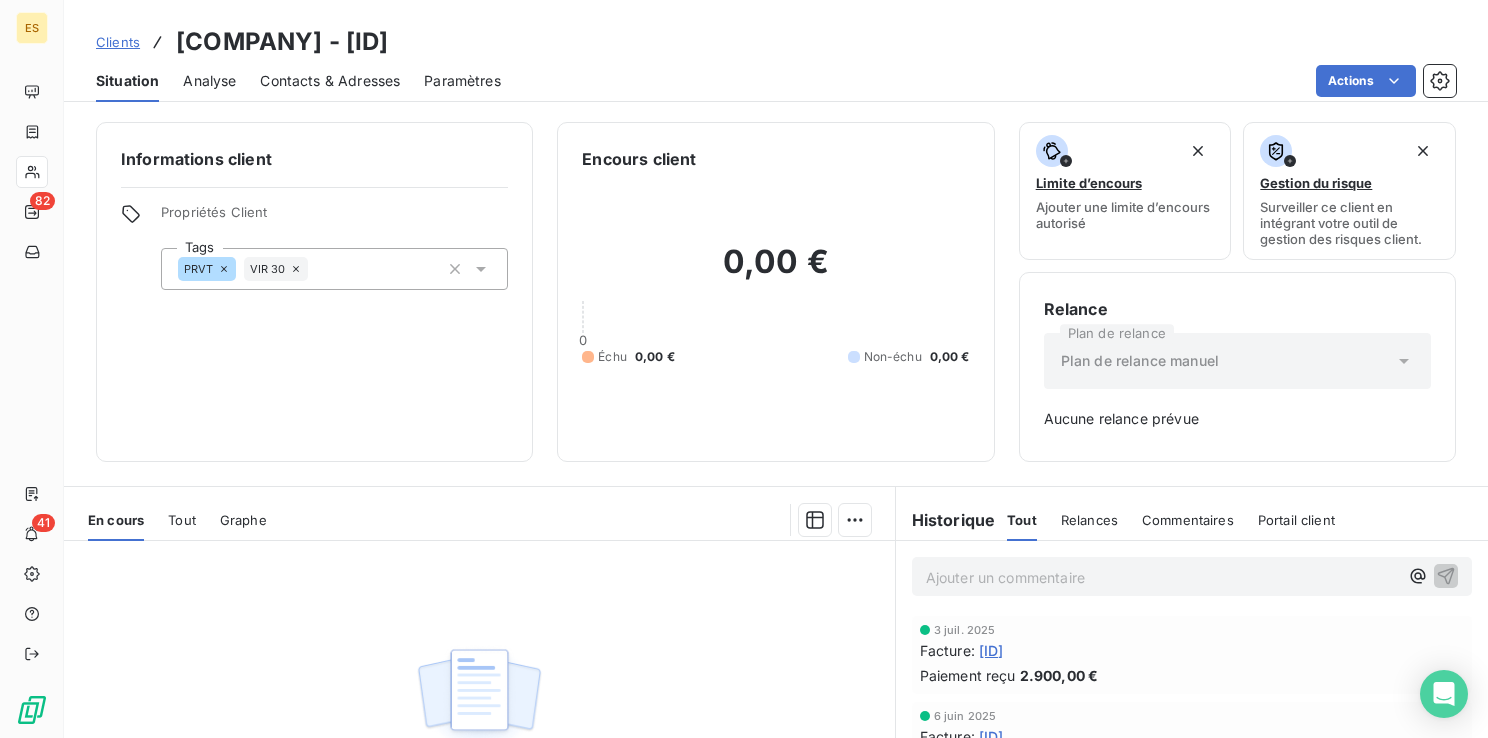 drag, startPoint x: 433, startPoint y: 42, endPoint x: 554, endPoint y: 41, distance: 121.004135 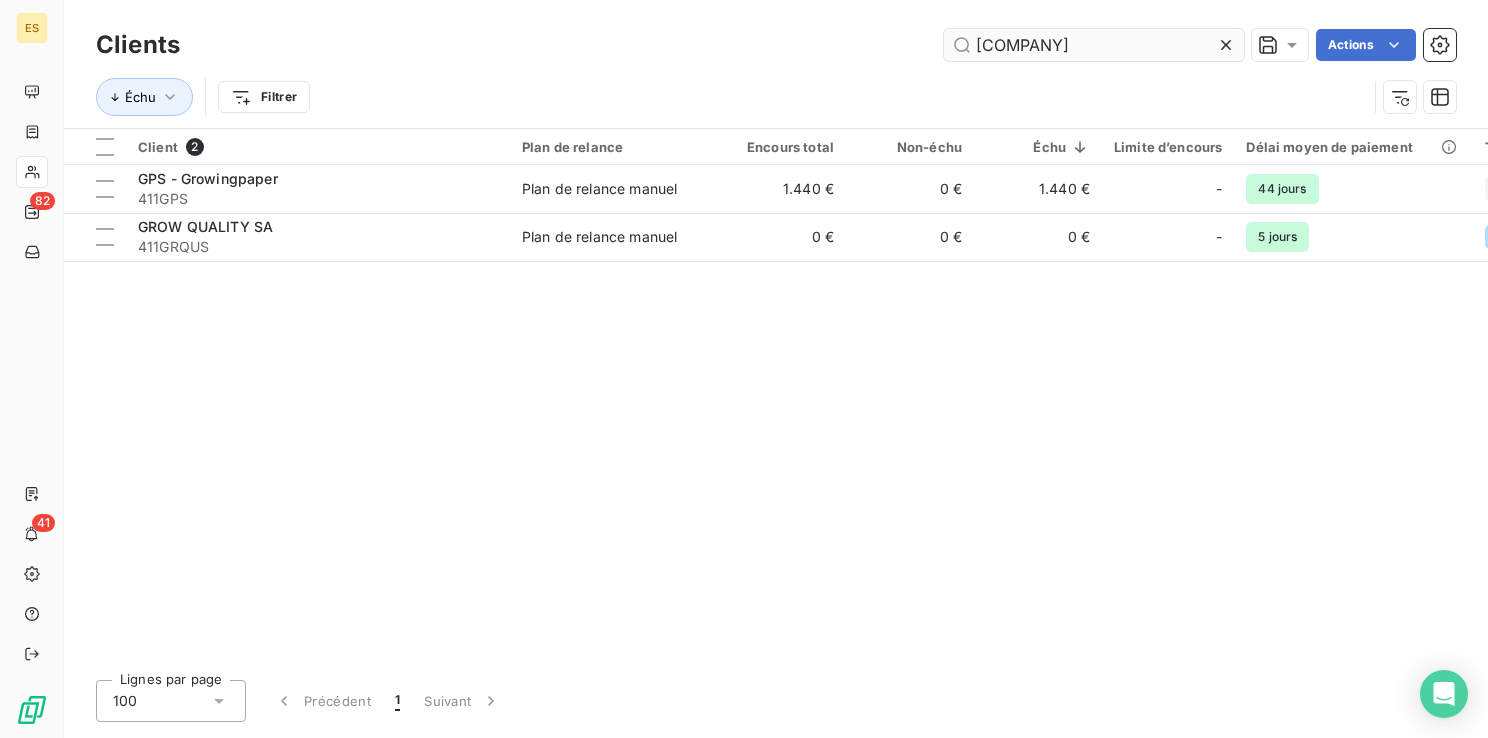 click on "[COMPANY]" at bounding box center (1094, 45) 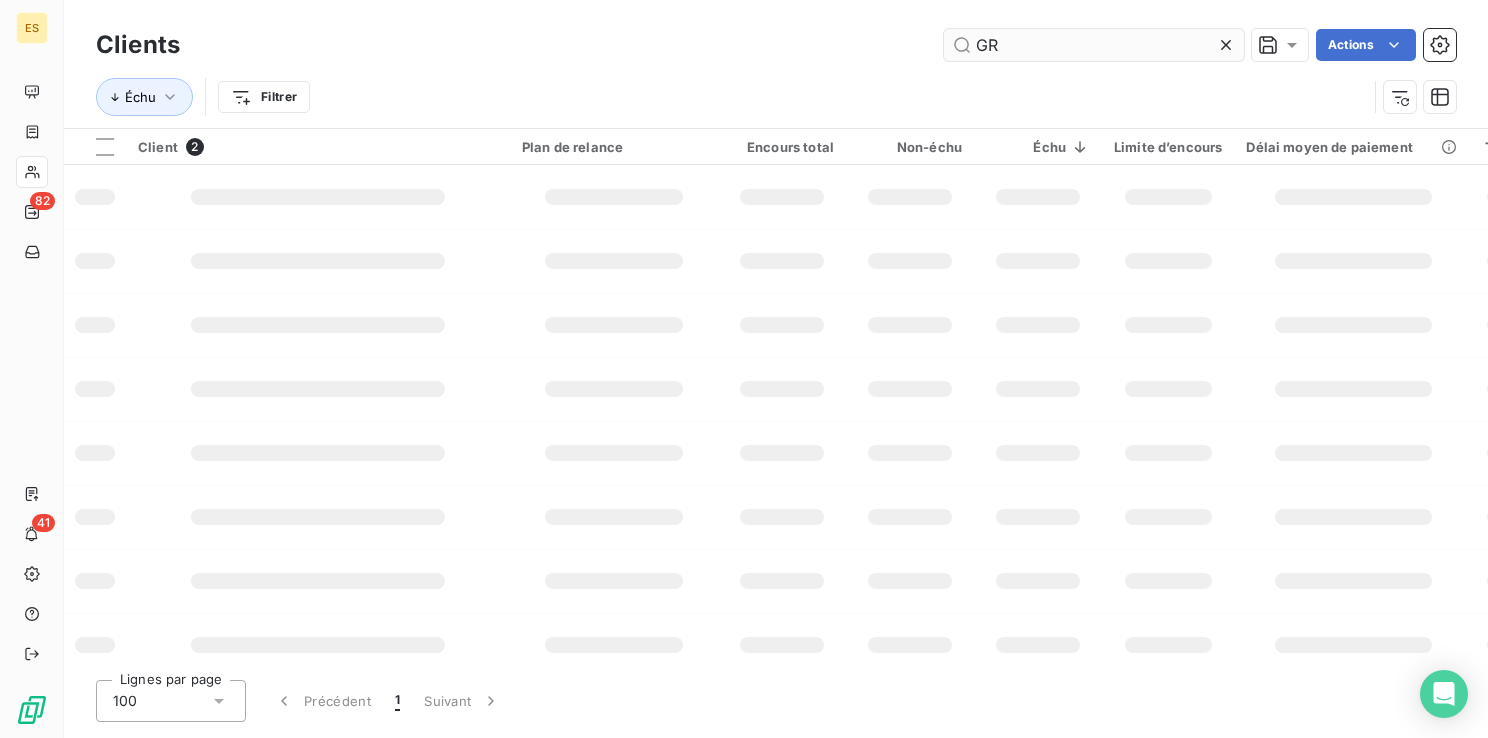 type on "G" 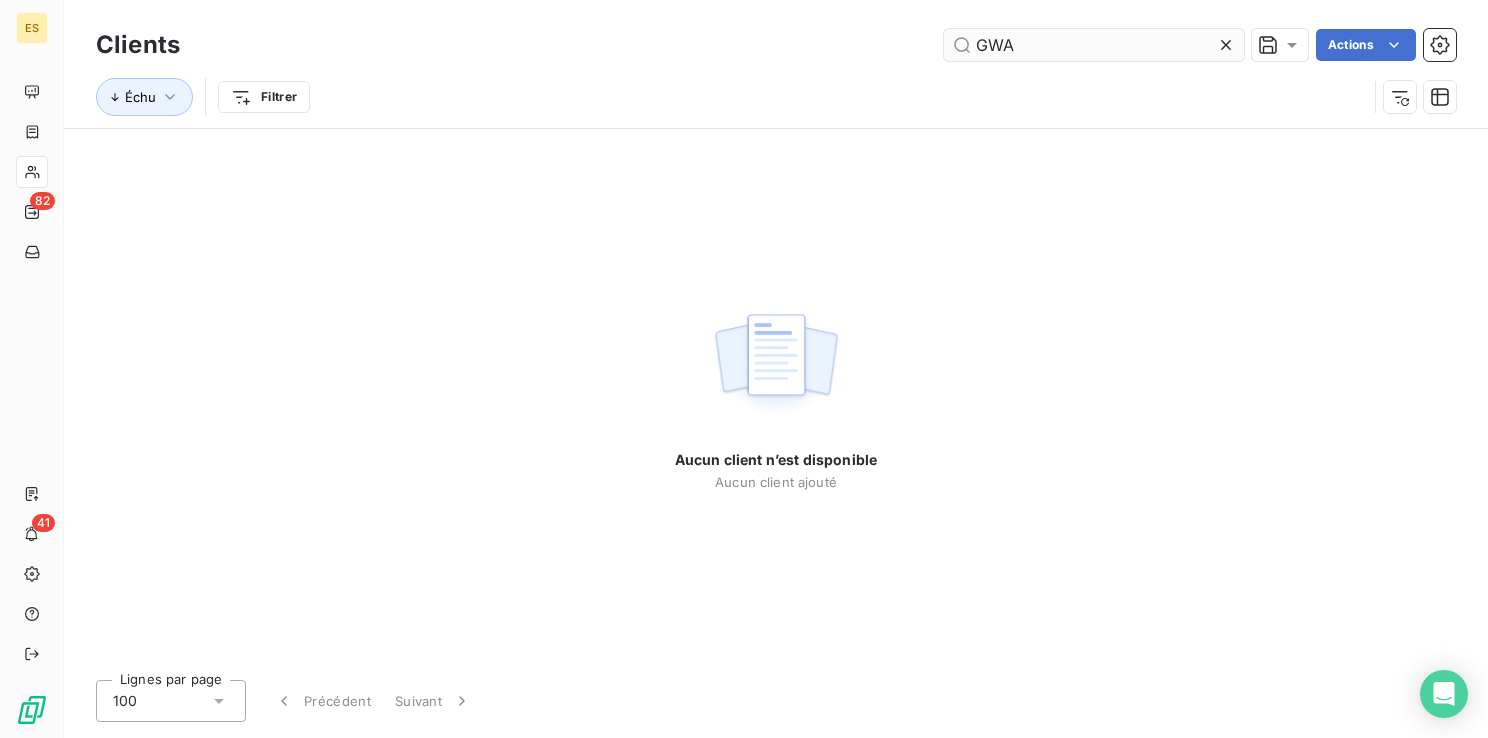 type on "H" 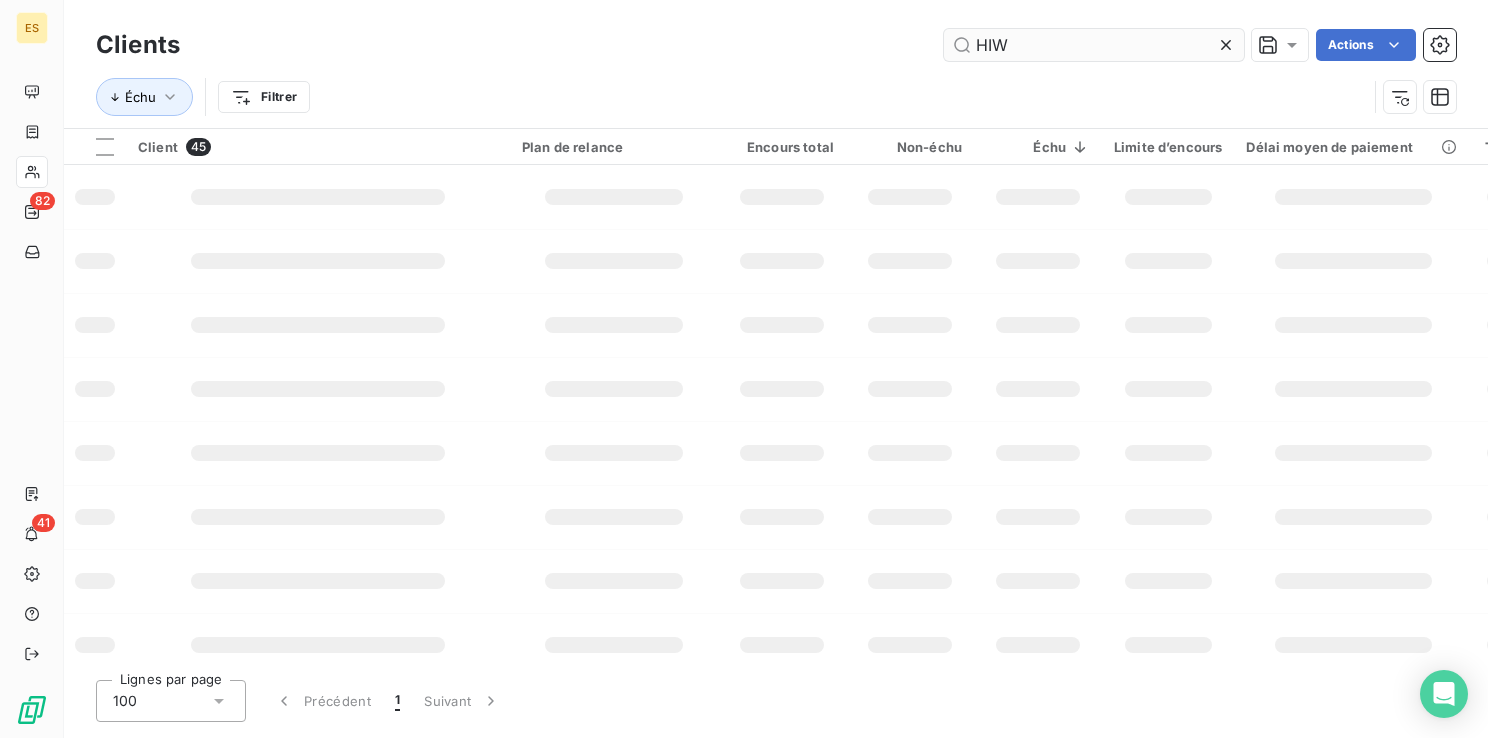 type on "HIWA" 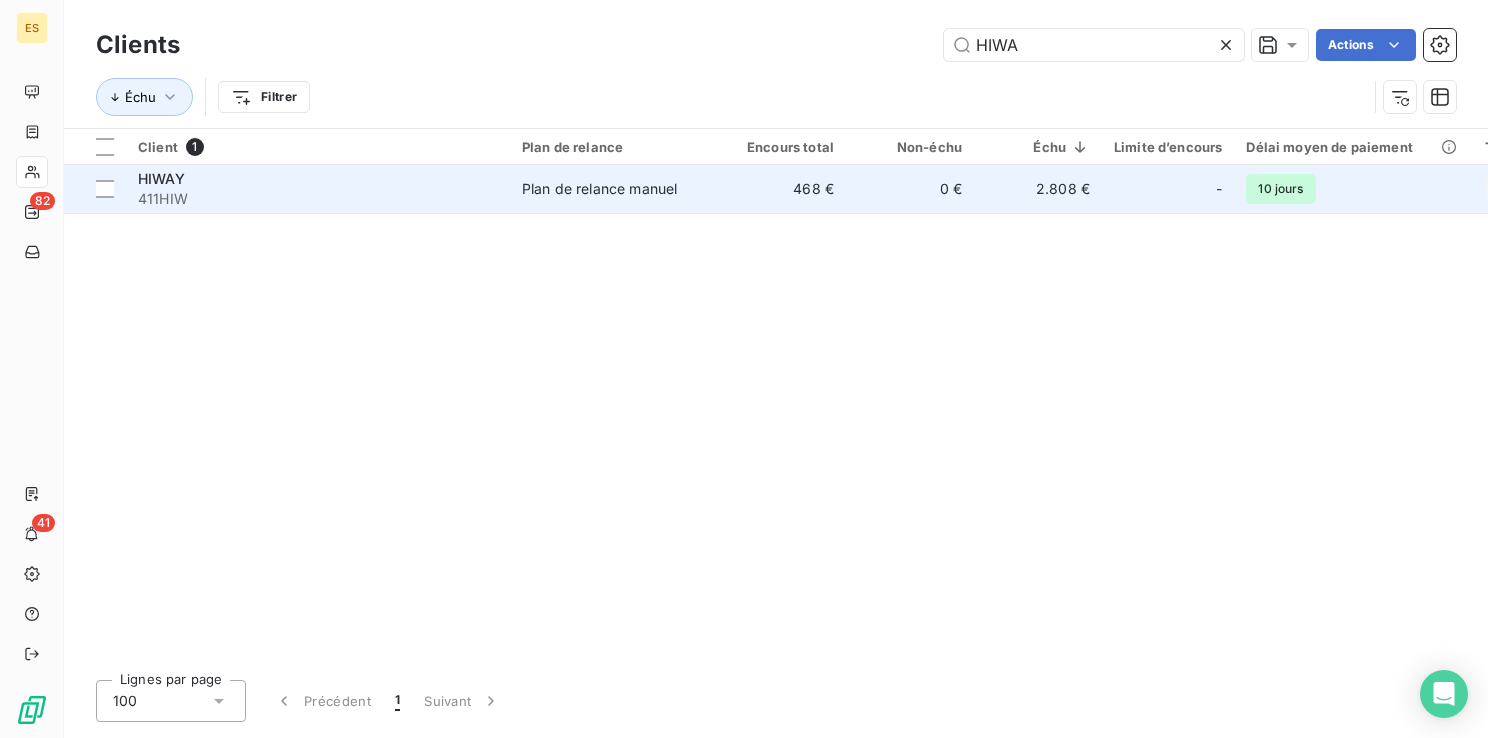 type on "HIWA" 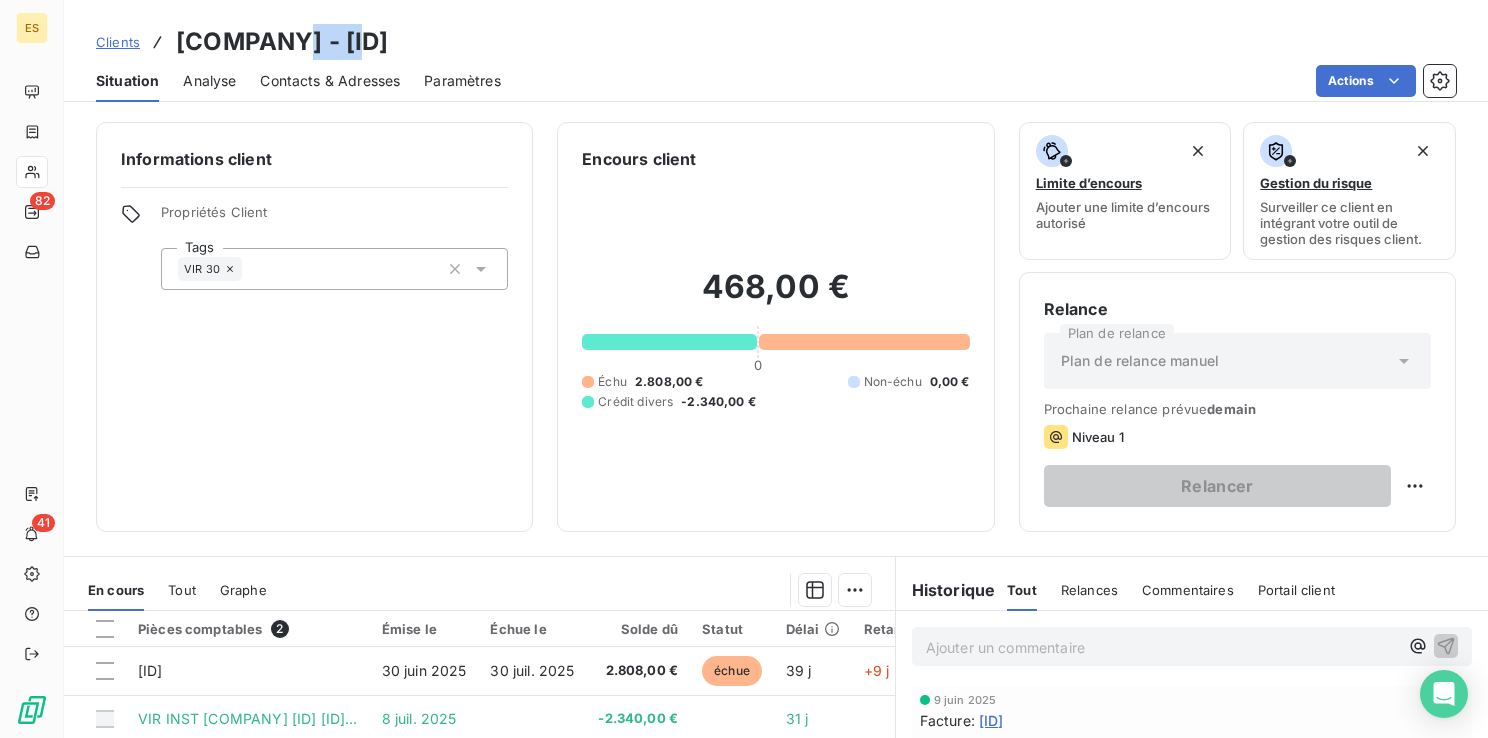 drag, startPoint x: 371, startPoint y: 42, endPoint x: 285, endPoint y: 46, distance: 86.09297 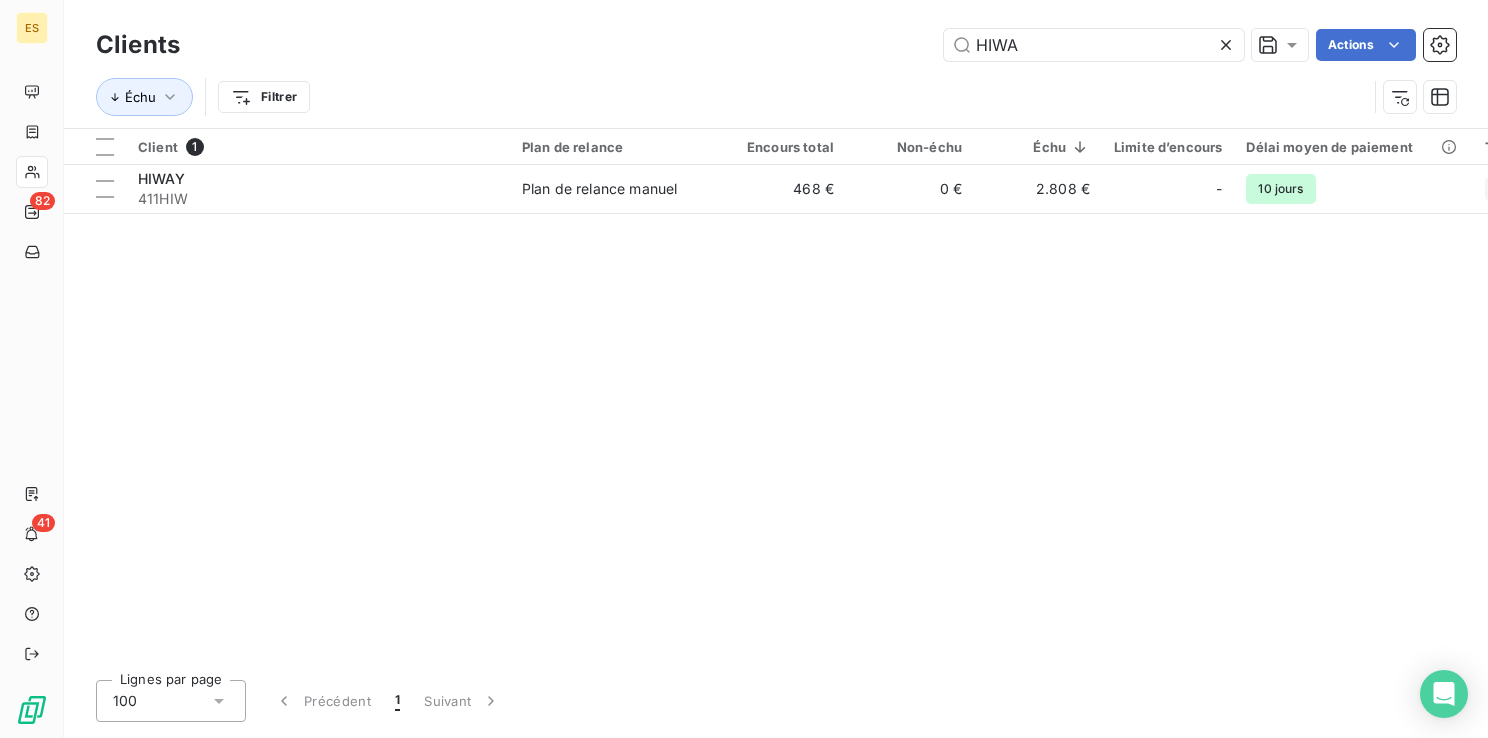 click 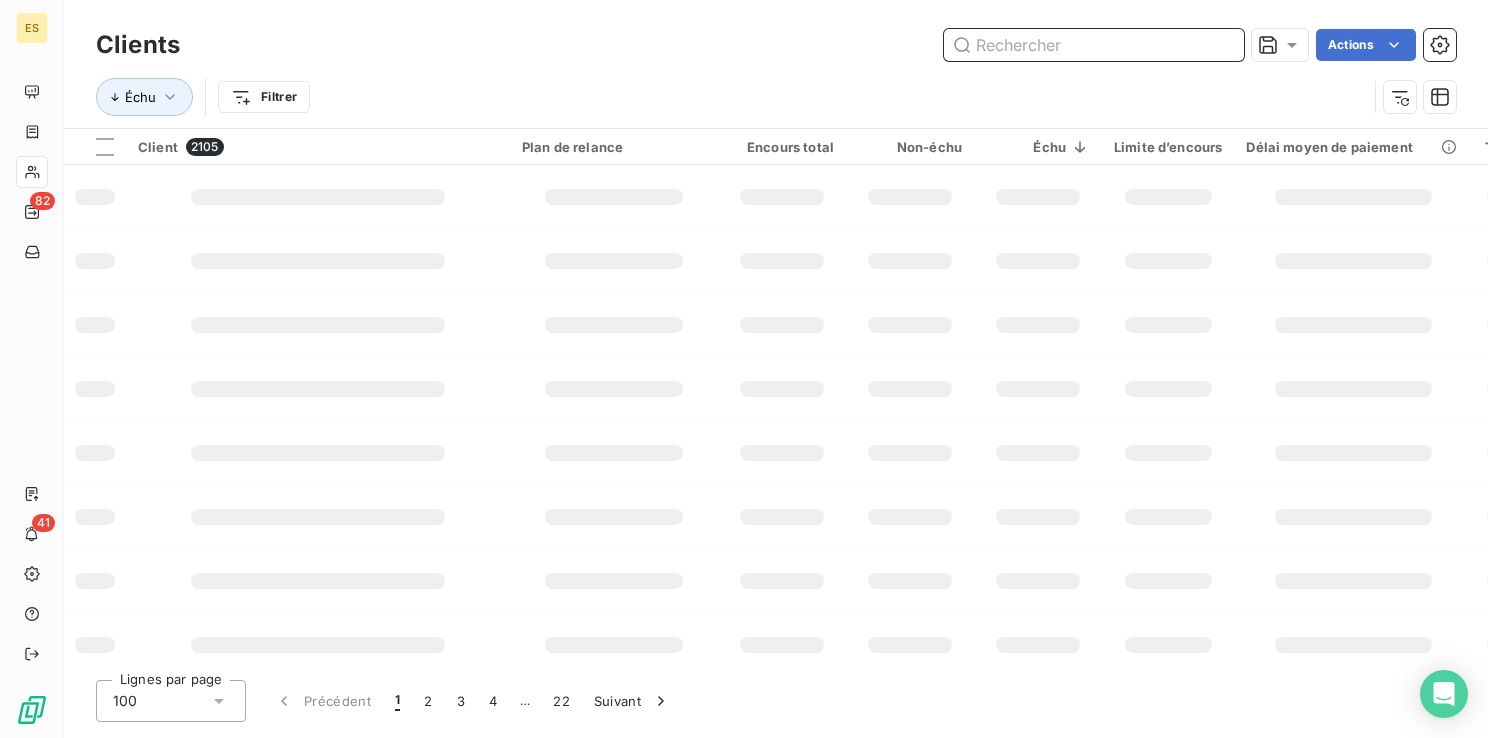 click at bounding box center (1094, 45) 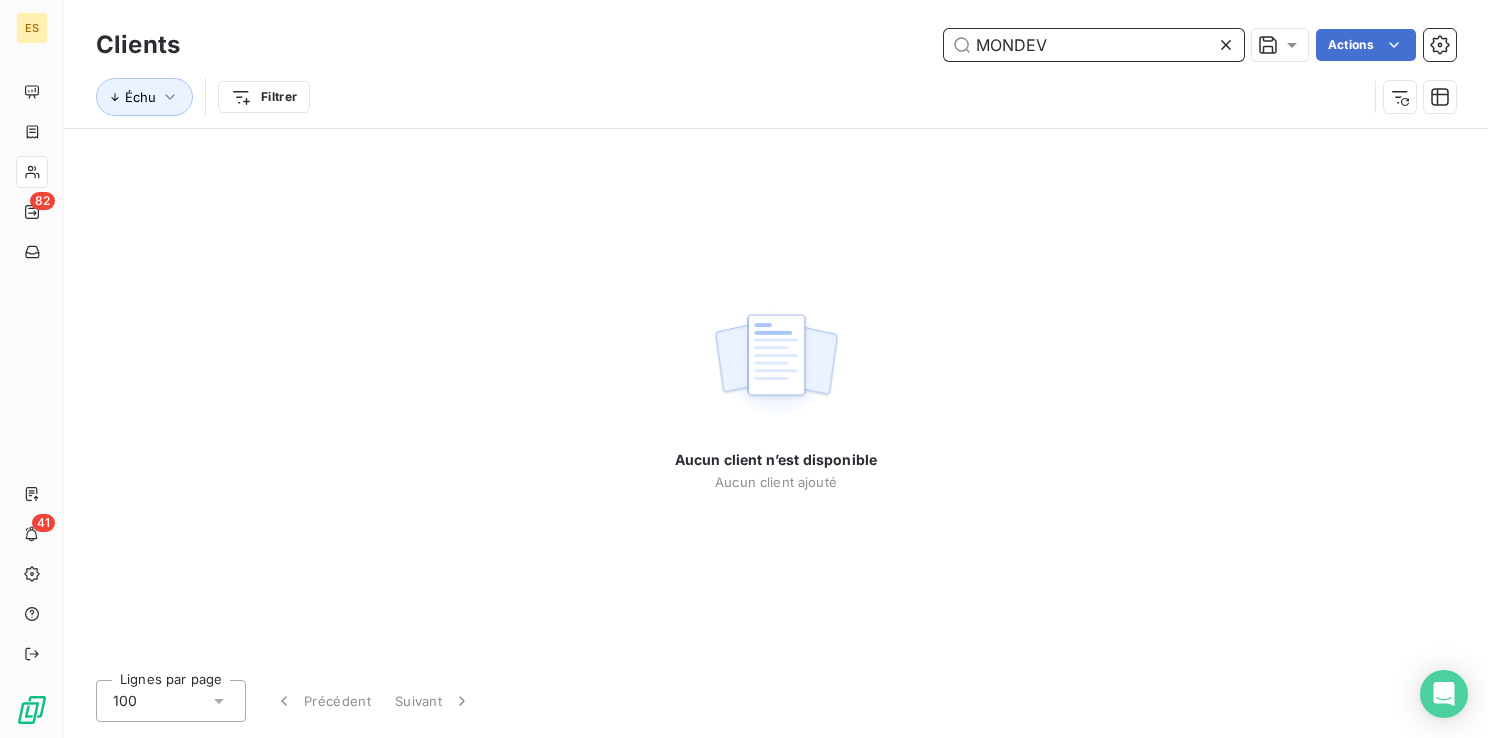 type on "MONDEV" 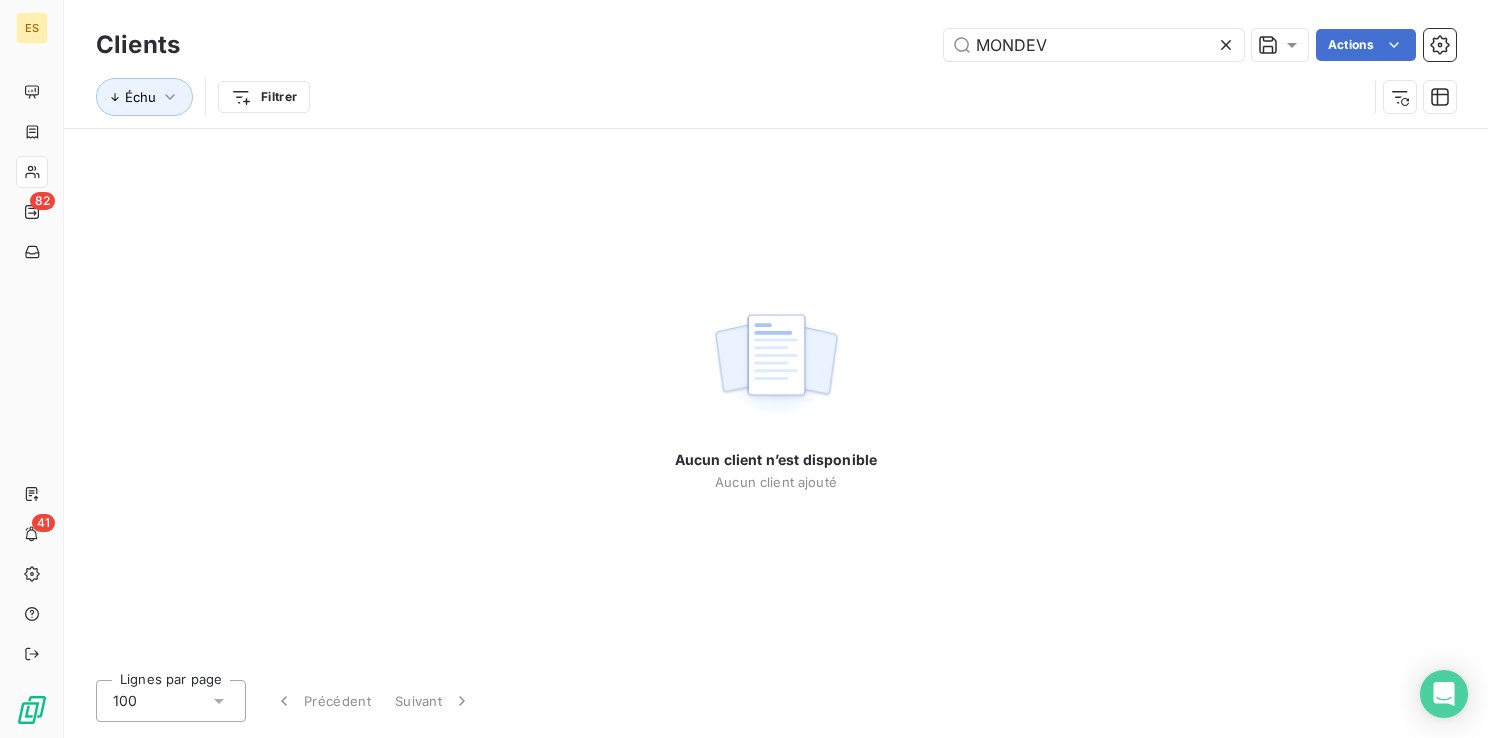 click 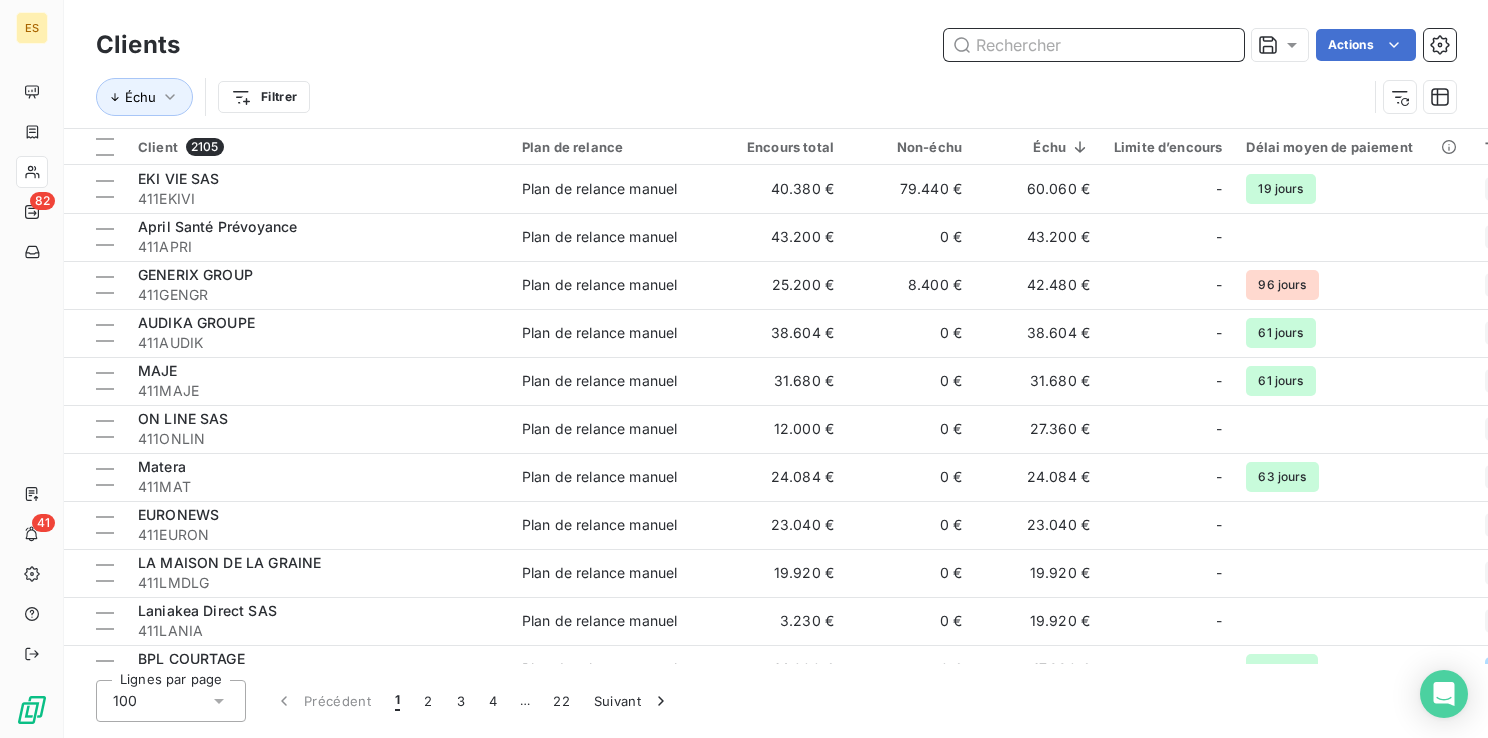 click at bounding box center (1094, 45) 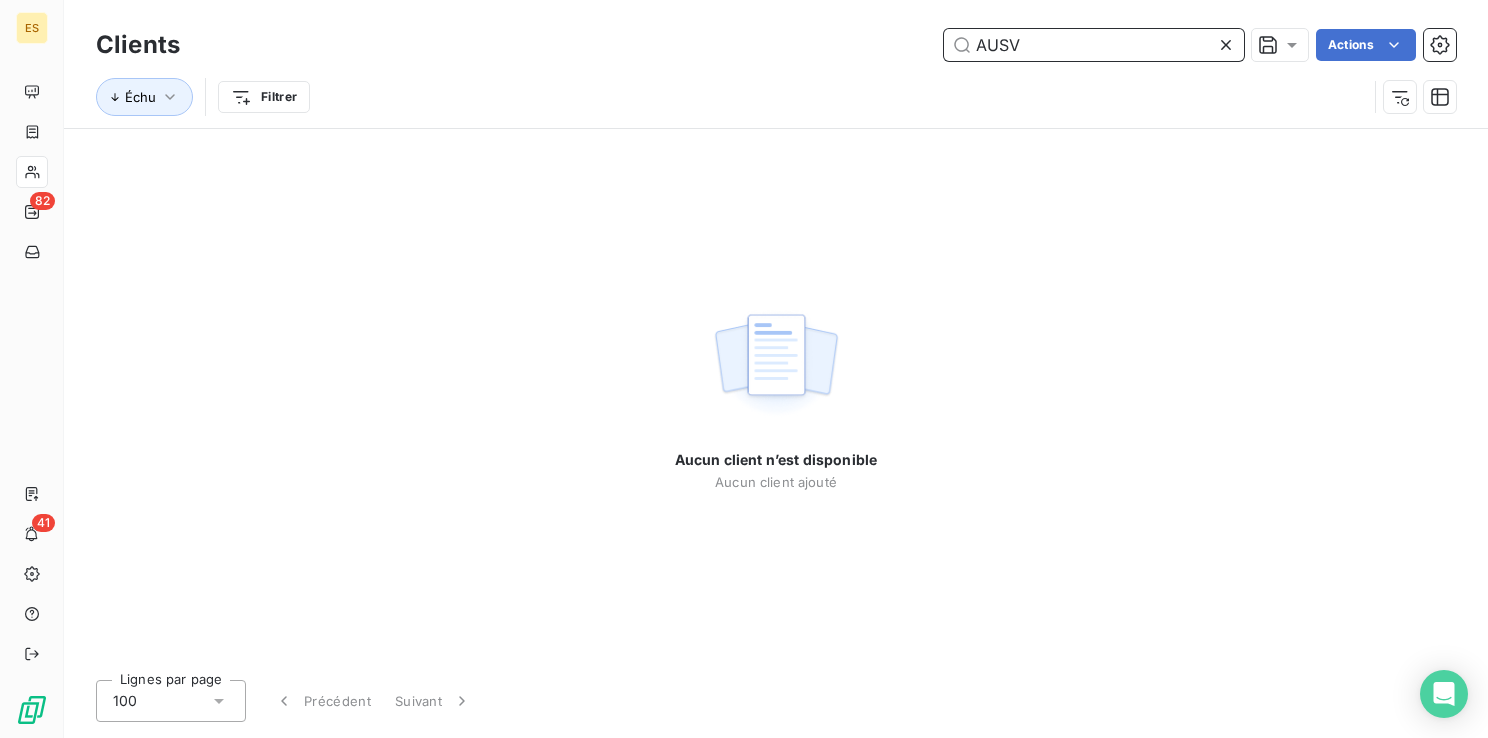 type on "AUSV" 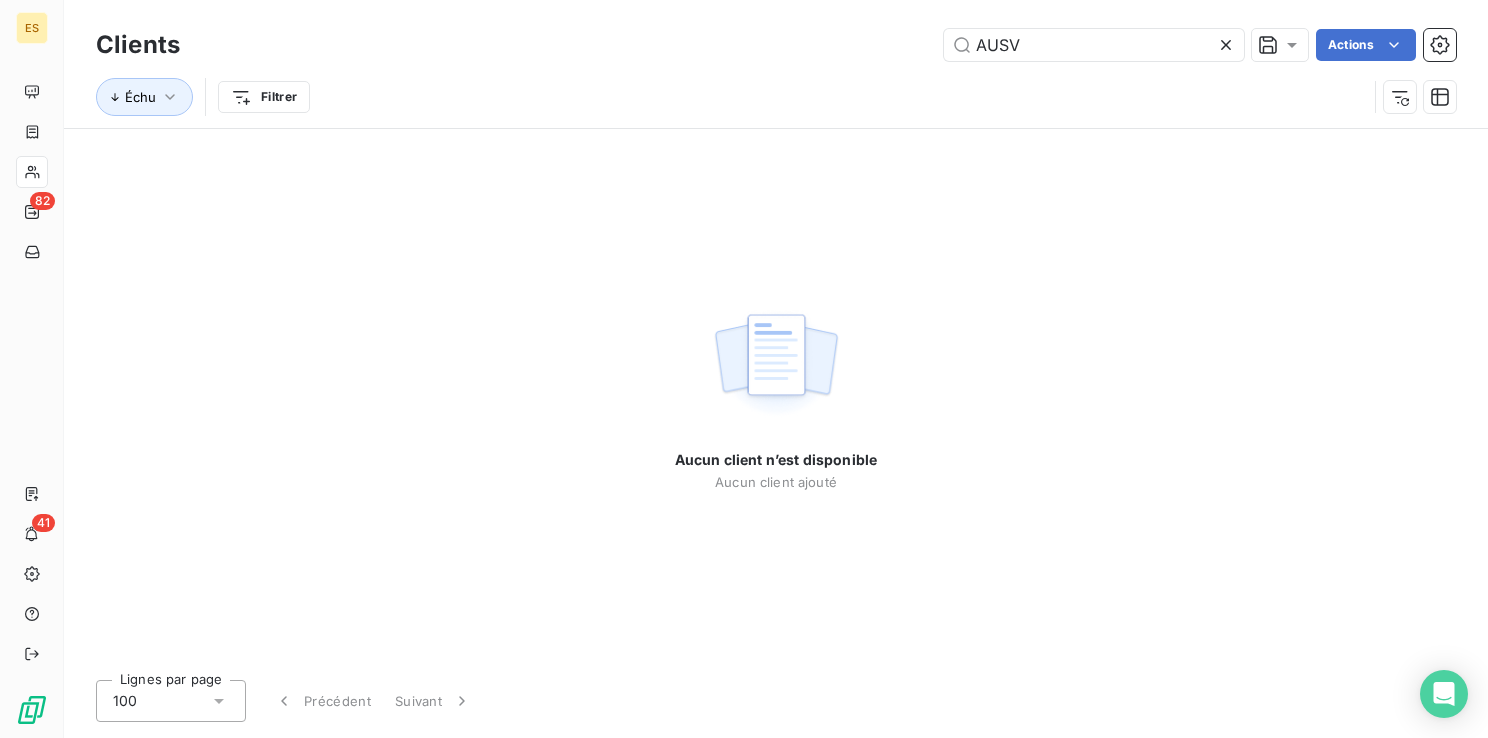 click 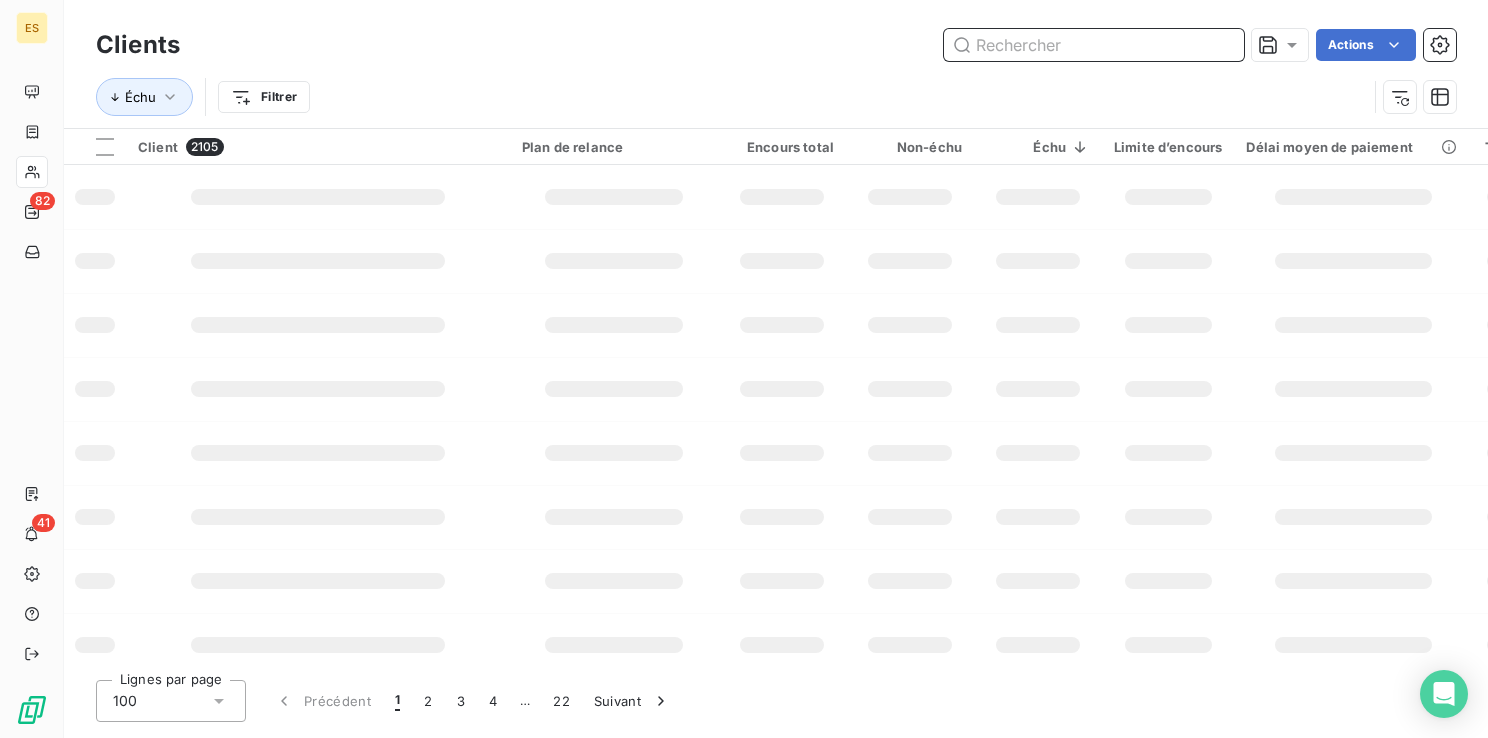 click at bounding box center (1094, 45) 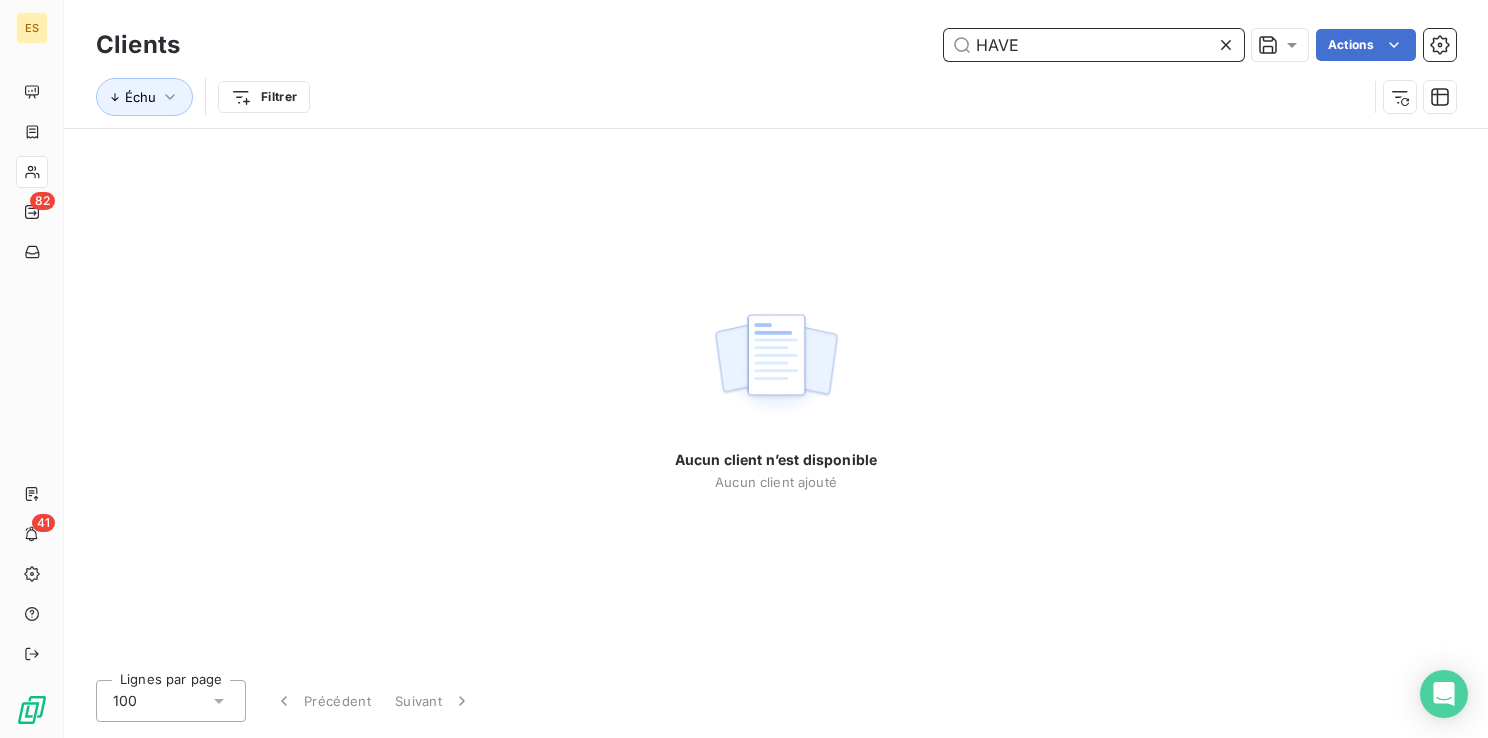 type on "HAVE" 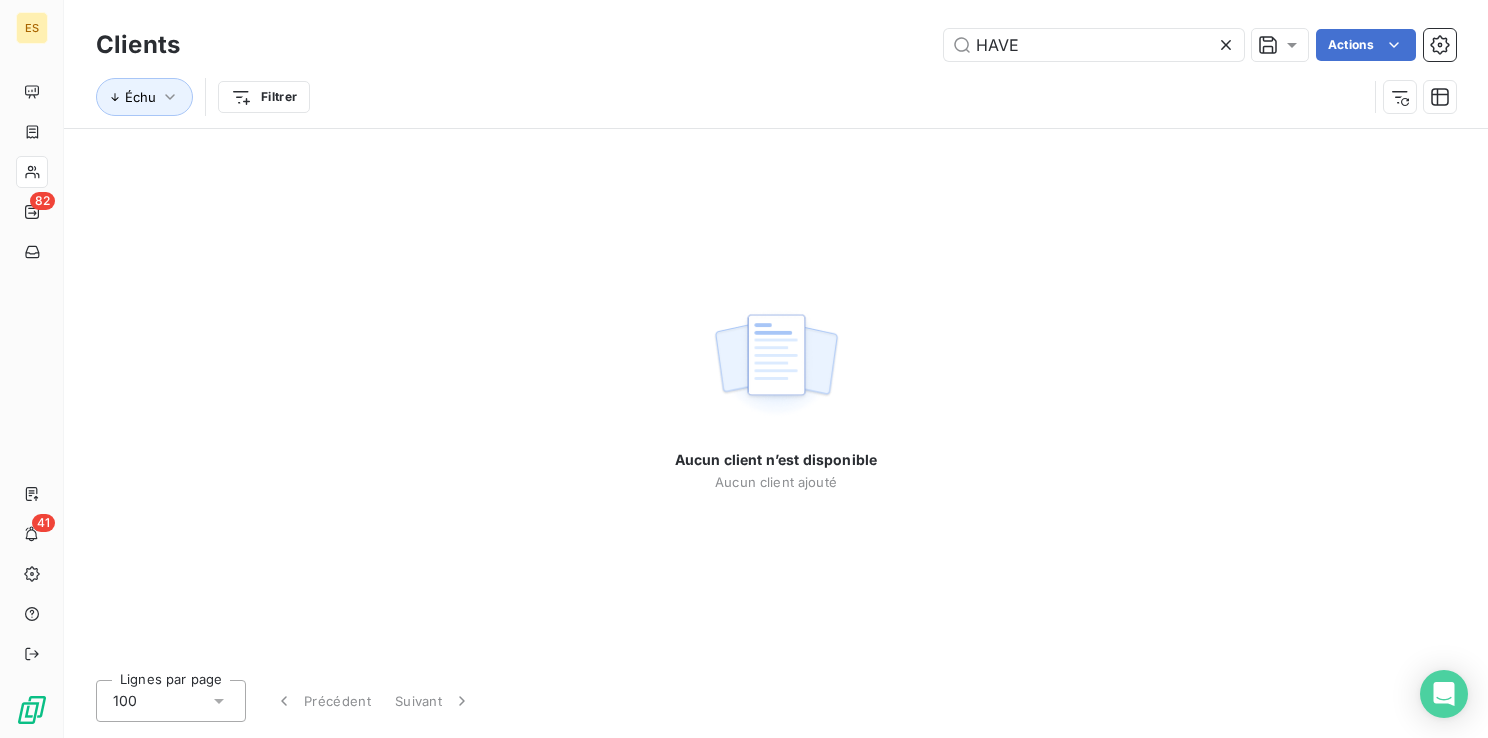 click 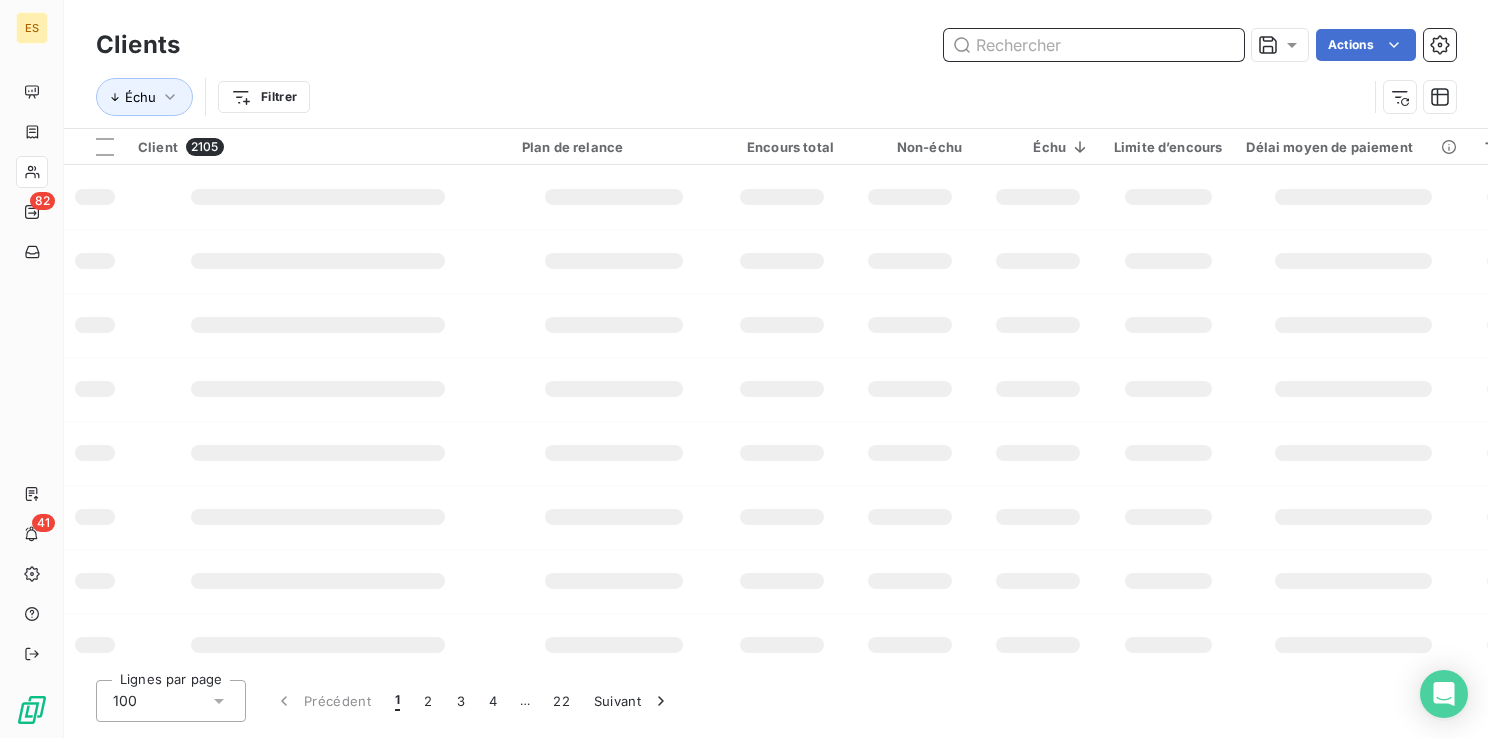 click at bounding box center (1094, 45) 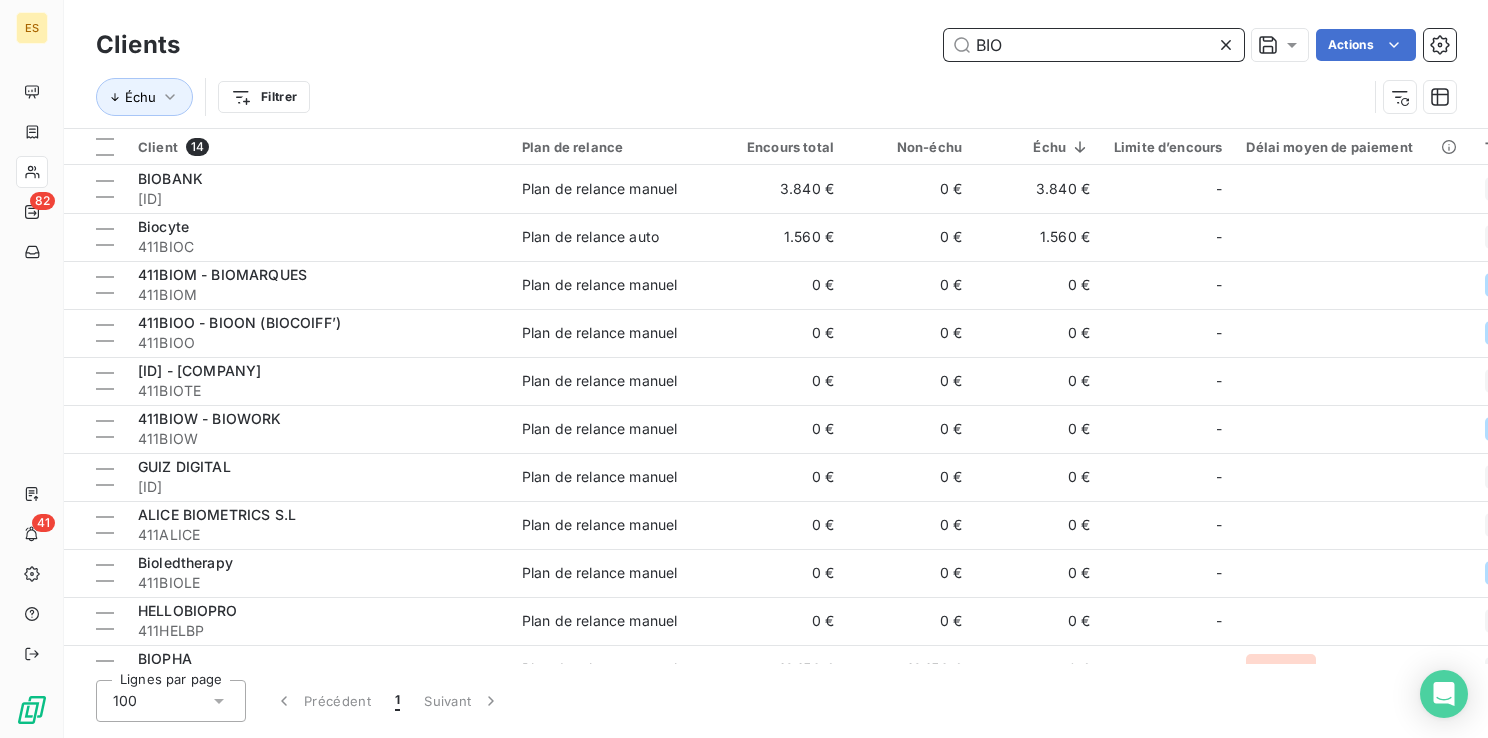 type on "BIOC" 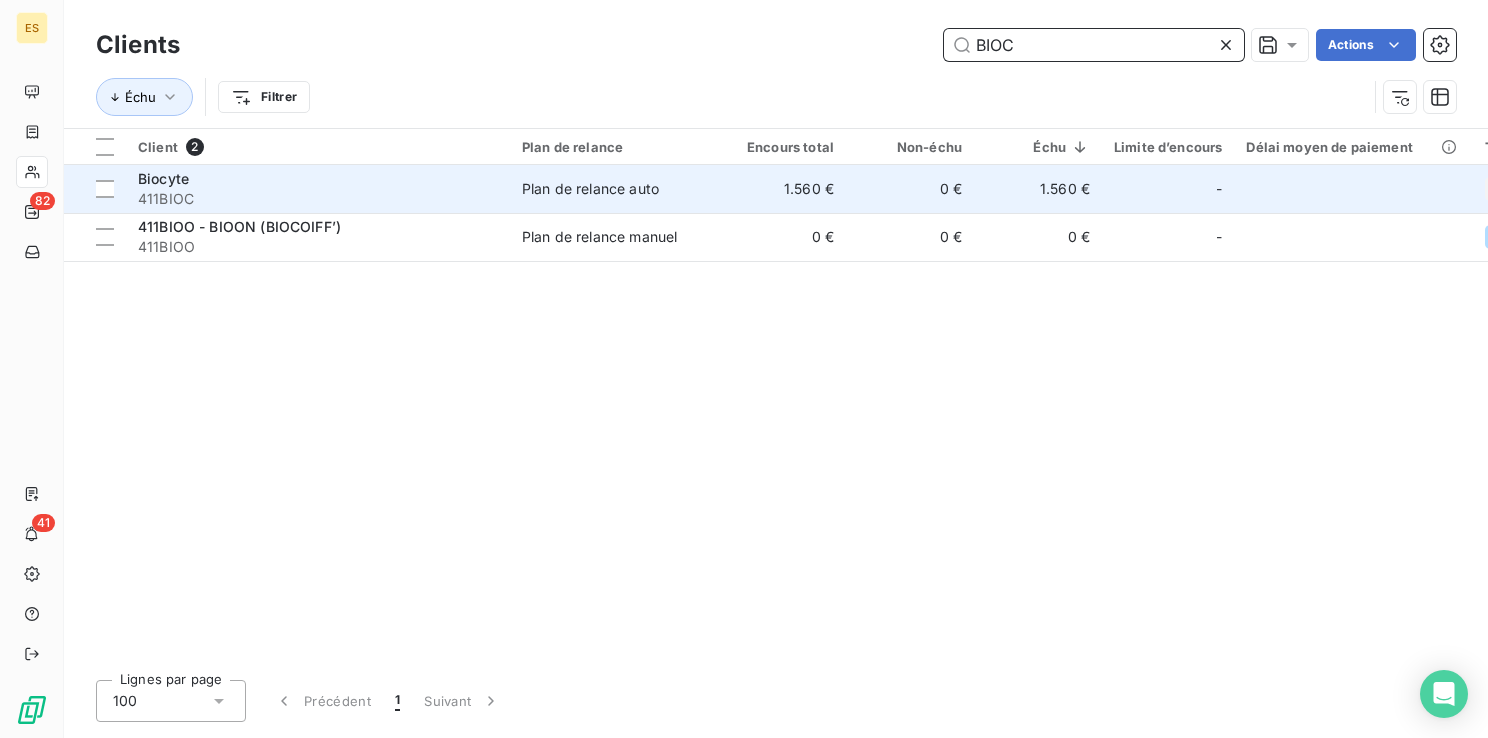 type on "BIOC" 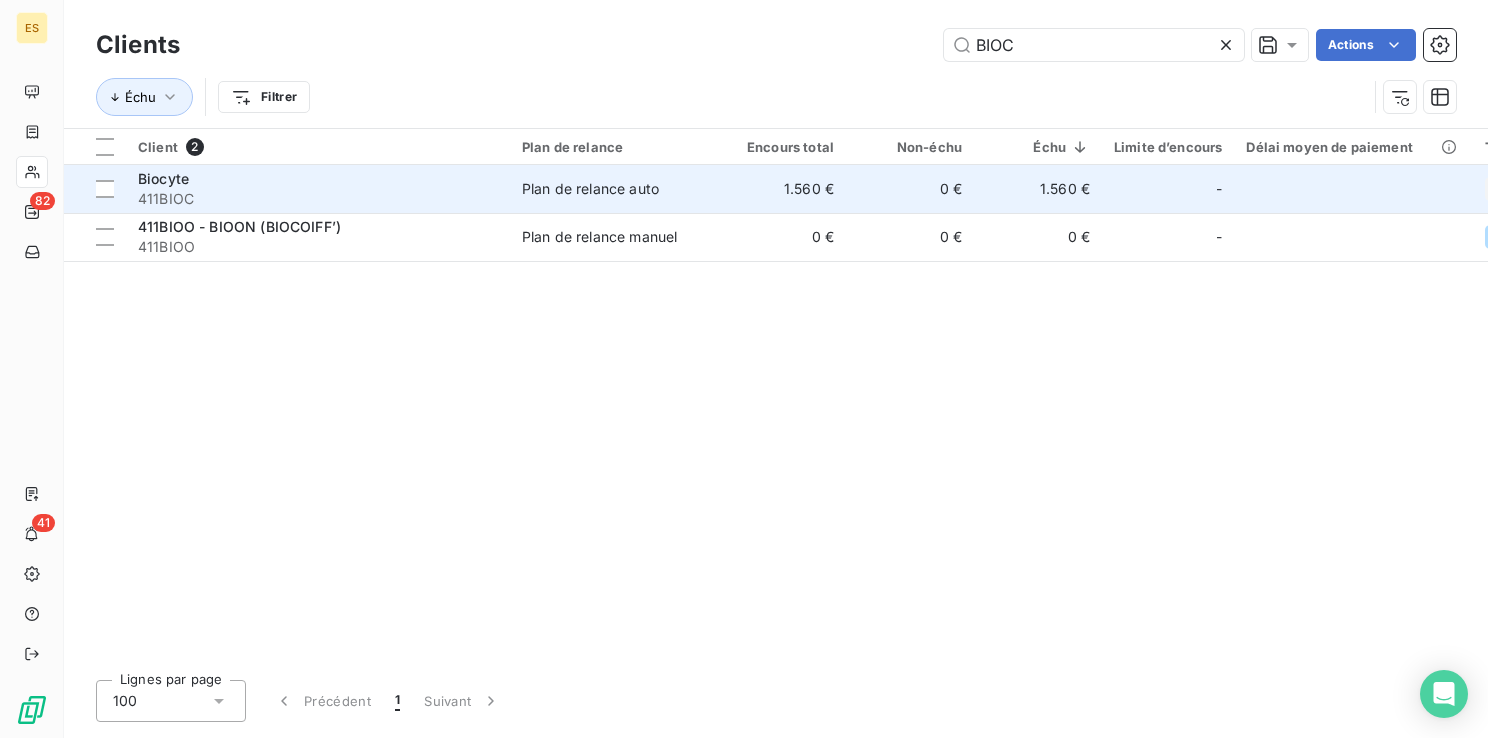 click on "Biocyte" at bounding box center (318, 179) 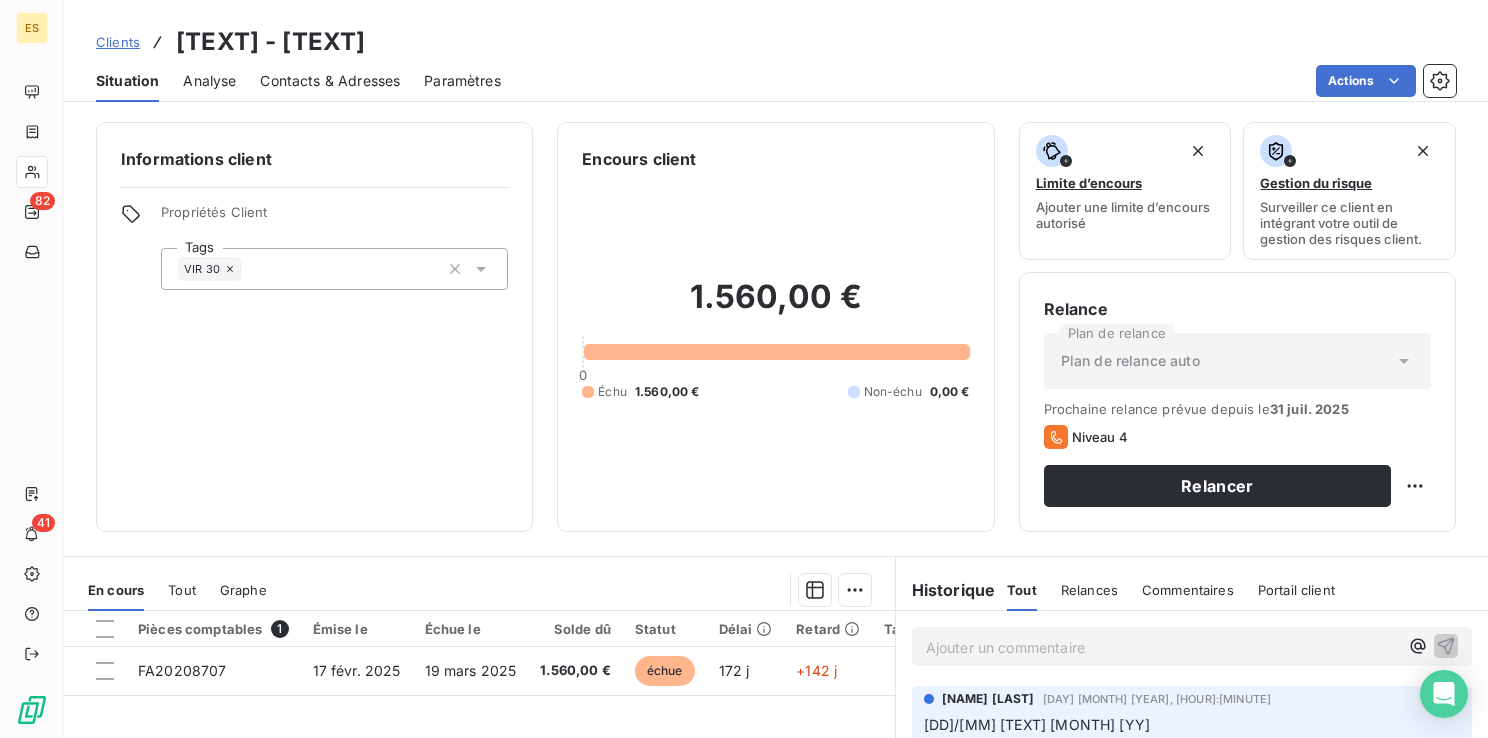drag, startPoint x: 390, startPoint y: 31, endPoint x: 295, endPoint y: 40, distance: 95.42536 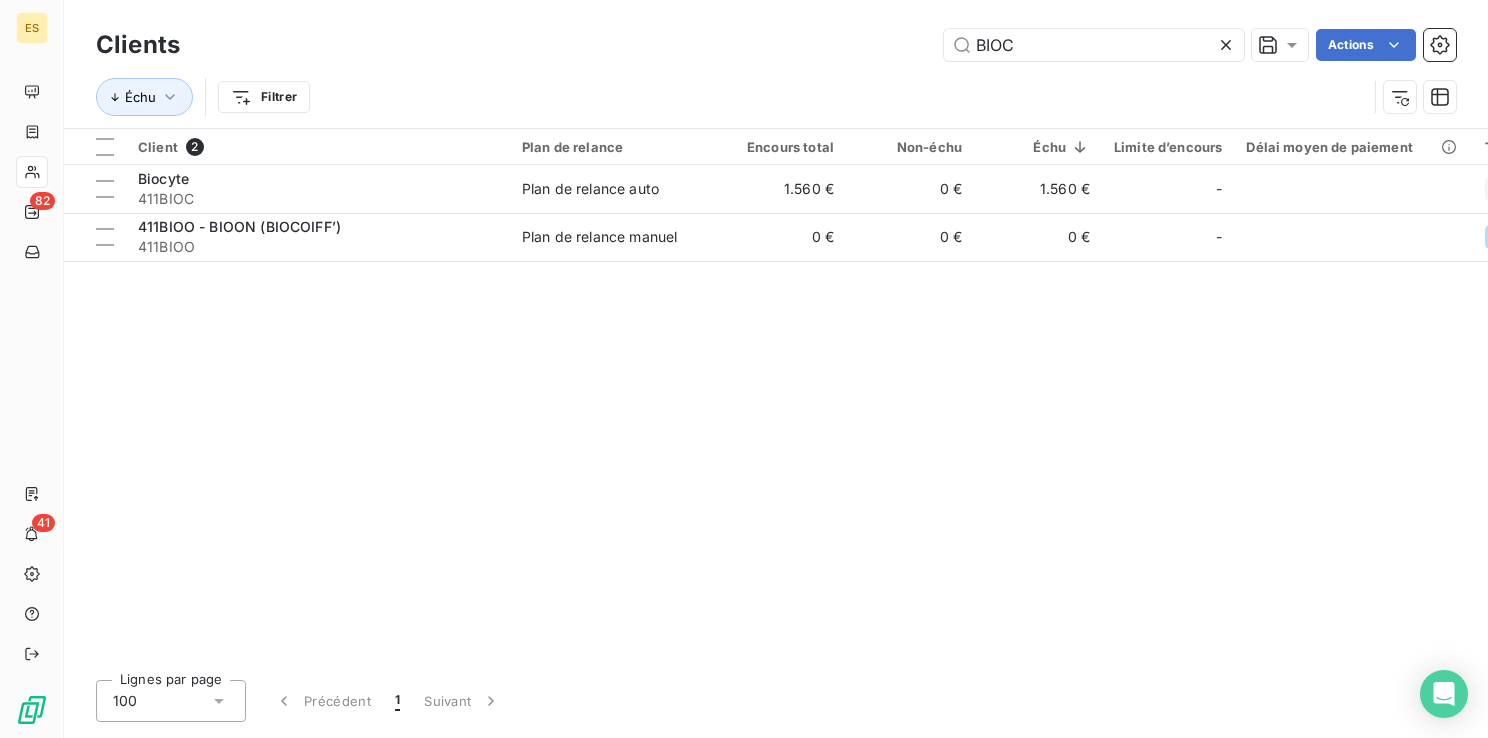 click 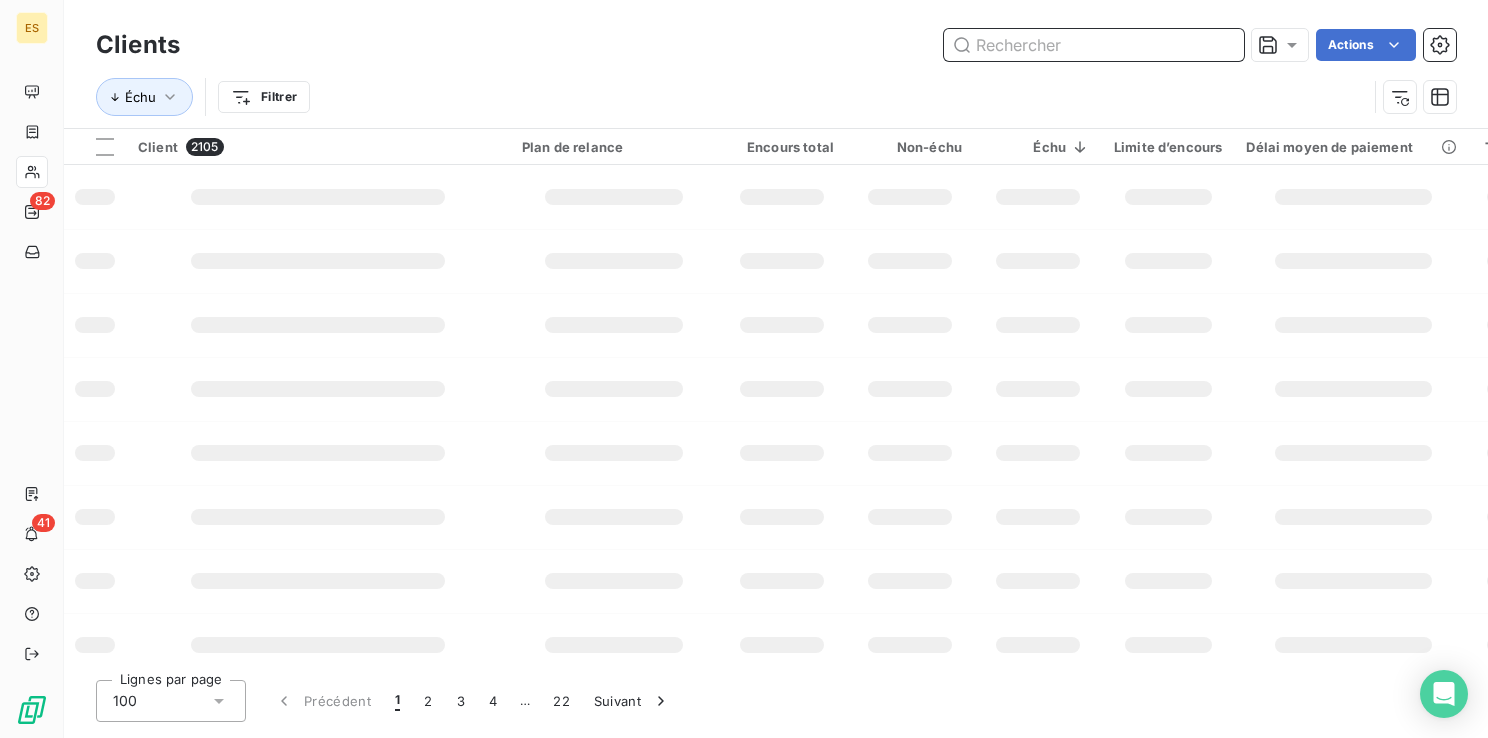 click at bounding box center (1094, 45) 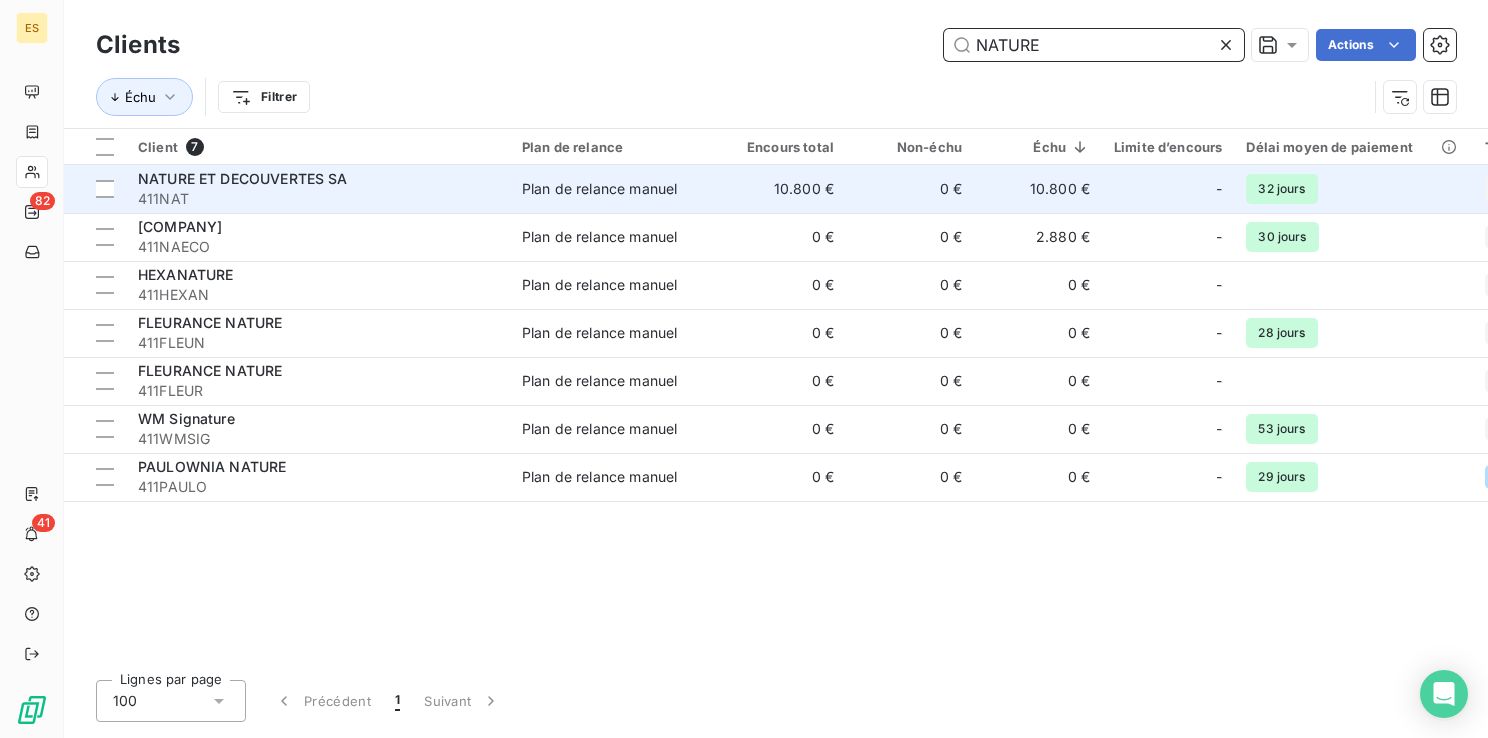 type on "NATURE" 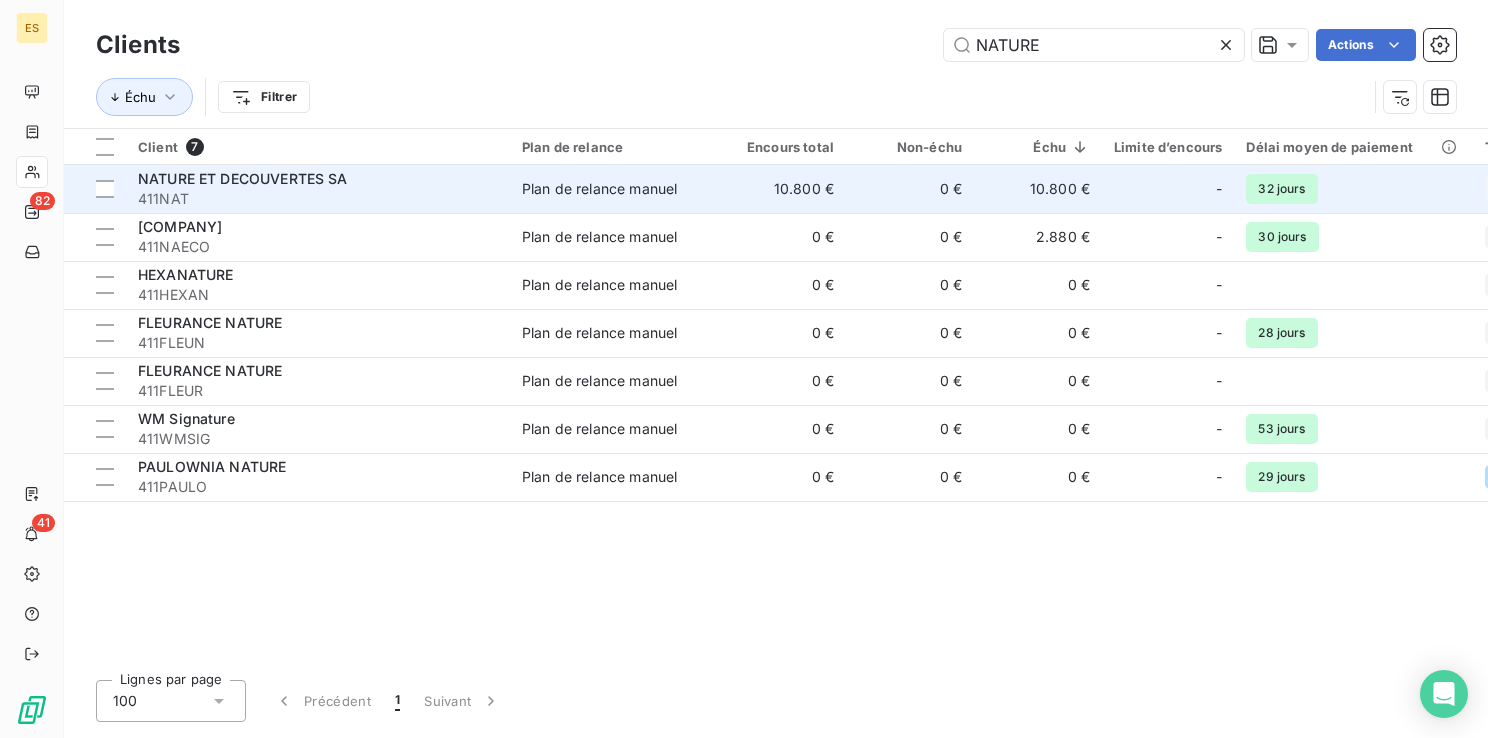 click on "411NAT" at bounding box center [318, 199] 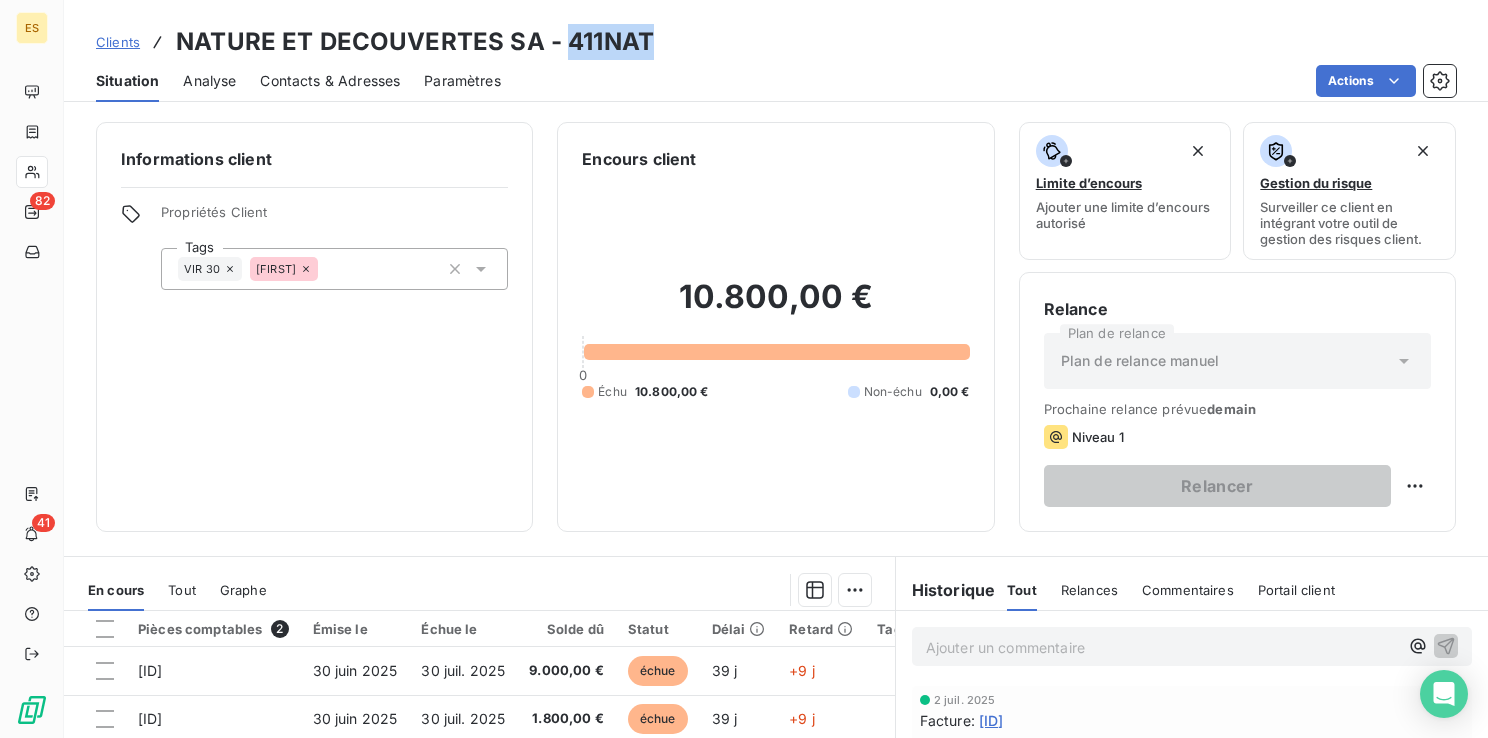 drag, startPoint x: 644, startPoint y: 42, endPoint x: 568, endPoint y: 46, distance: 76.105194 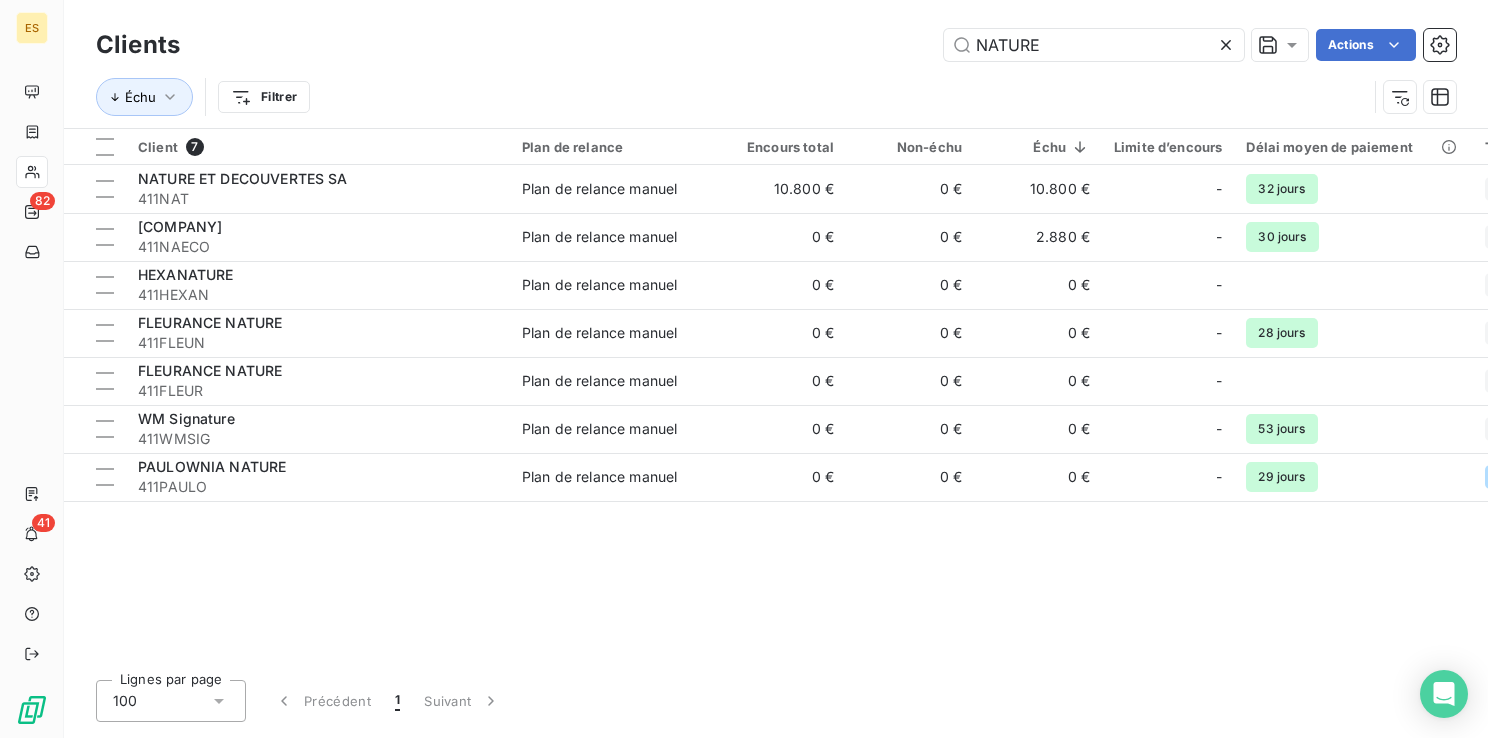 click 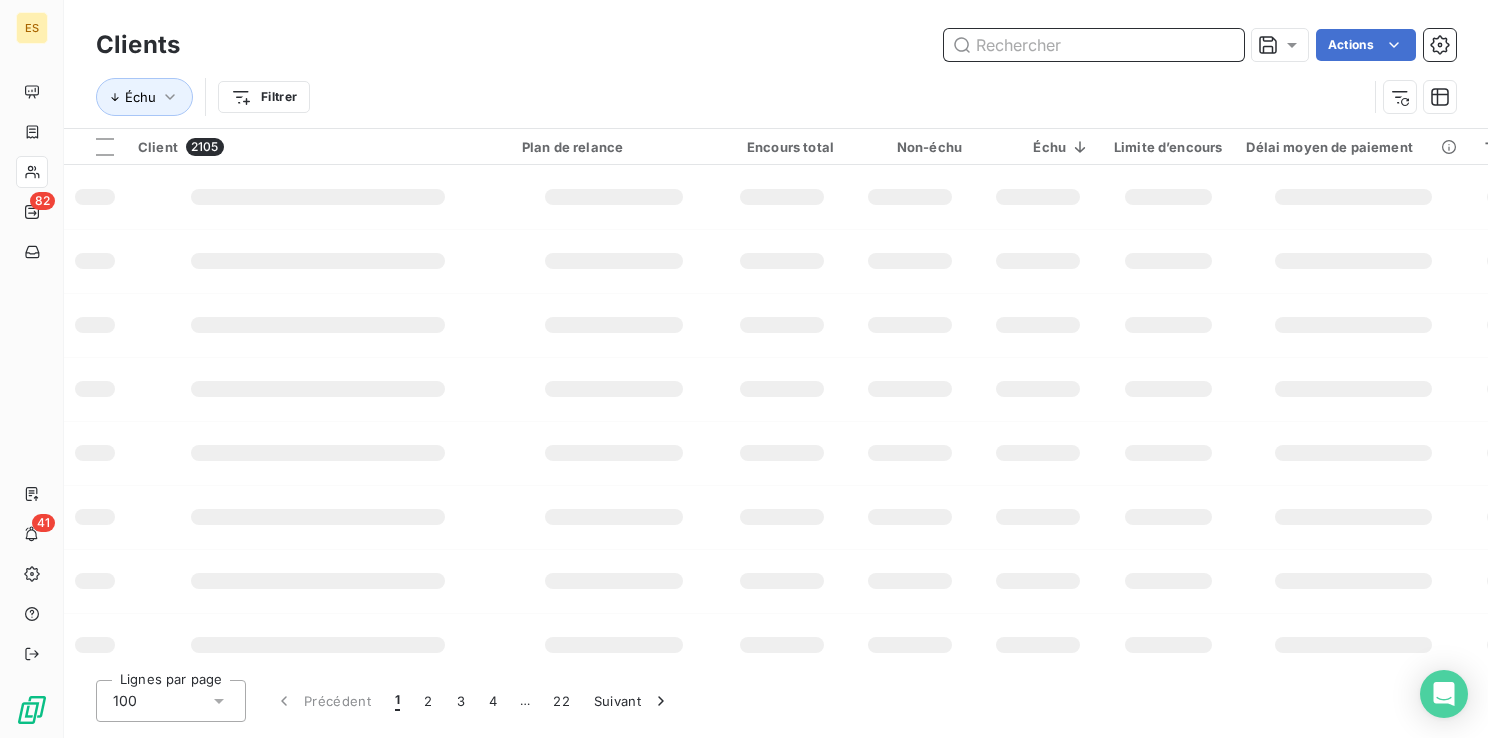 click at bounding box center [1094, 45] 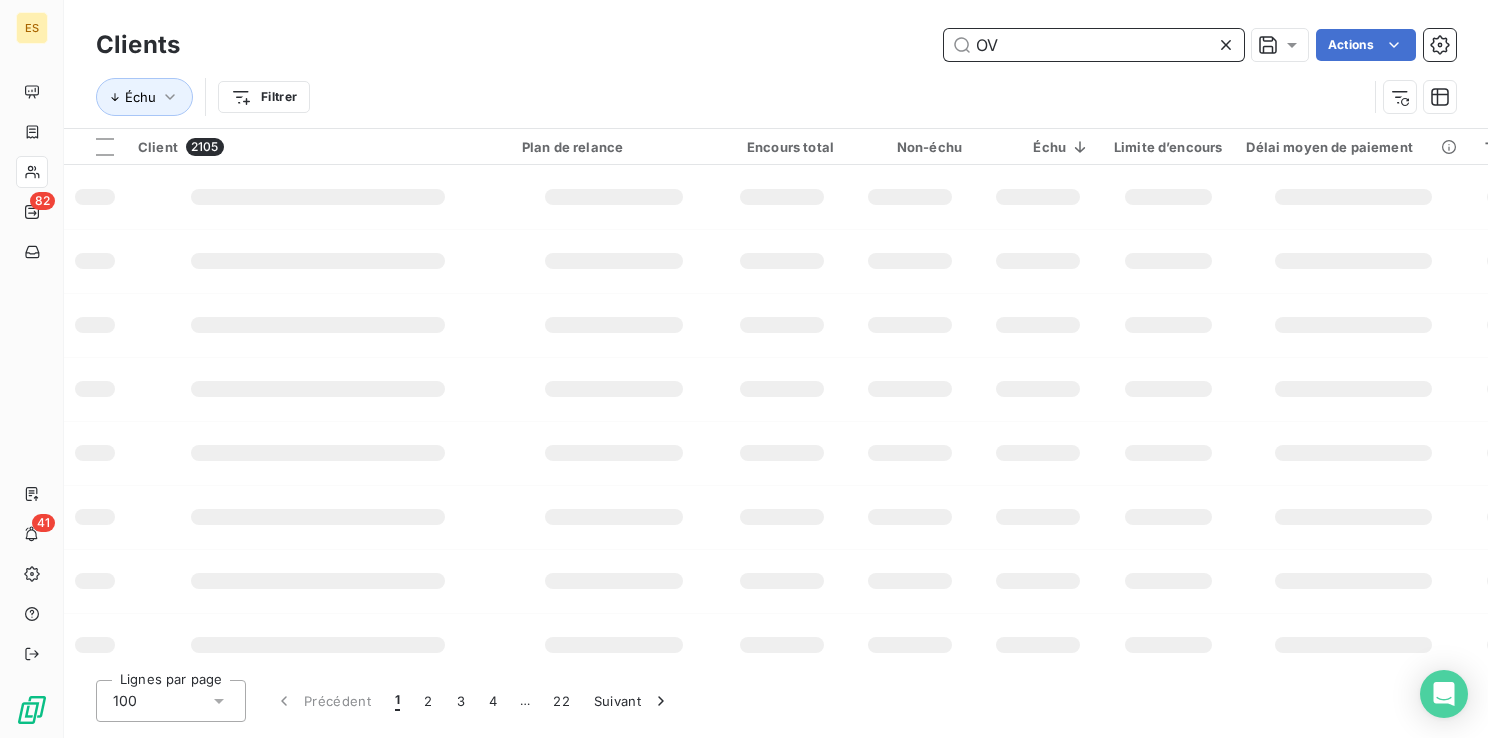 type on "OVO" 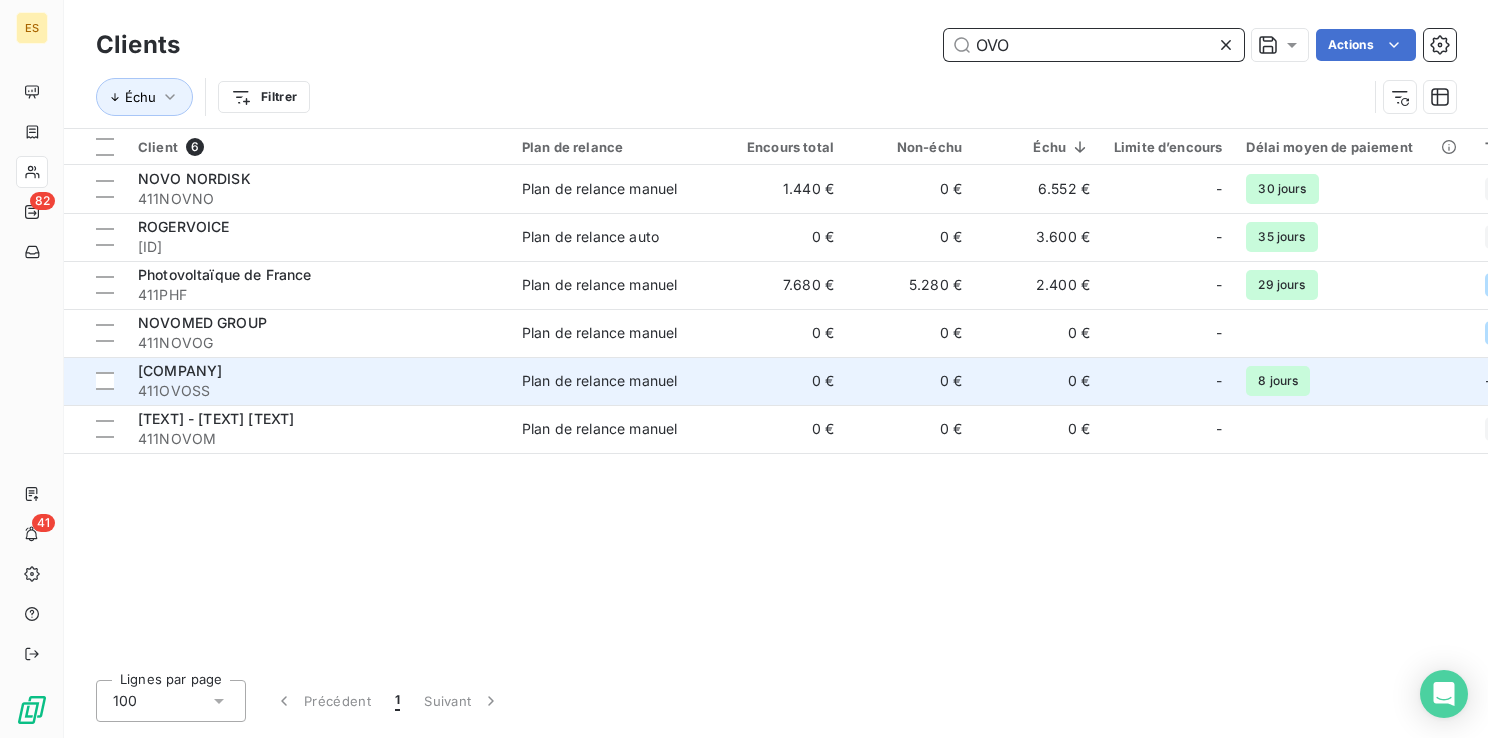 type on "OVO" 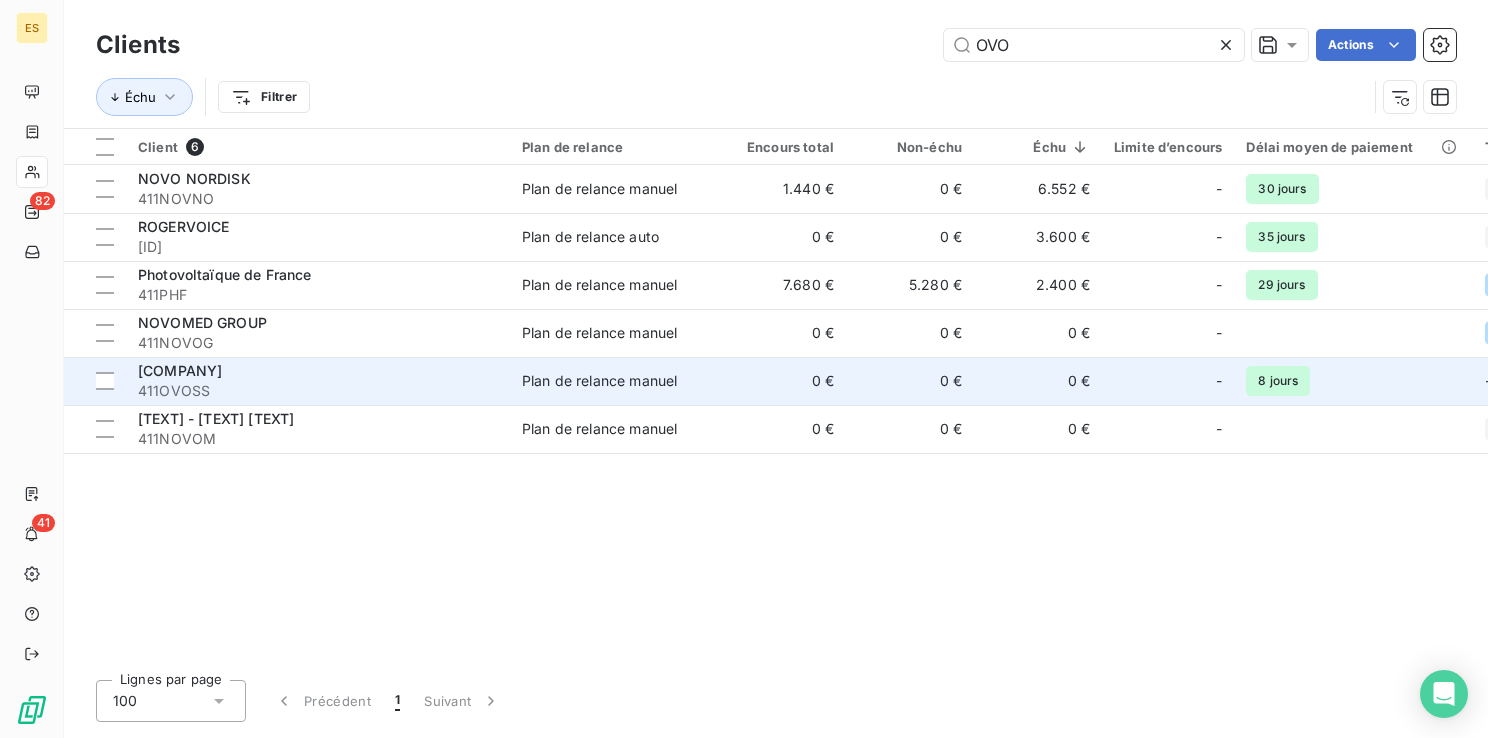 click on "[COMPANY]" at bounding box center [318, 371] 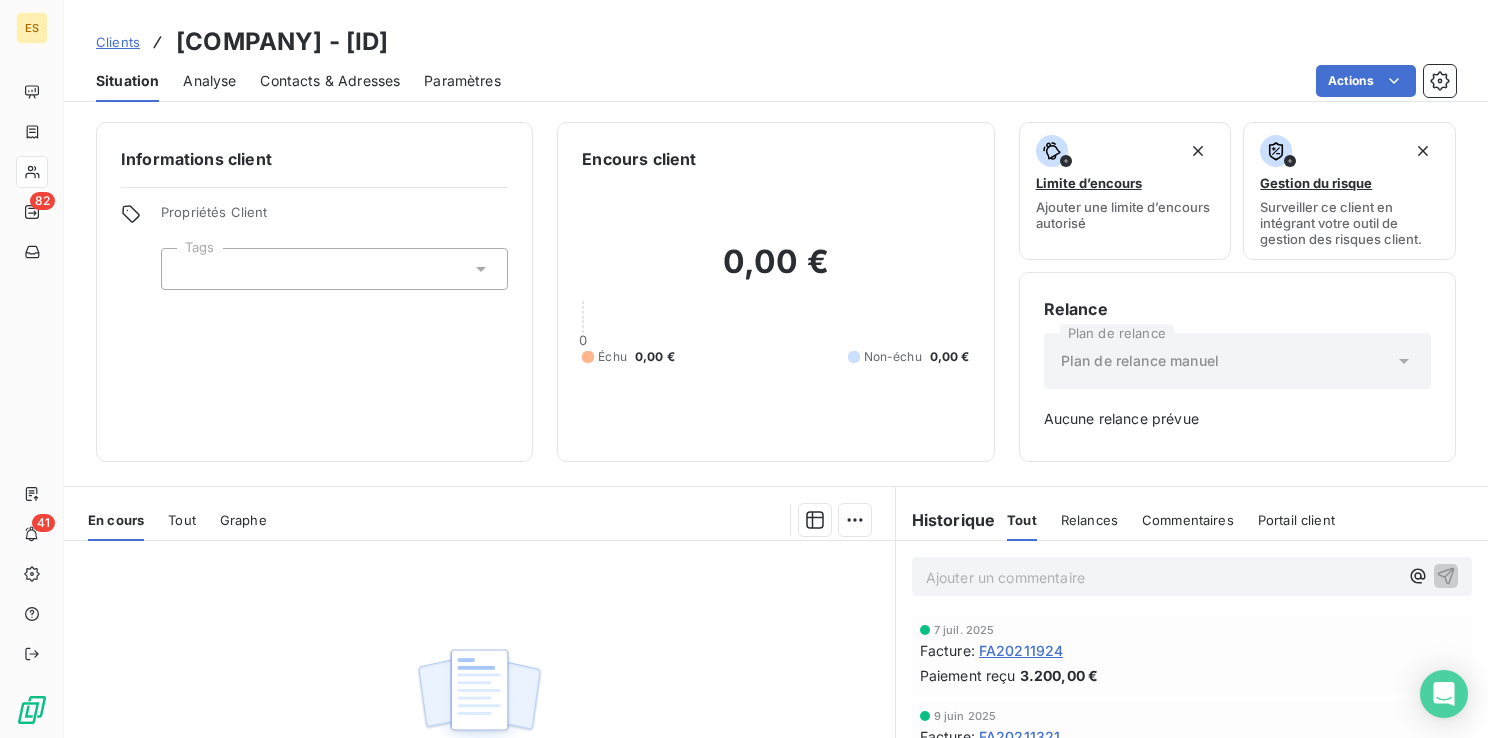 drag, startPoint x: 646, startPoint y: 36, endPoint x: 521, endPoint y: 42, distance: 125.14392 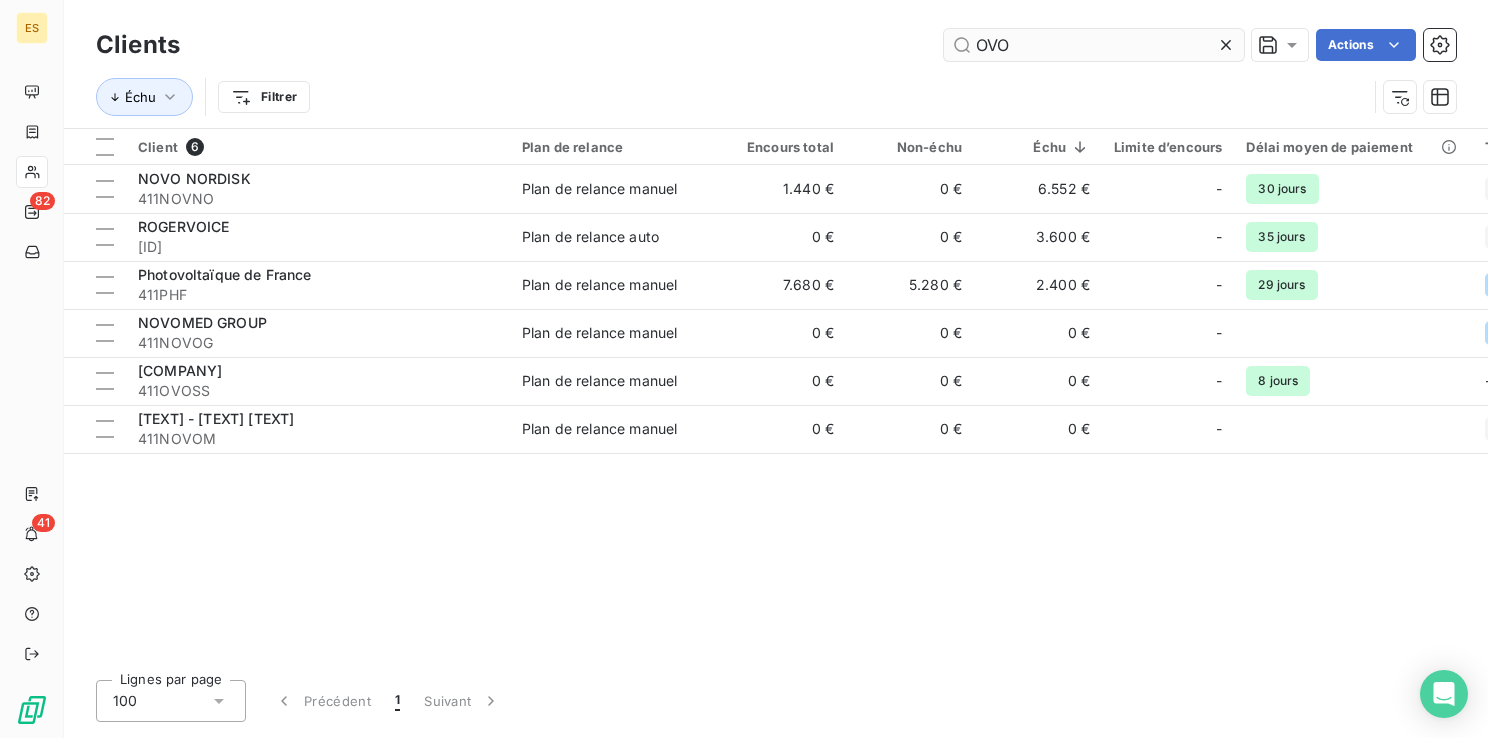 click on "OVO" at bounding box center [1094, 45] 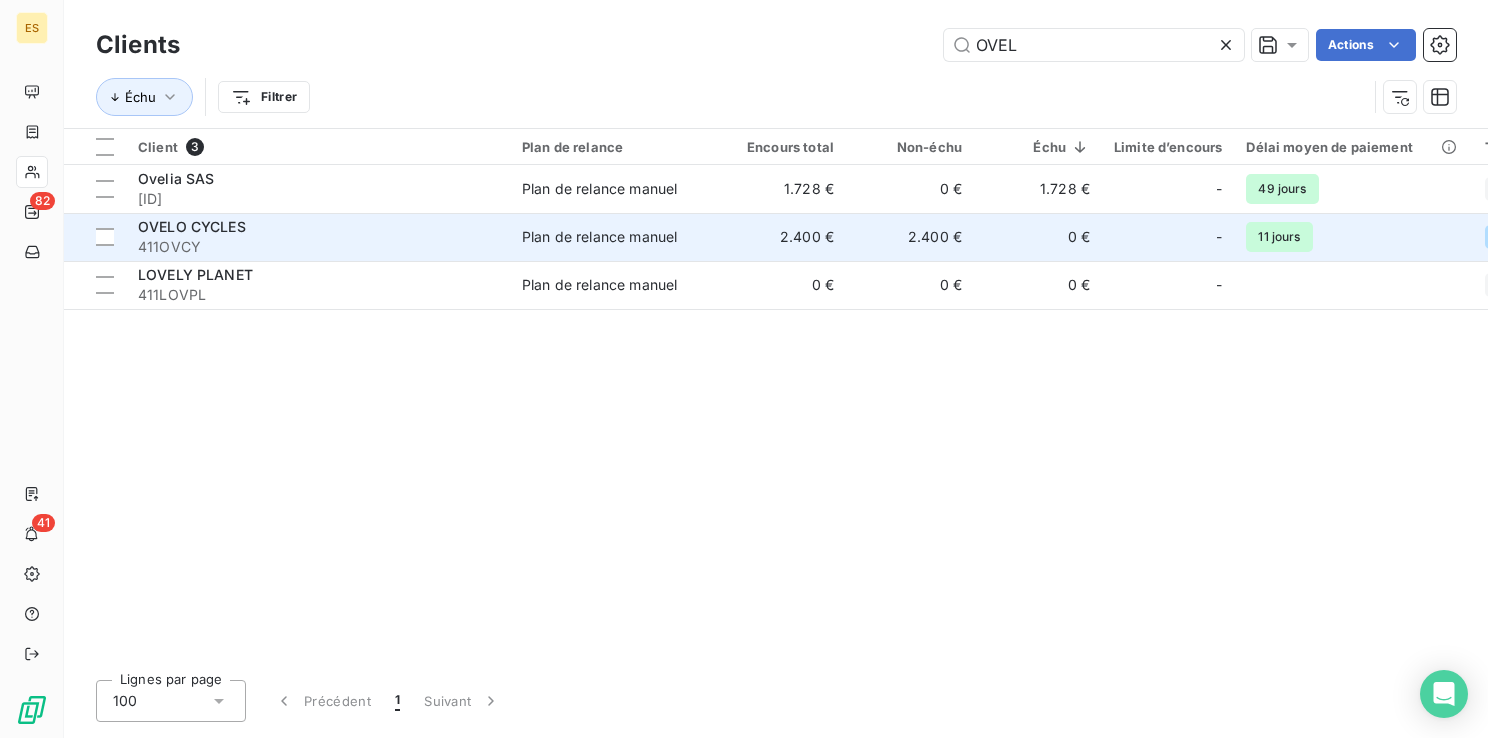 type on "OVEL" 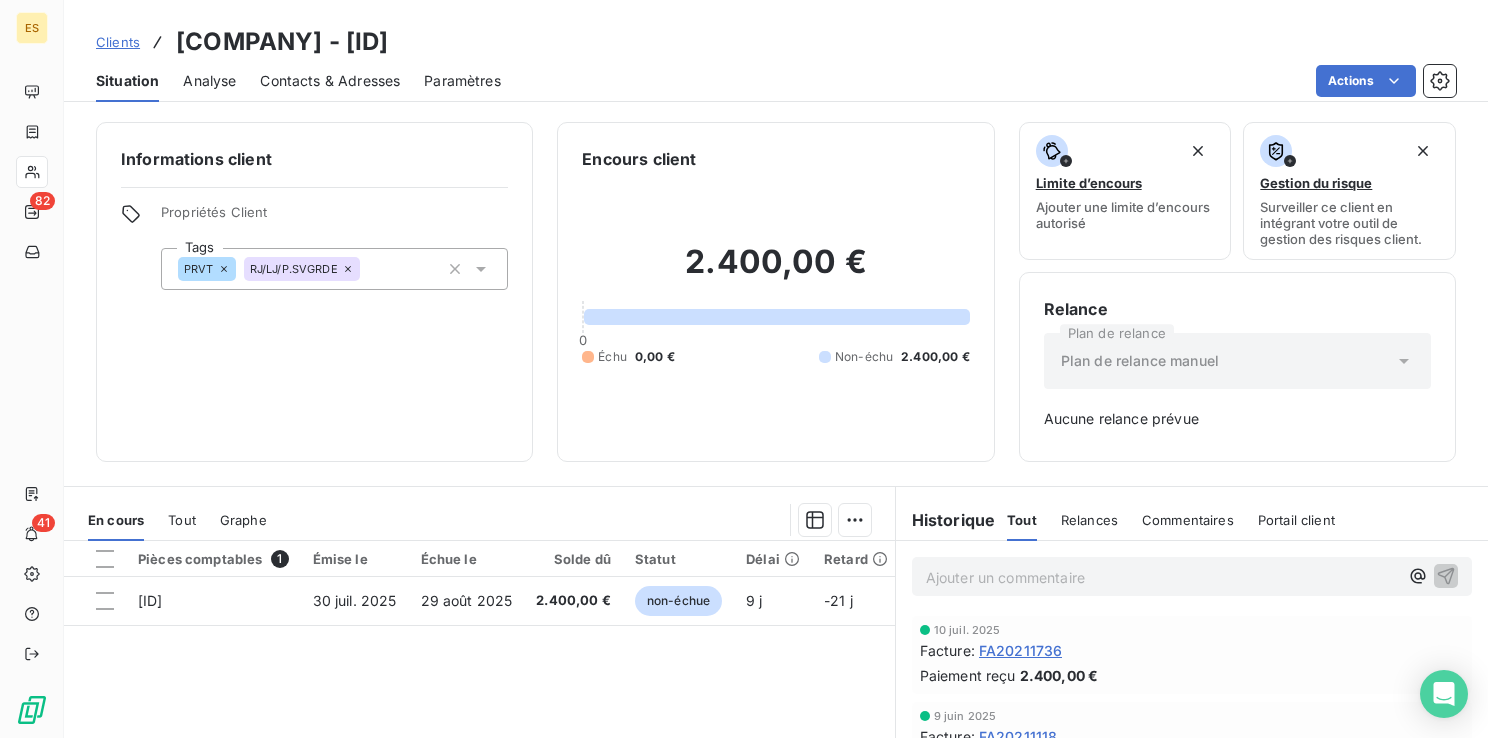 drag, startPoint x: 388, startPoint y: 39, endPoint x: 496, endPoint y: 34, distance: 108.11568 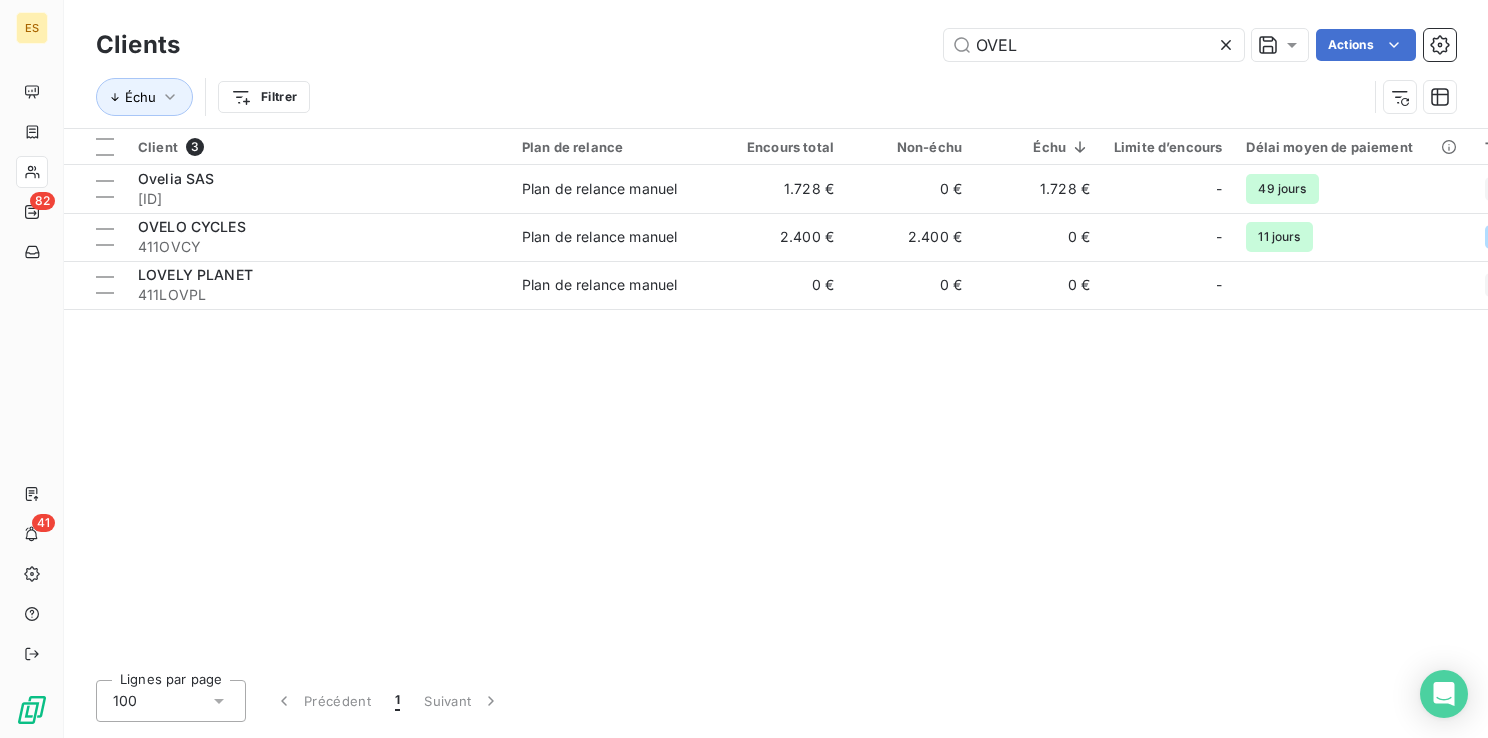click 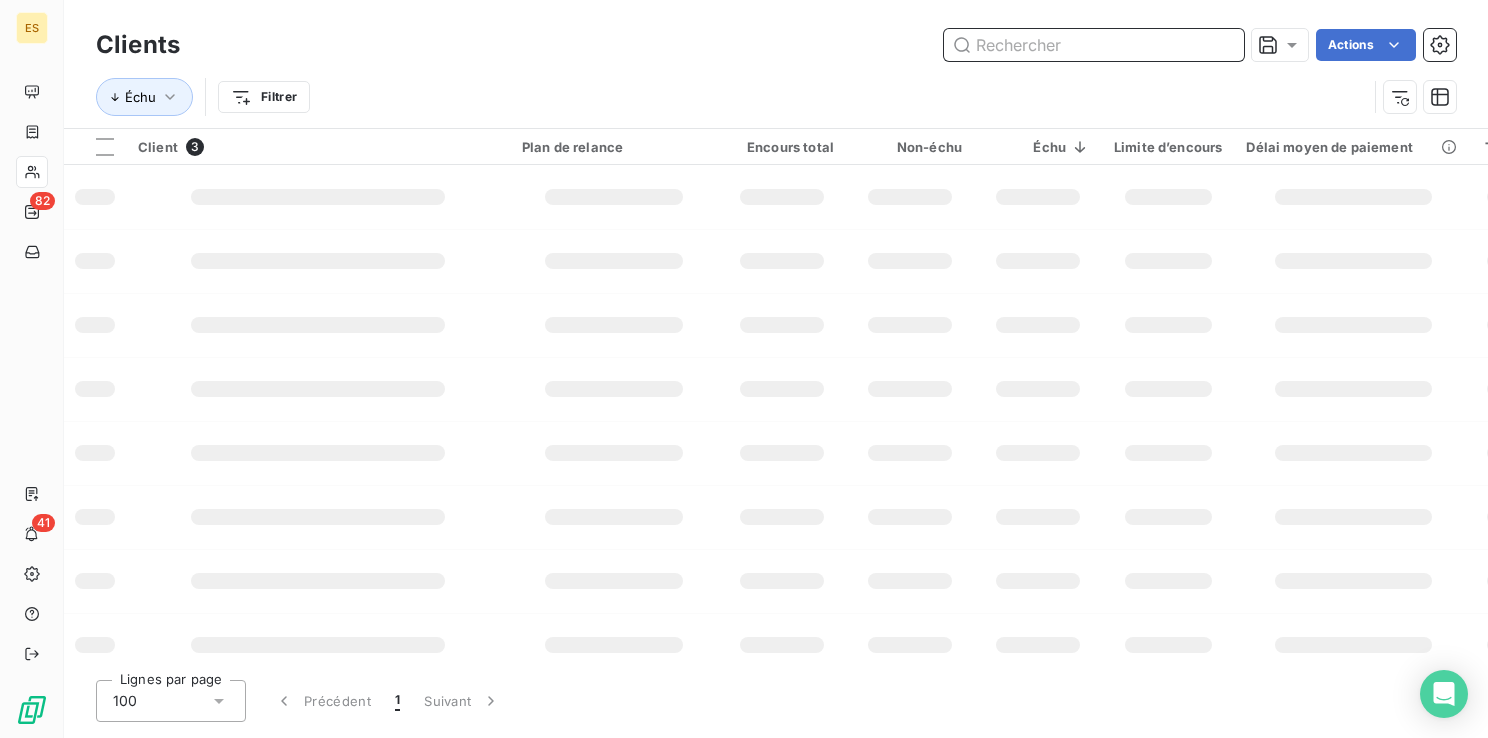 click at bounding box center (1094, 45) 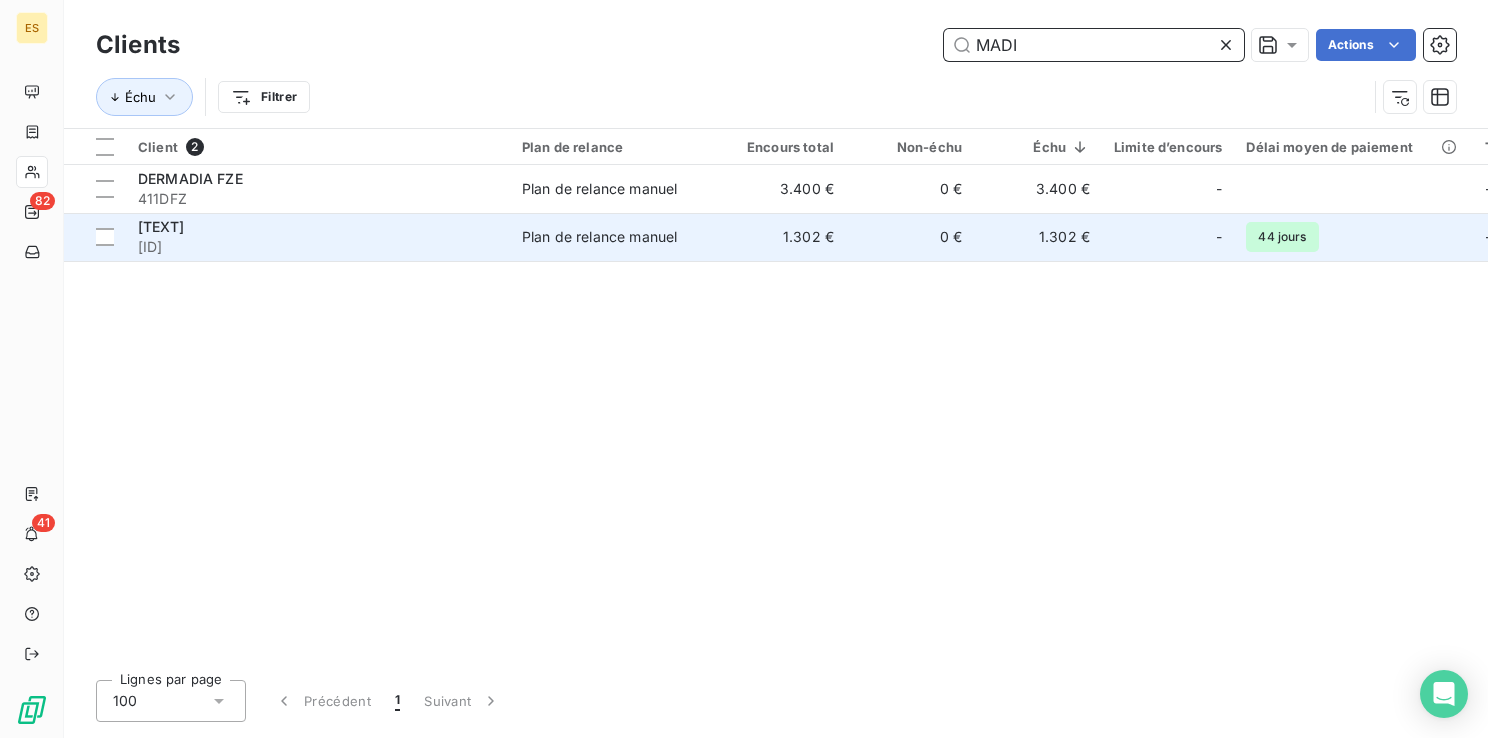 type on "MADI" 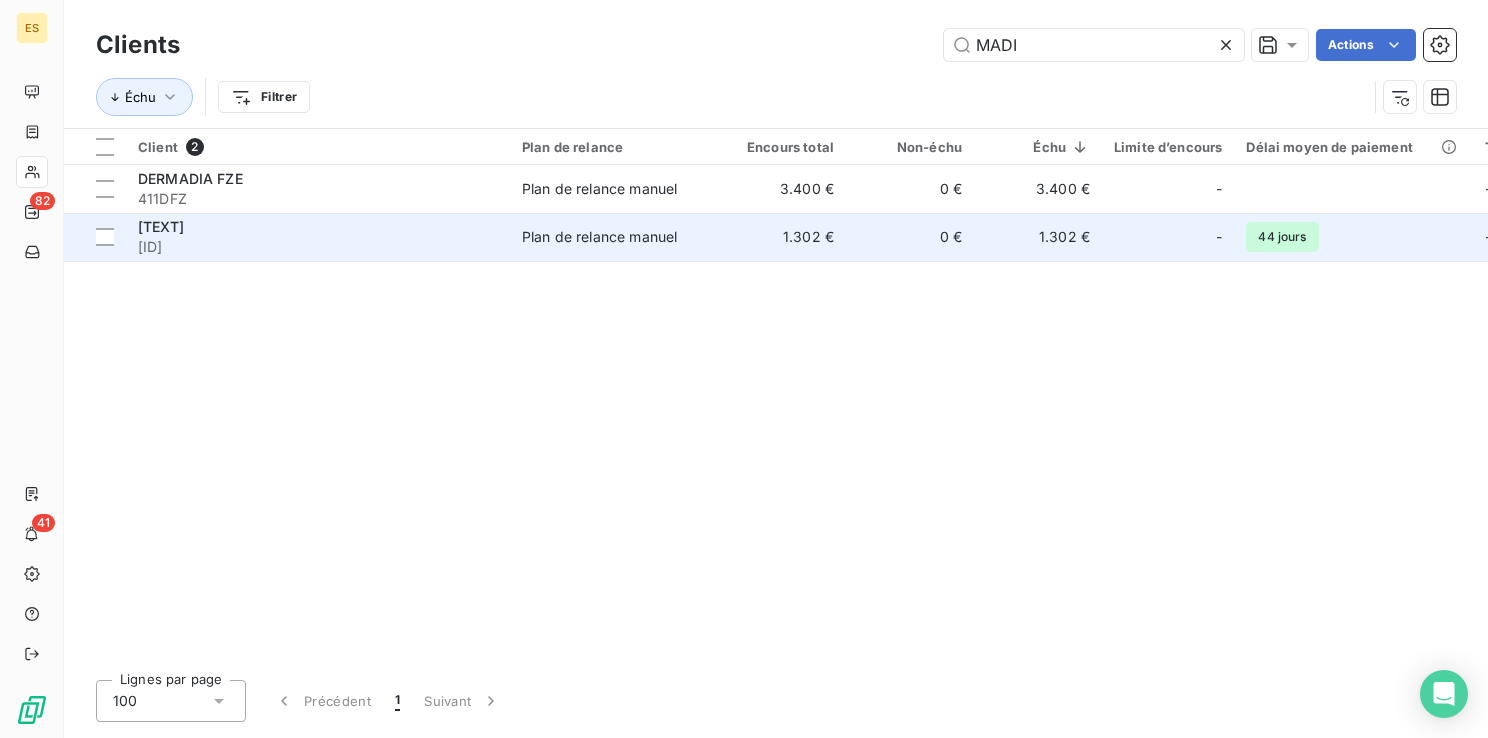 click on "Plan de relance manuel" at bounding box center (614, 237) 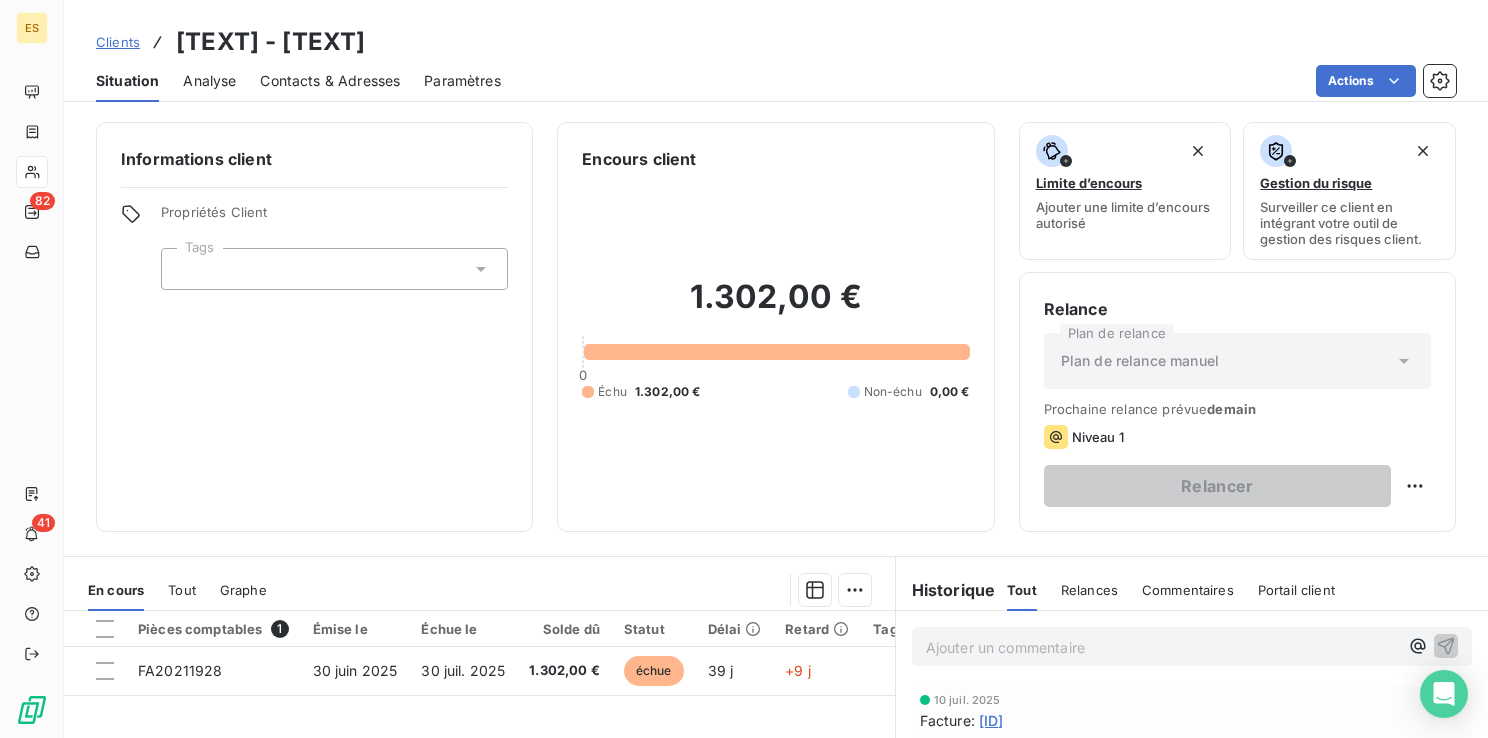 drag, startPoint x: 427, startPoint y: 48, endPoint x: 328, endPoint y: 48, distance: 99 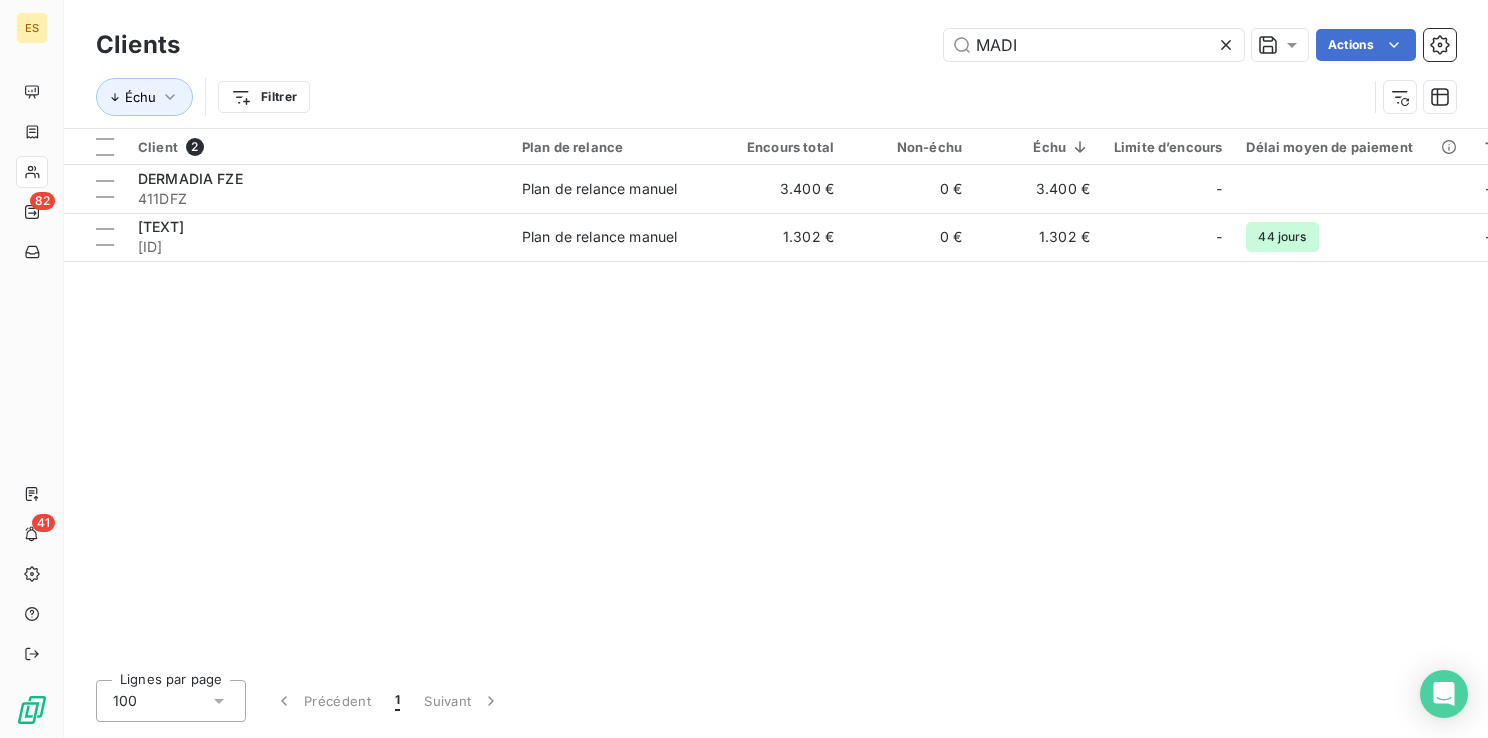 click 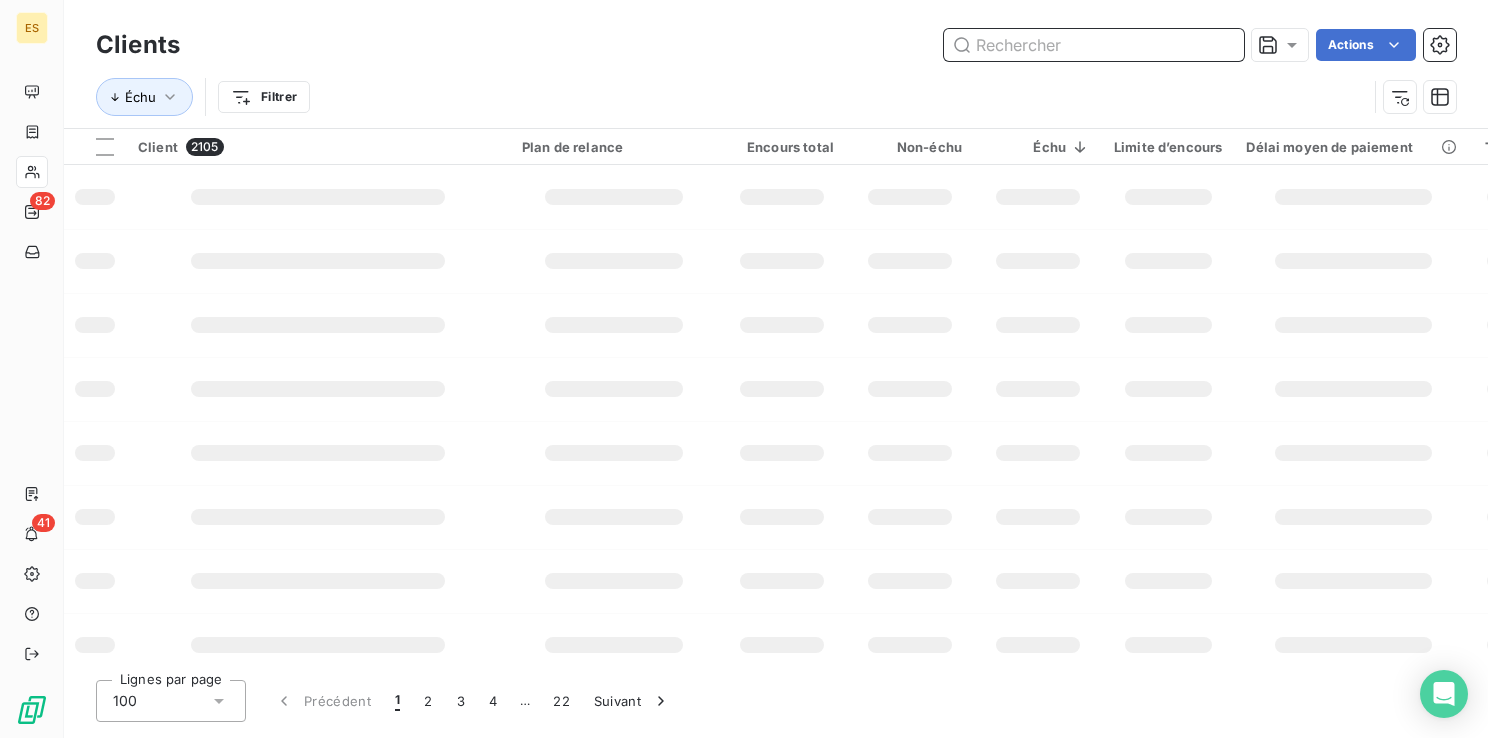 click at bounding box center (1094, 45) 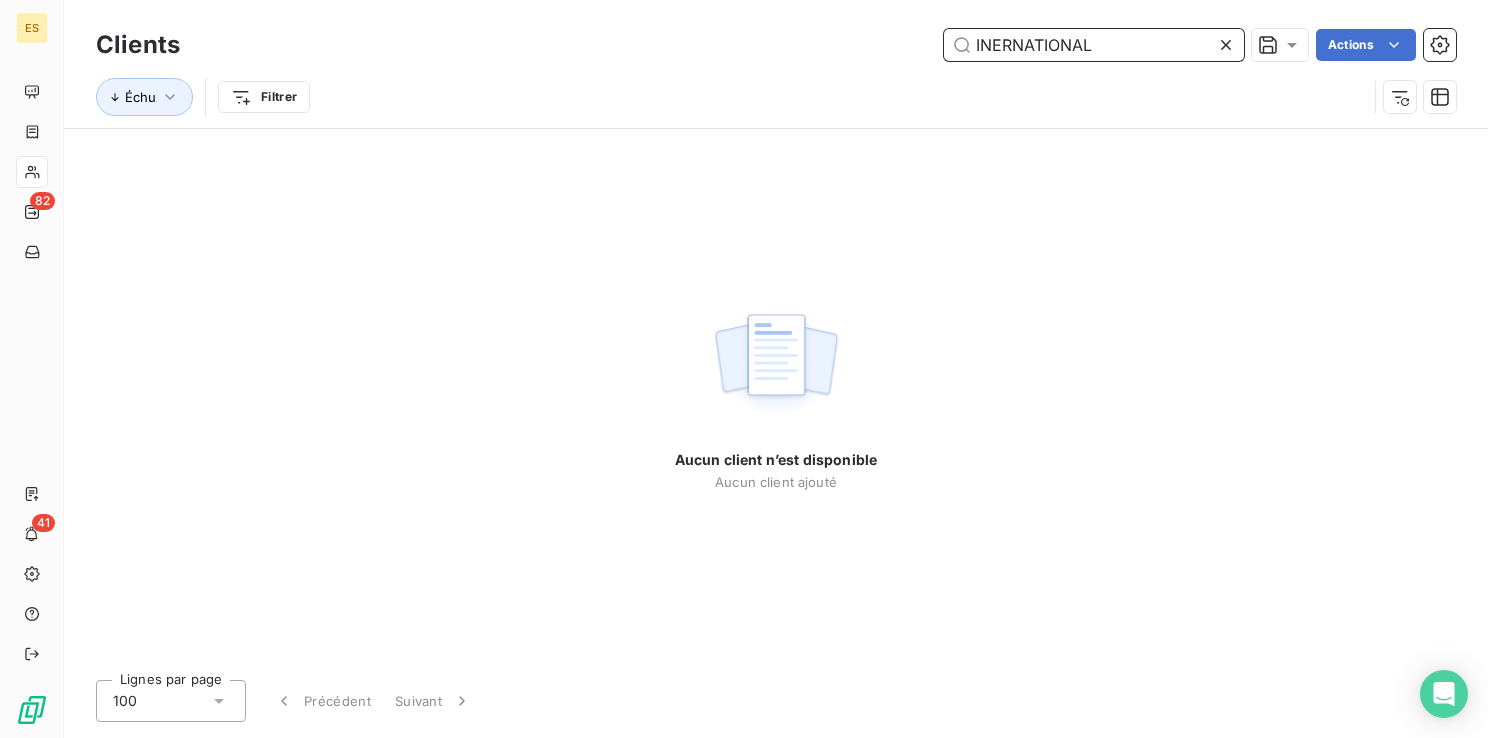 type on "INERNATIONAL" 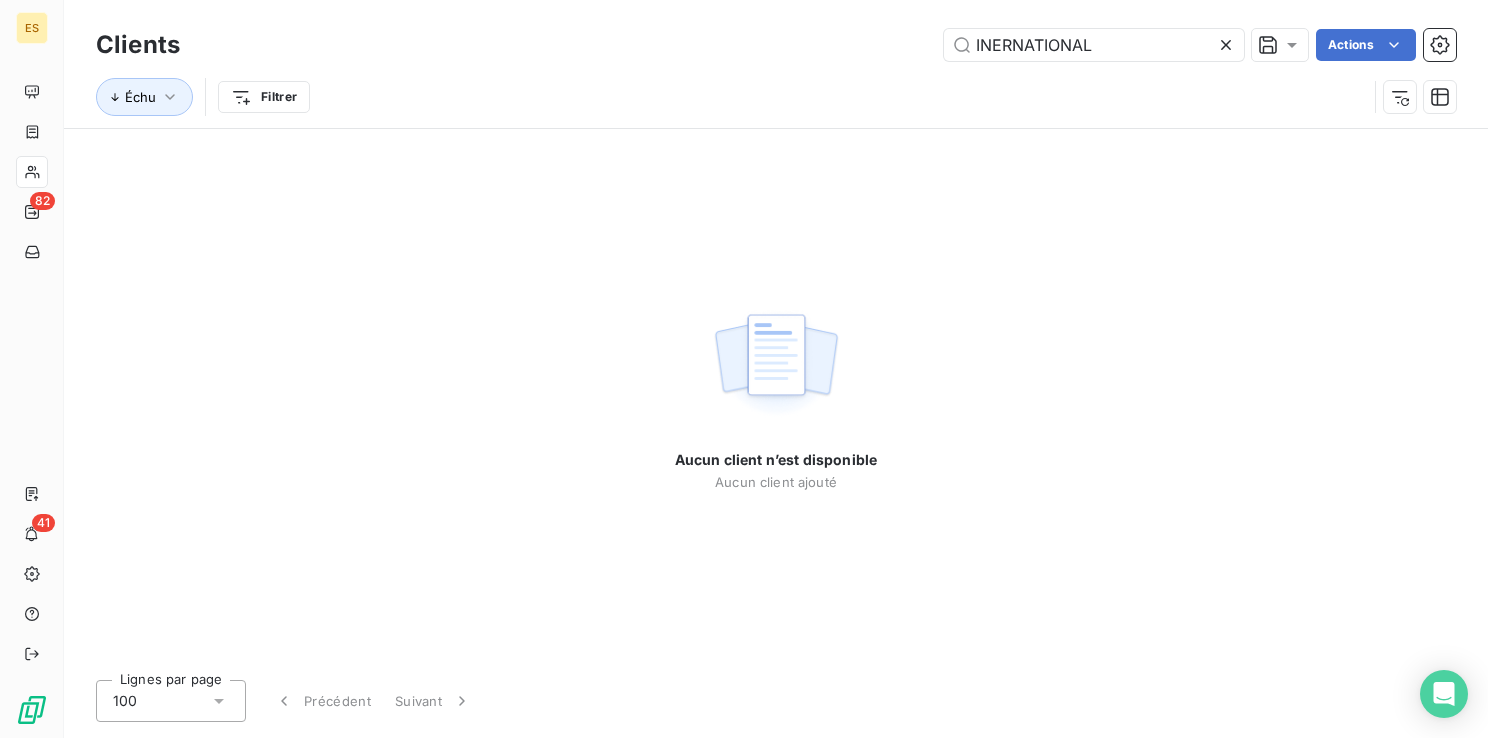 click on "Échu Filtrer" at bounding box center (731, 97) 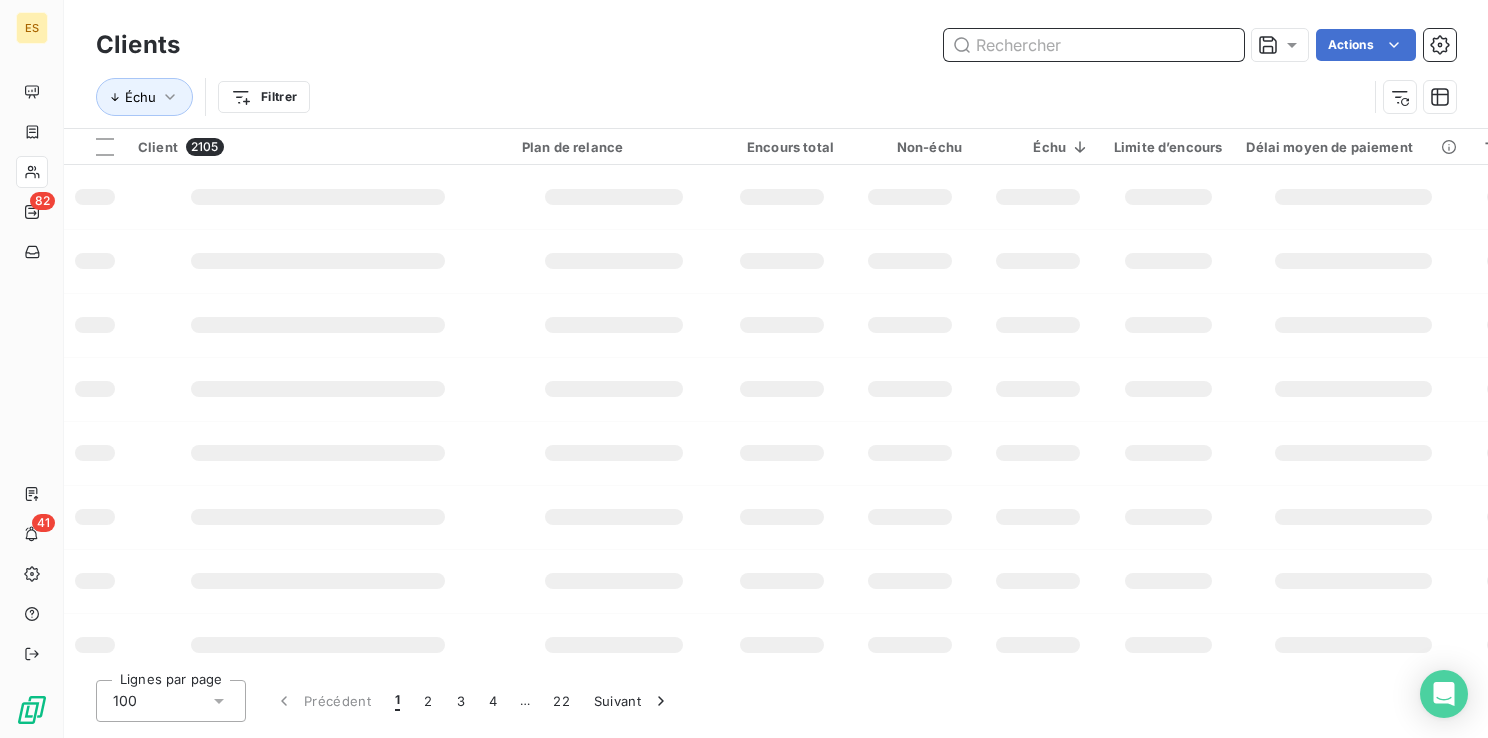 click at bounding box center [1094, 45] 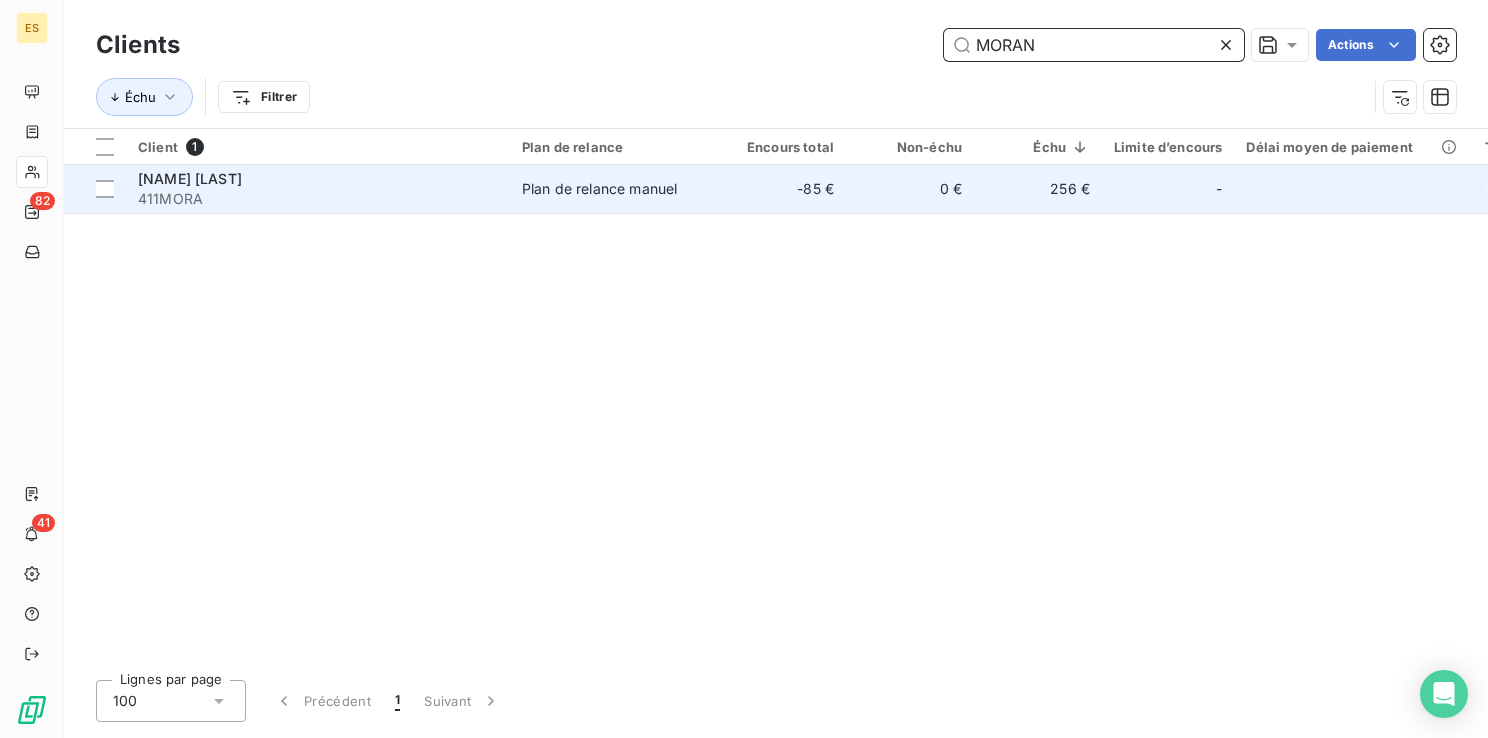 type on "MORAN" 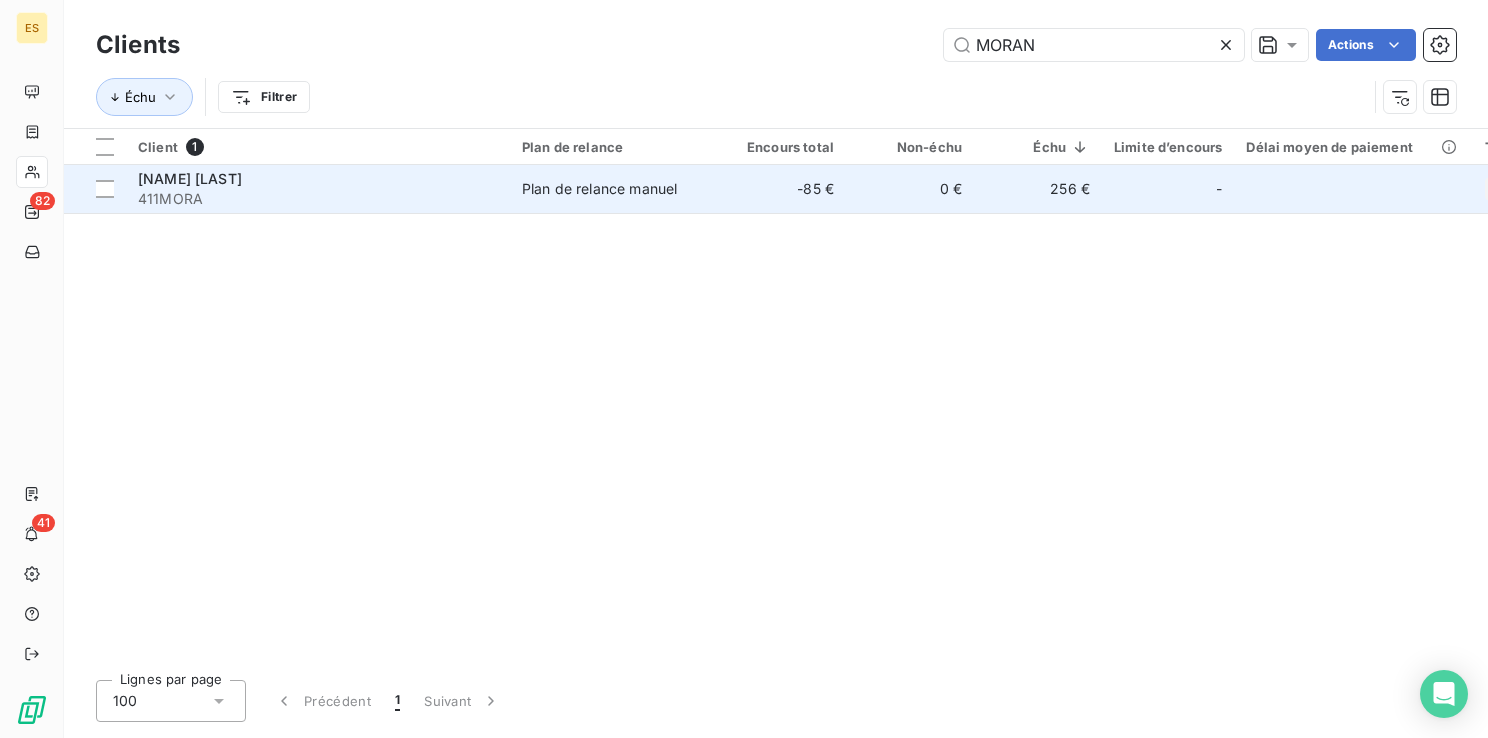 click on "-85 €" at bounding box center (782, 189) 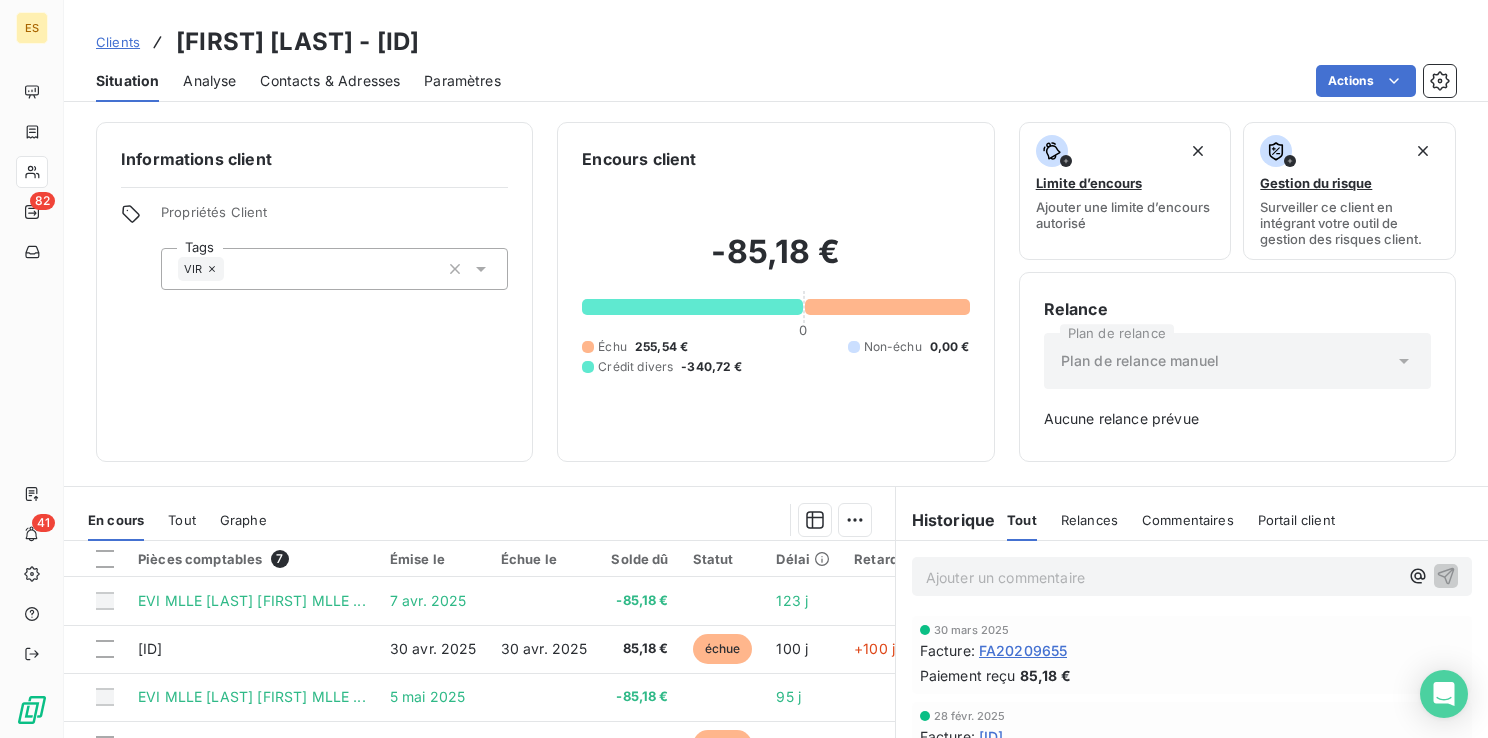 drag, startPoint x: 540, startPoint y: 42, endPoint x: 413, endPoint y: 48, distance: 127.141655 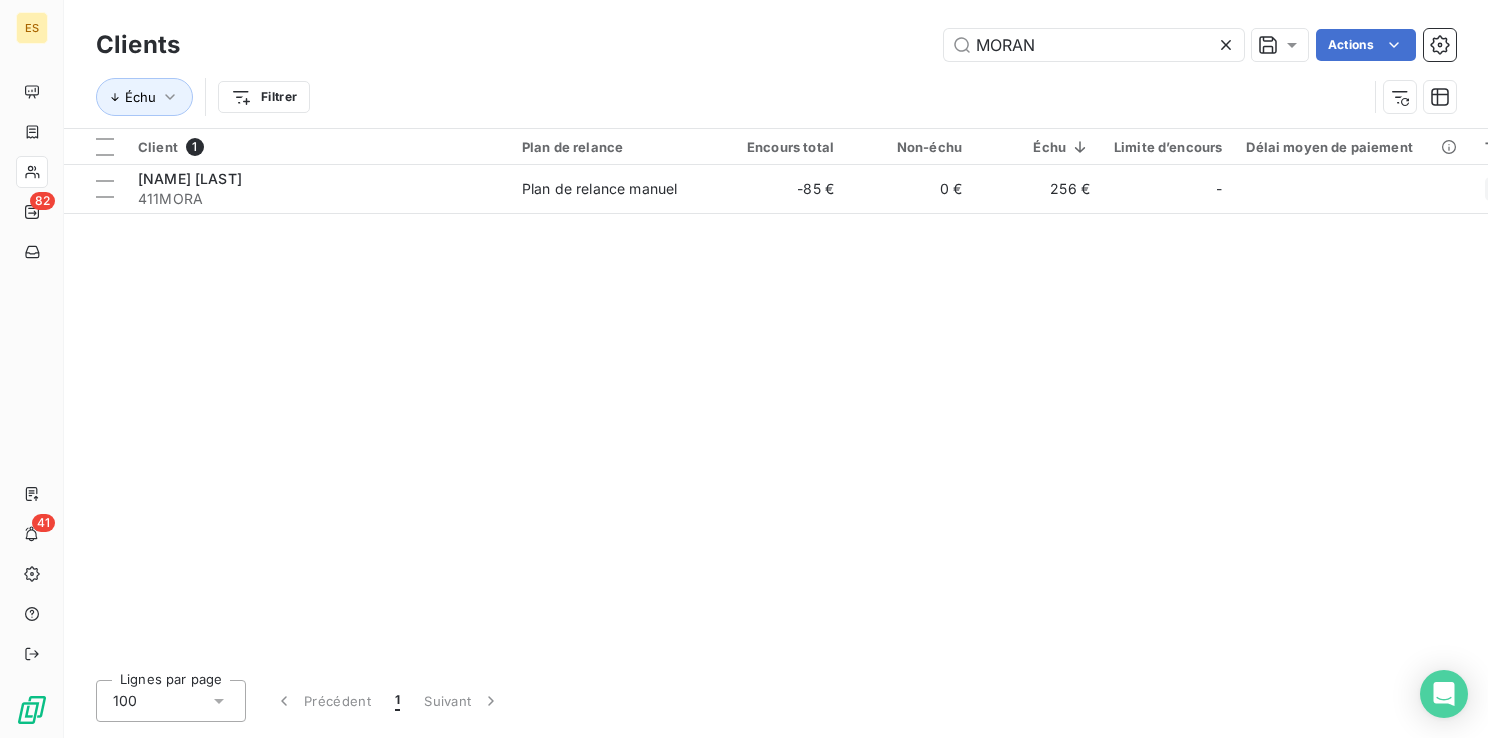 click 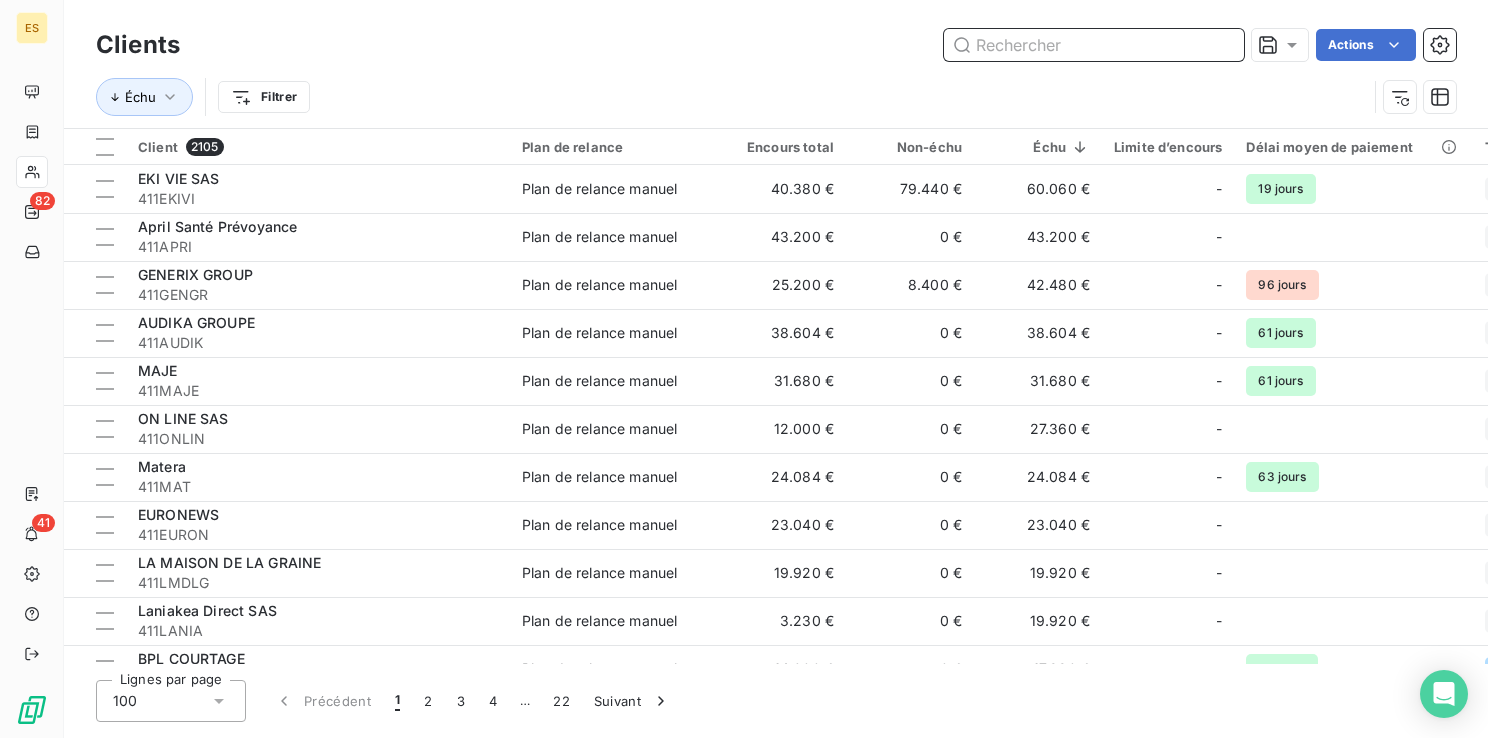 click at bounding box center (1094, 45) 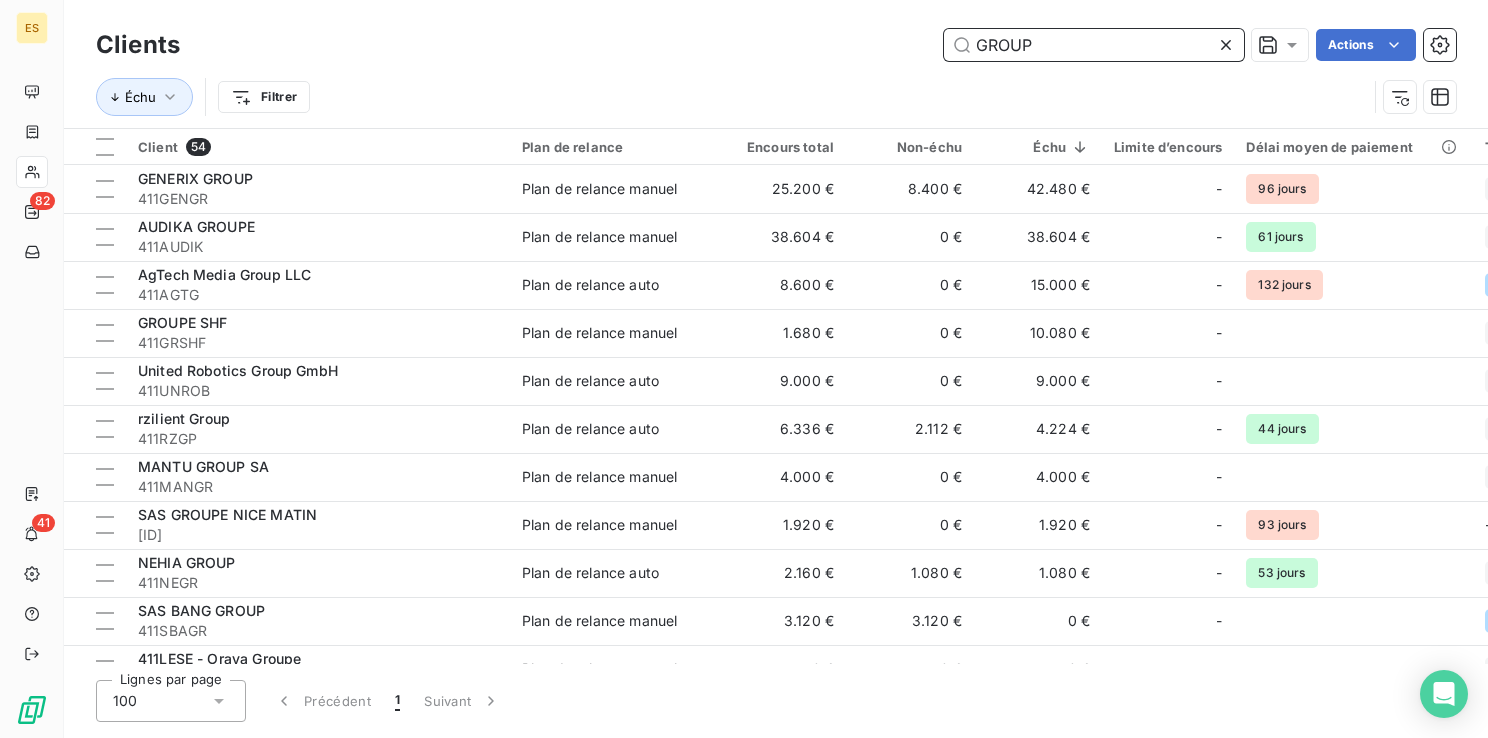 type on "GROUP" 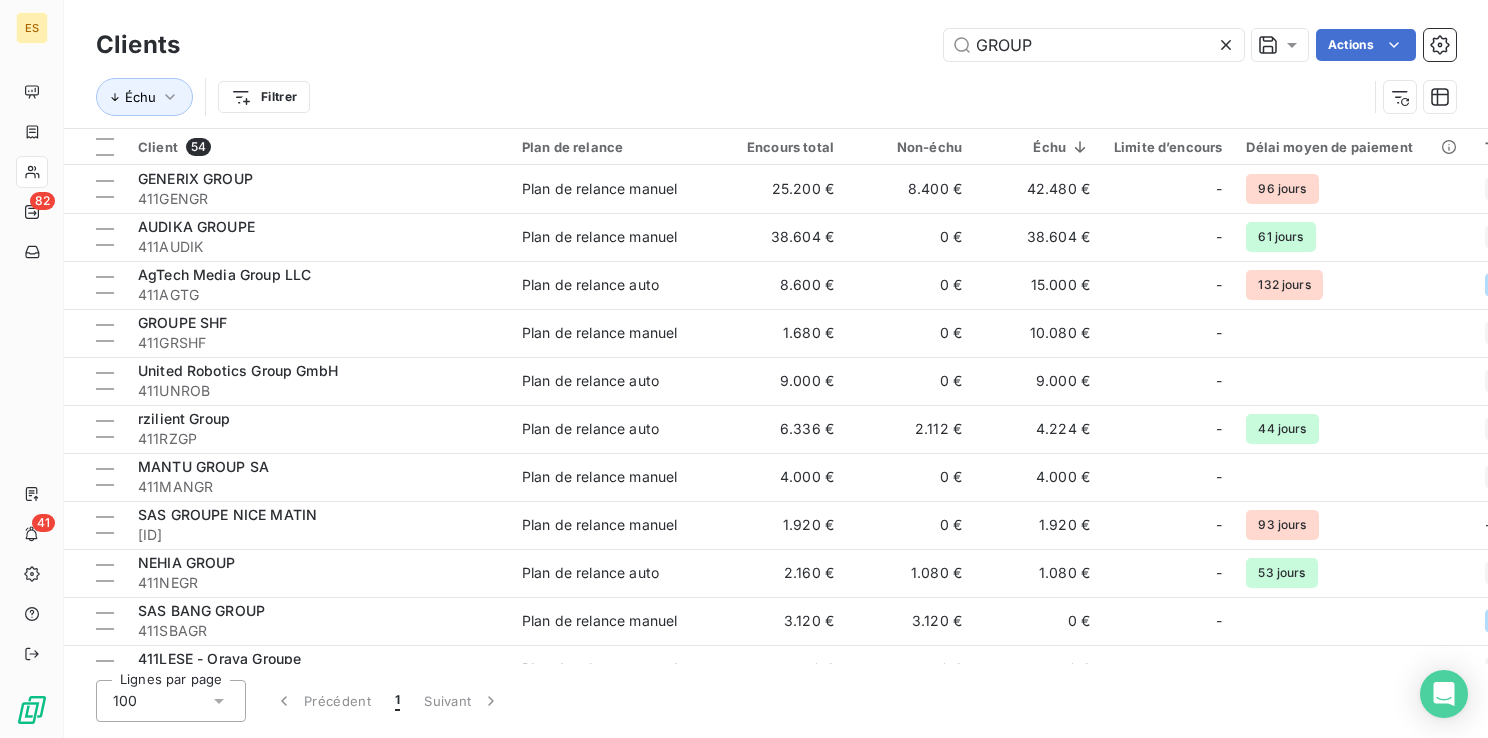 click 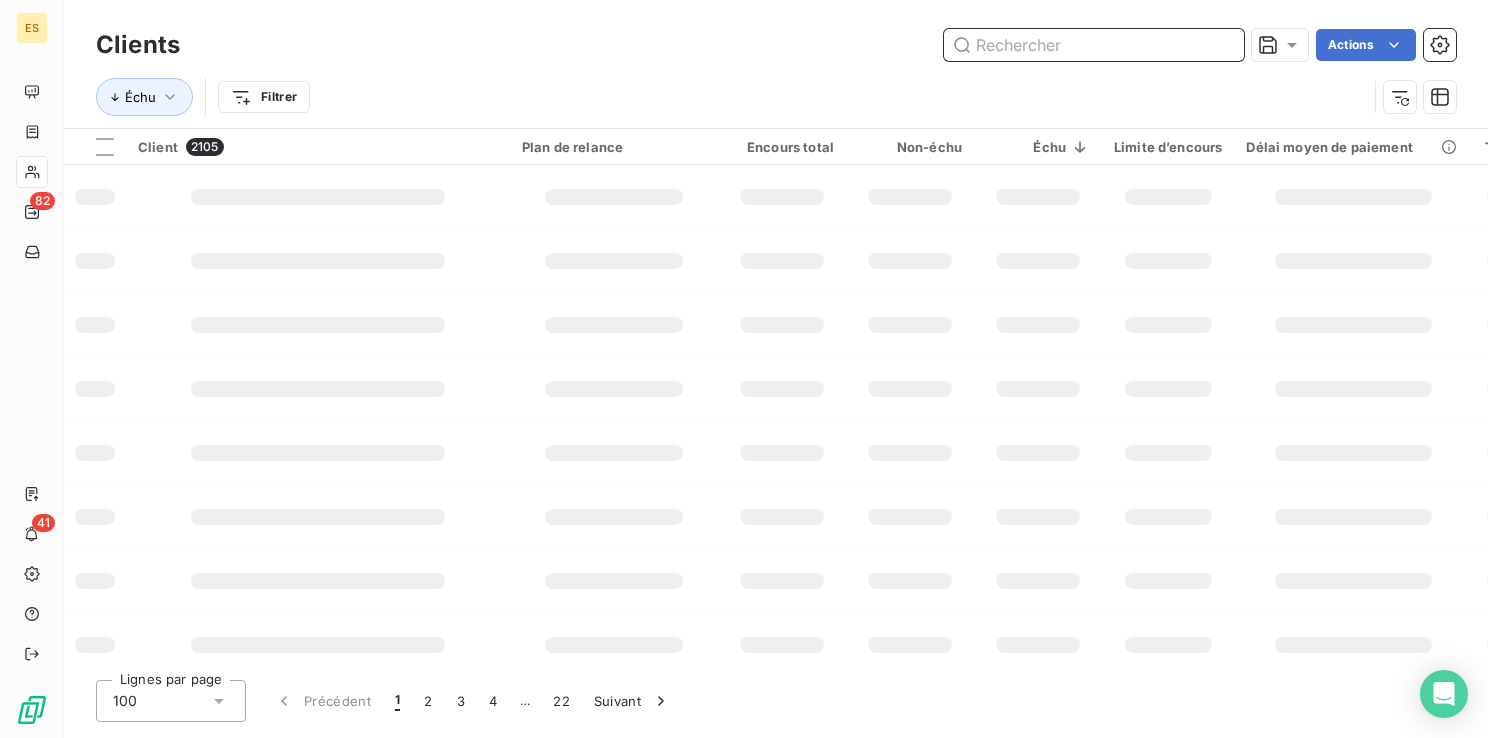 click at bounding box center (1094, 45) 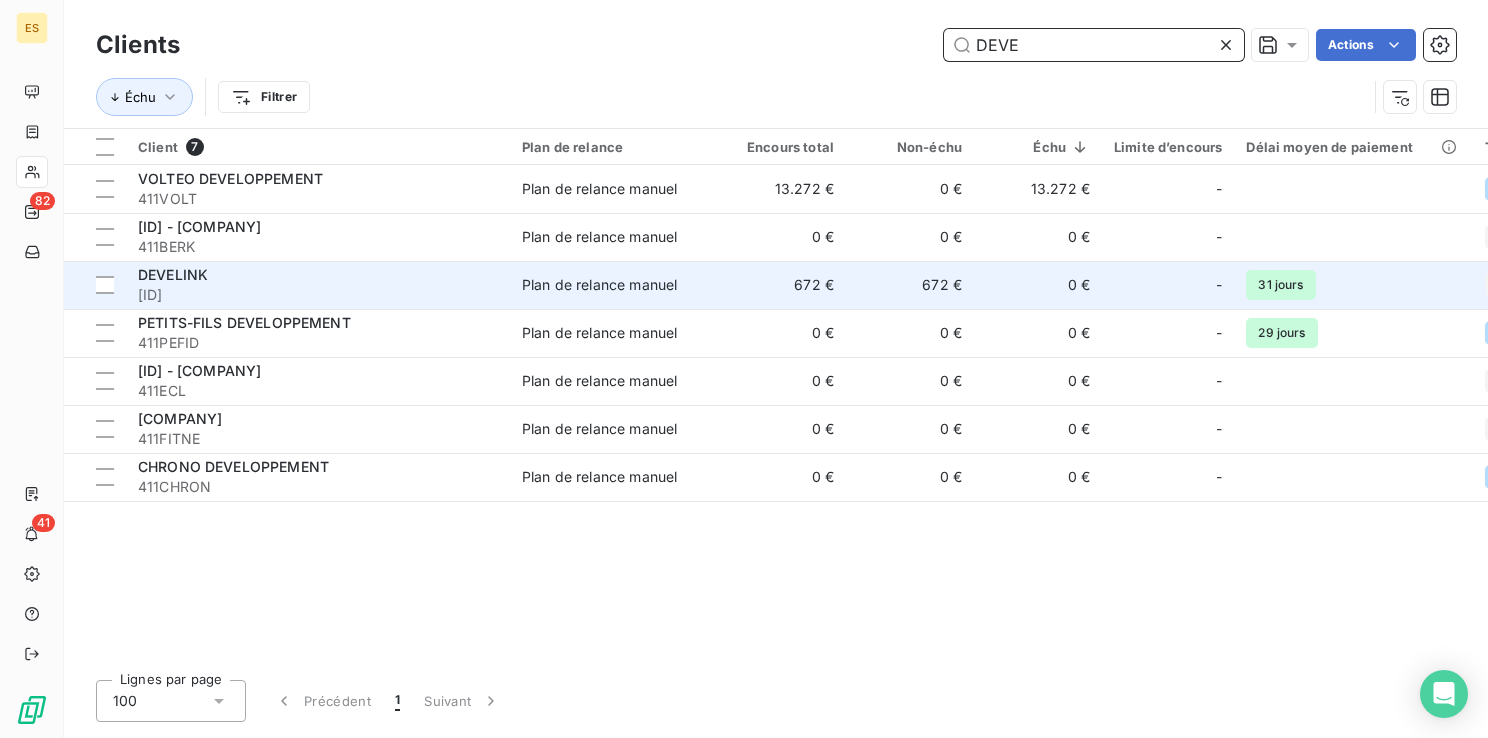 type on "DEVE" 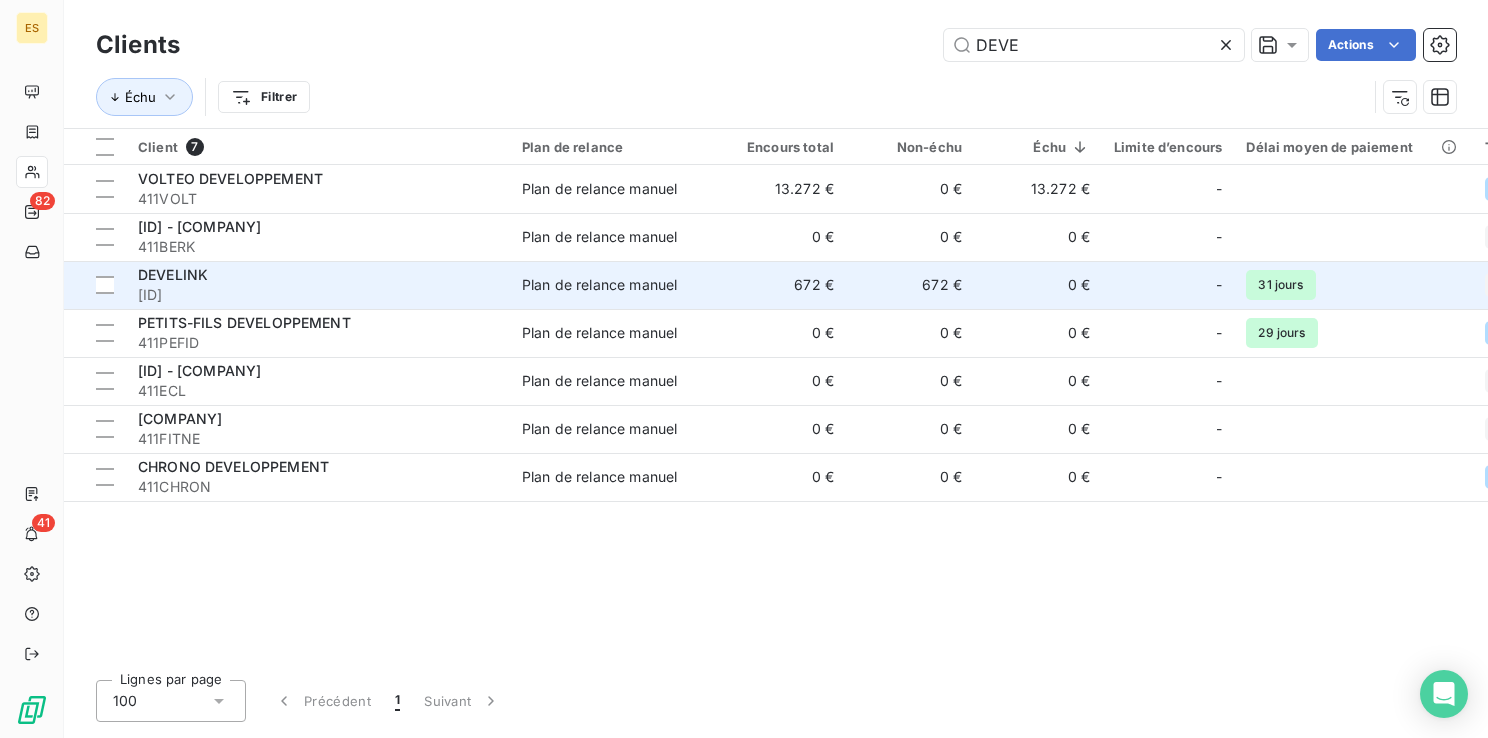 click on "DEVELINK" at bounding box center (318, 275) 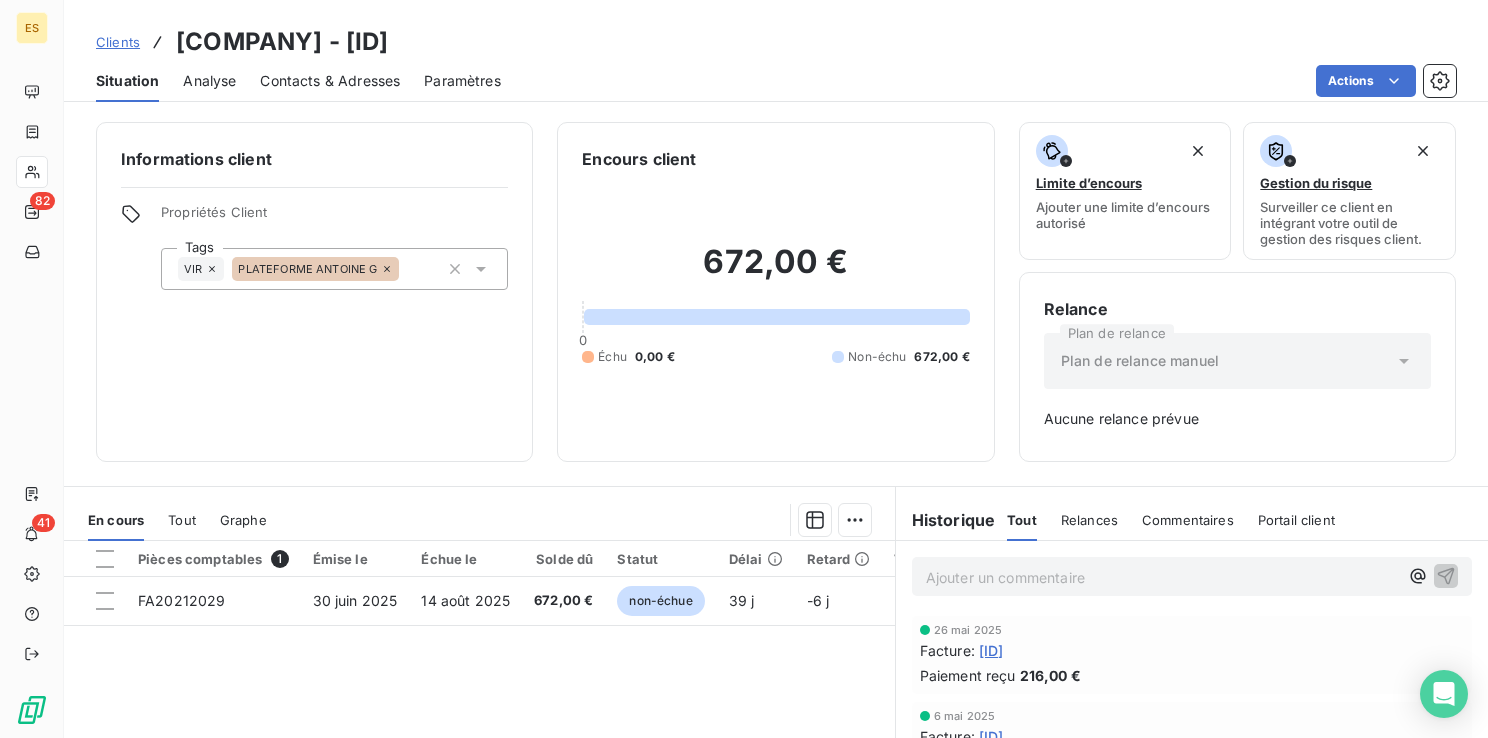 drag, startPoint x: 444, startPoint y: 36, endPoint x: 321, endPoint y: 41, distance: 123.101585 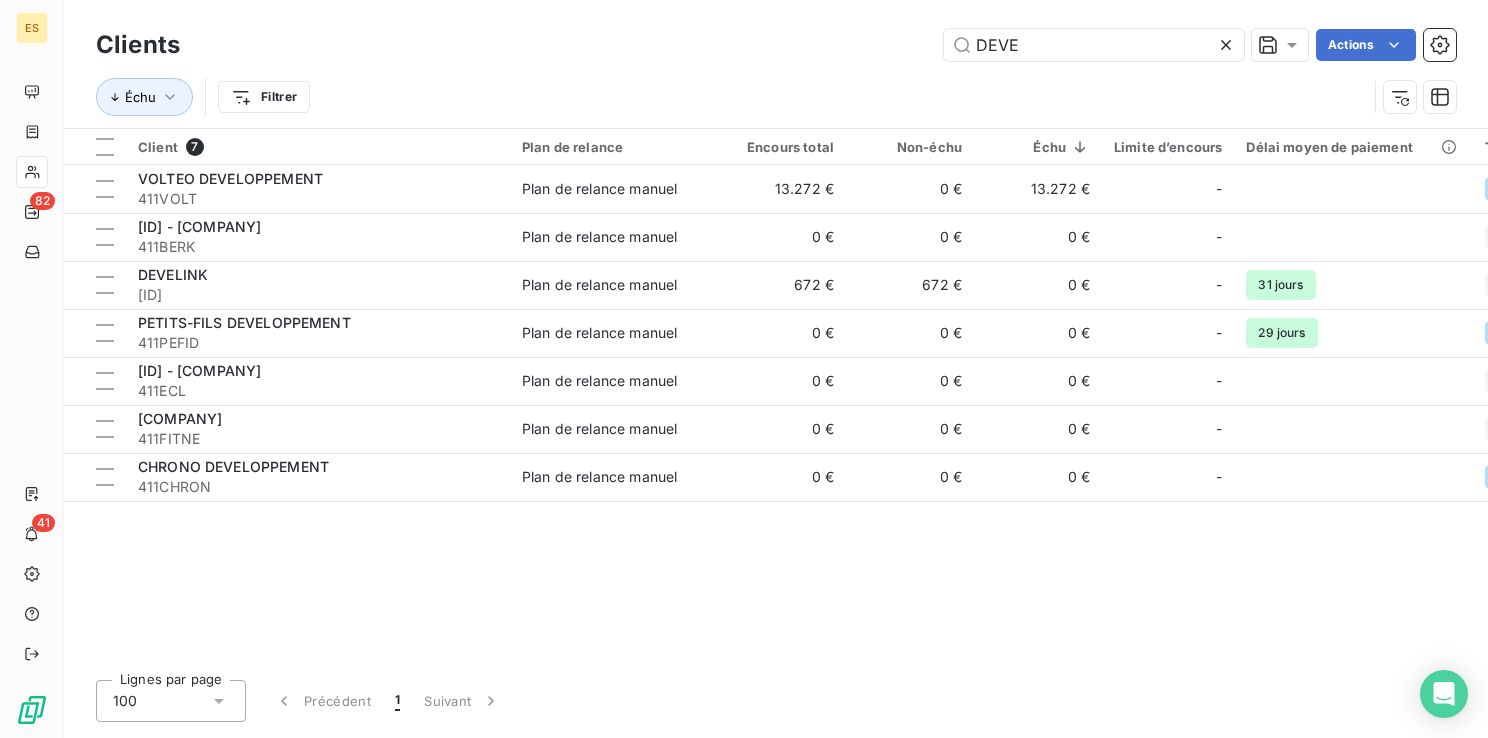 click 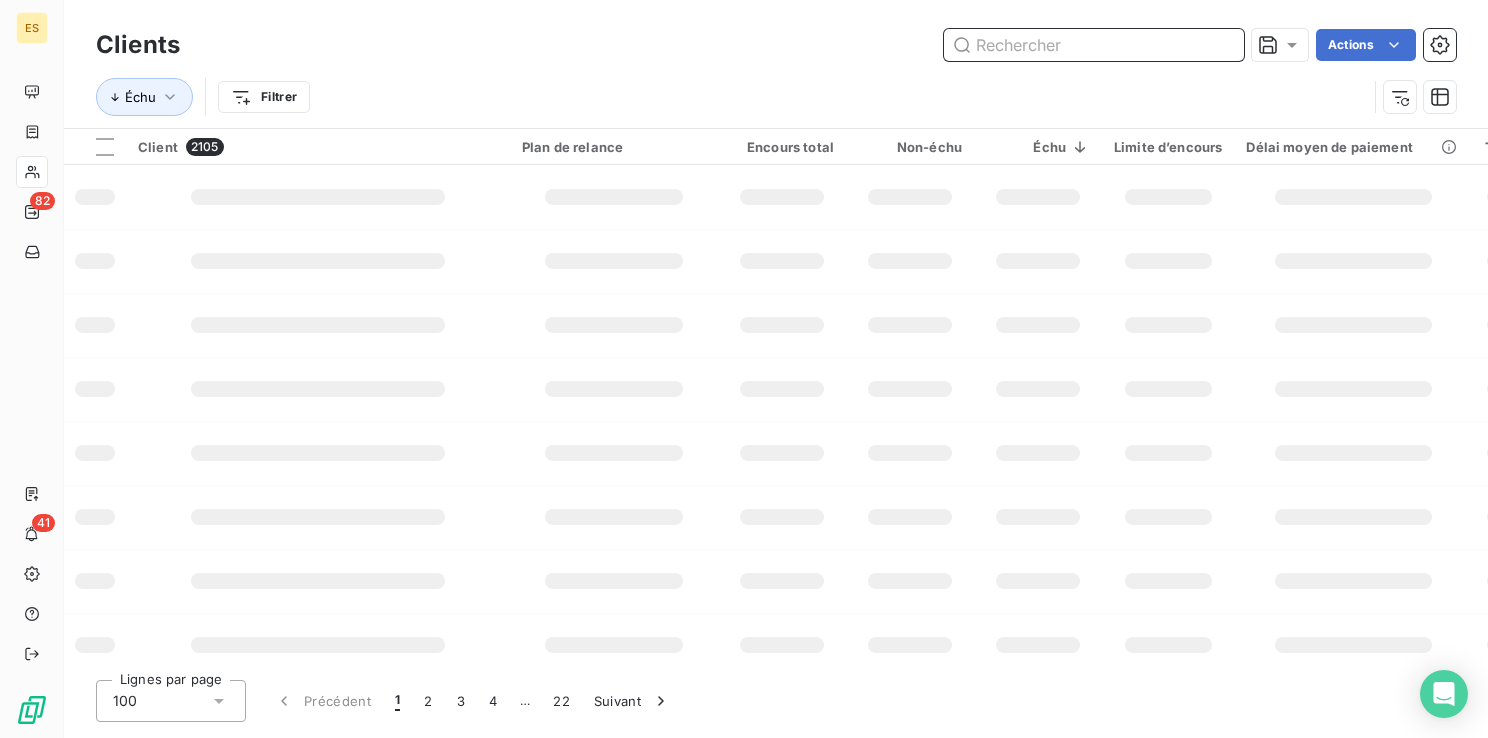 click at bounding box center [1094, 45] 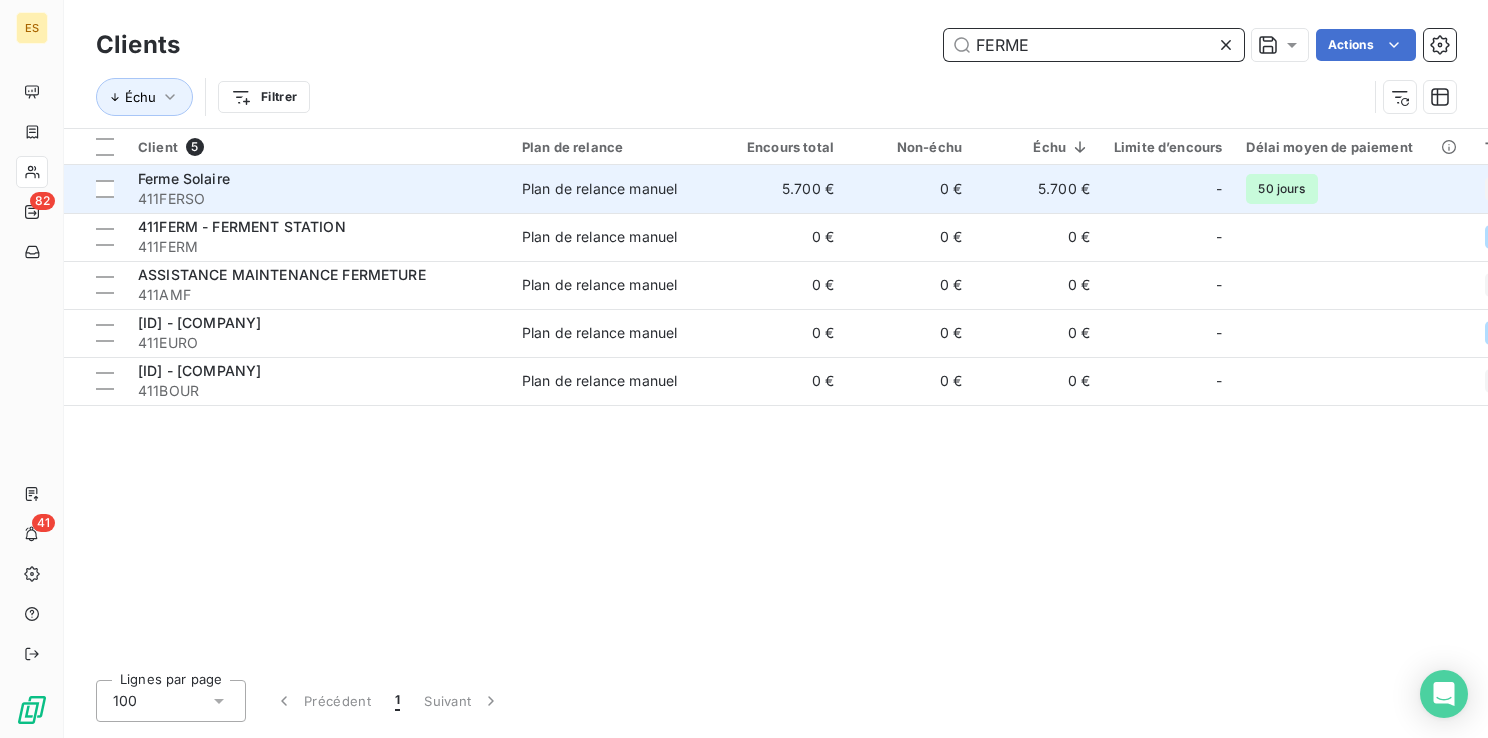 type on "FERME" 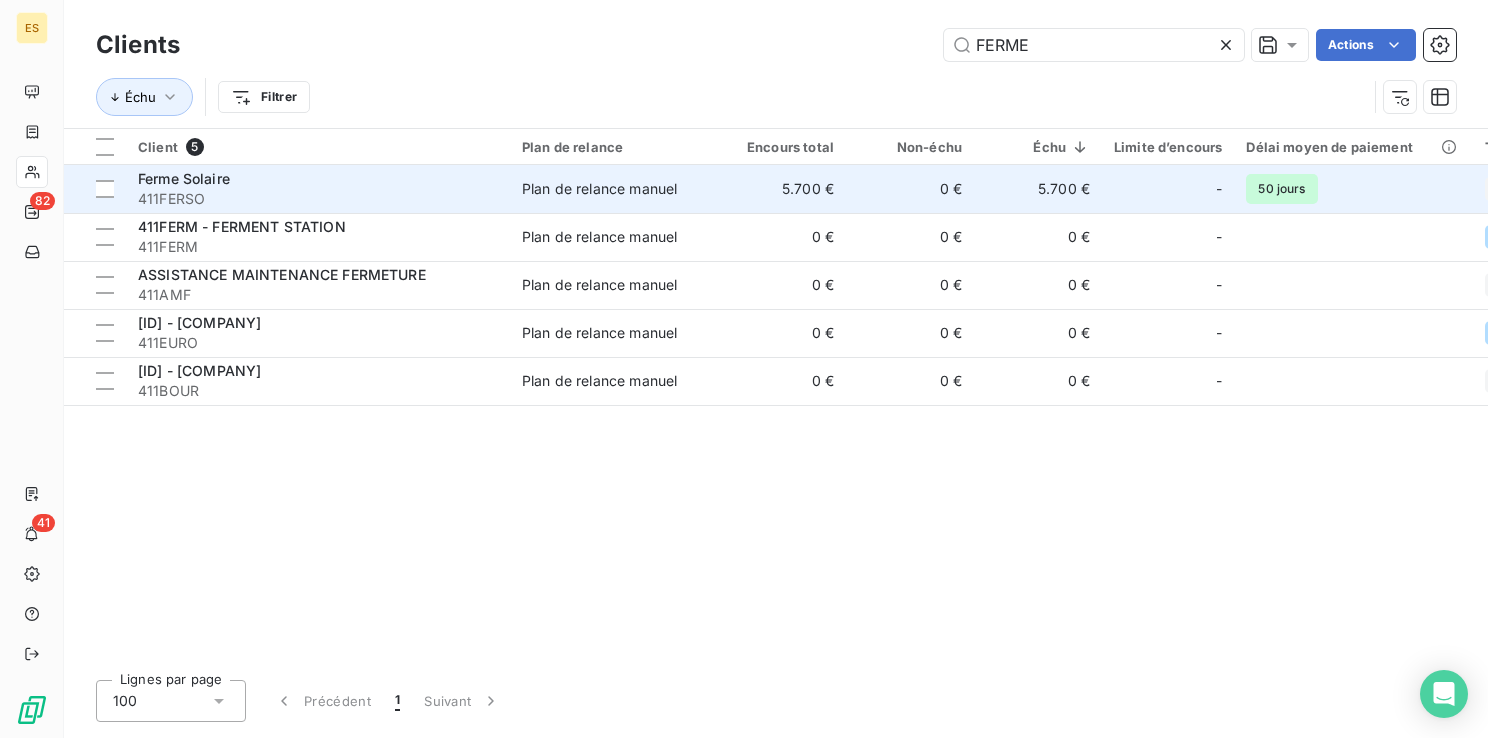 click on "Ferme Solaire" at bounding box center [318, 179] 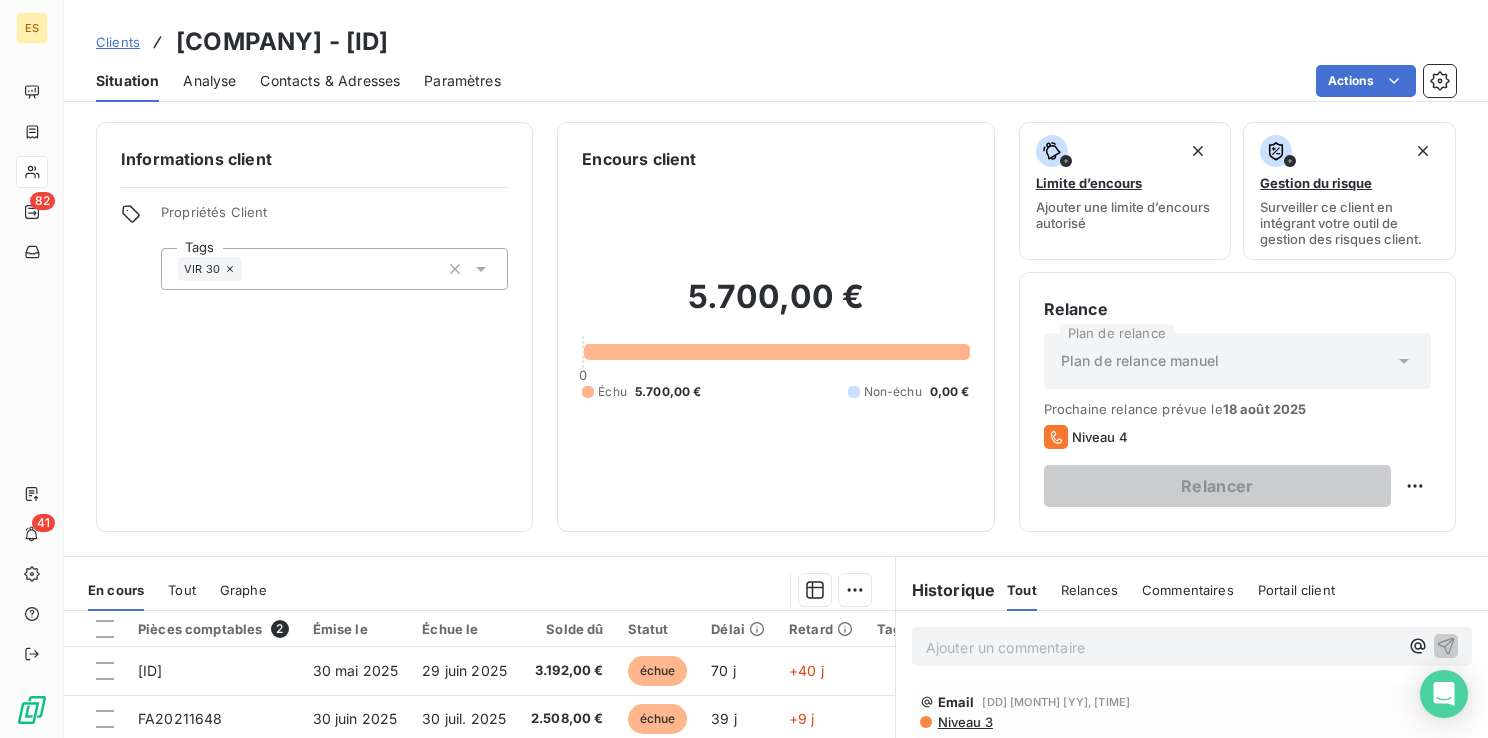 drag, startPoint x: 501, startPoint y: 33, endPoint x: 368, endPoint y: 28, distance: 133.09395 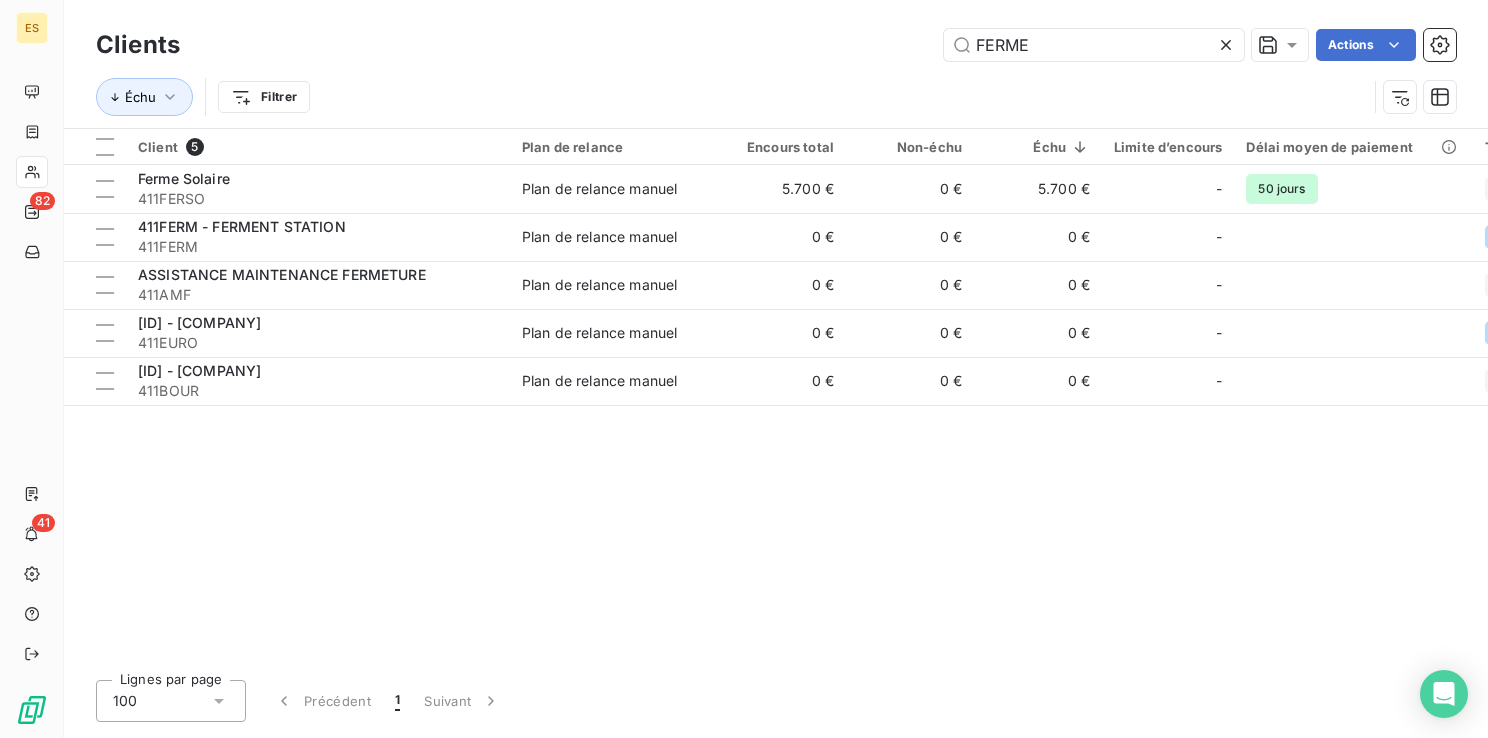 click 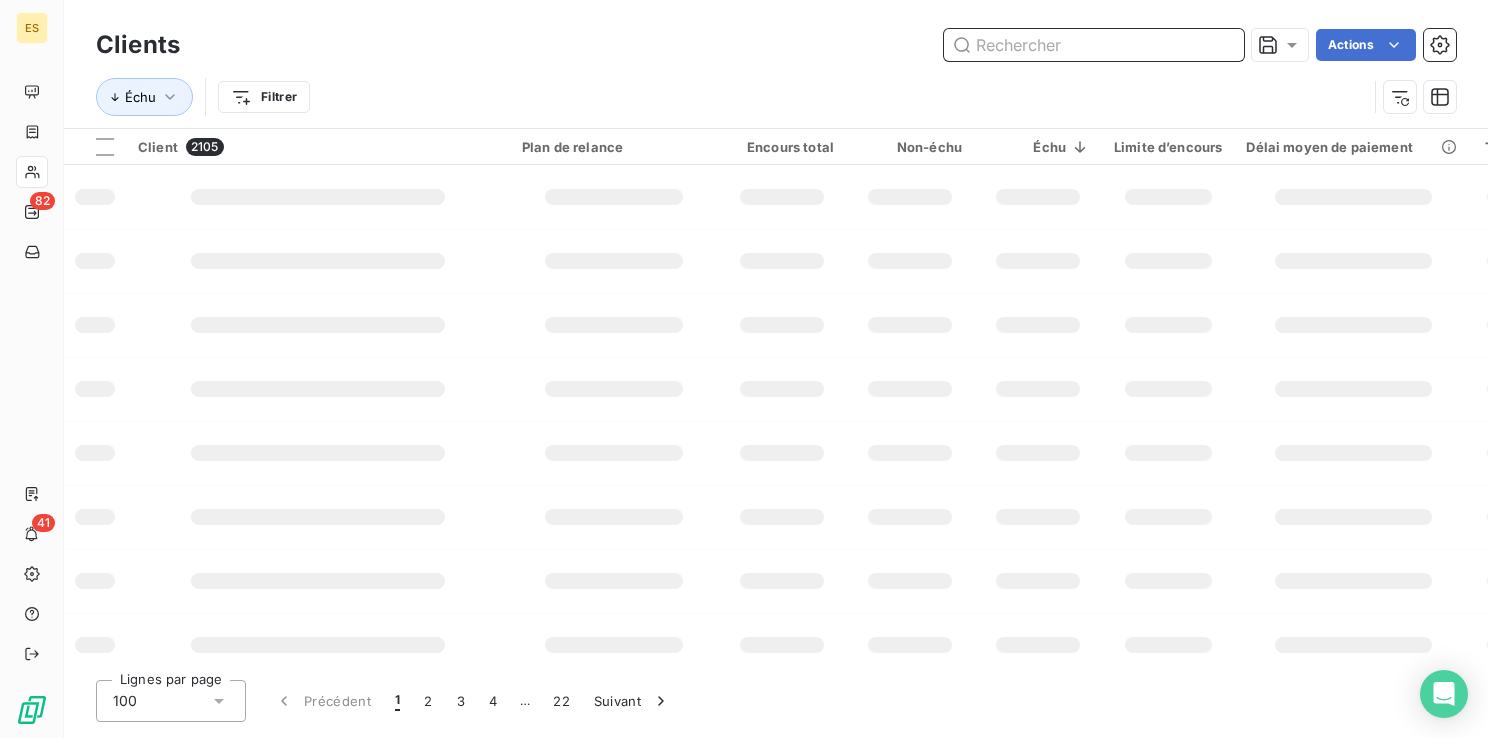 click at bounding box center (1094, 45) 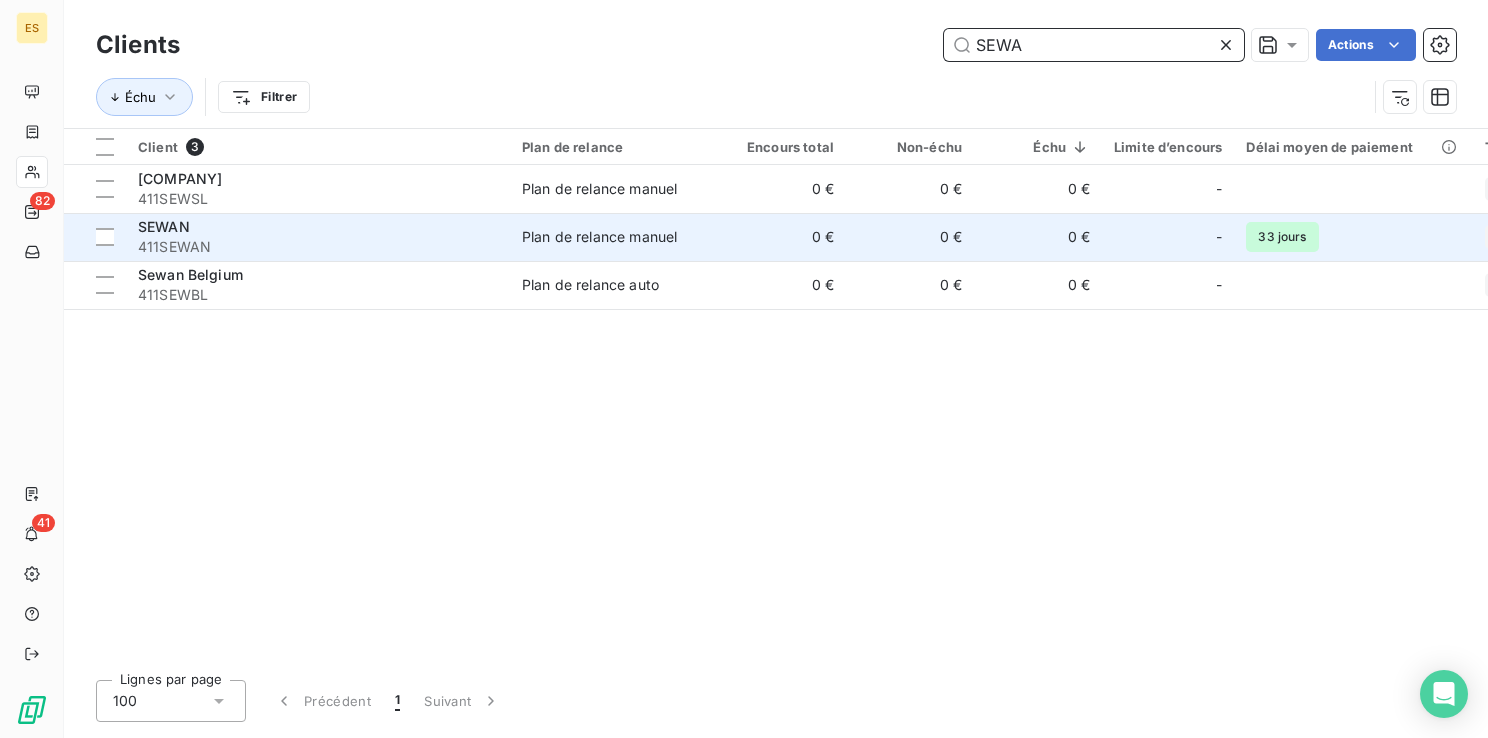 type on "SEWA" 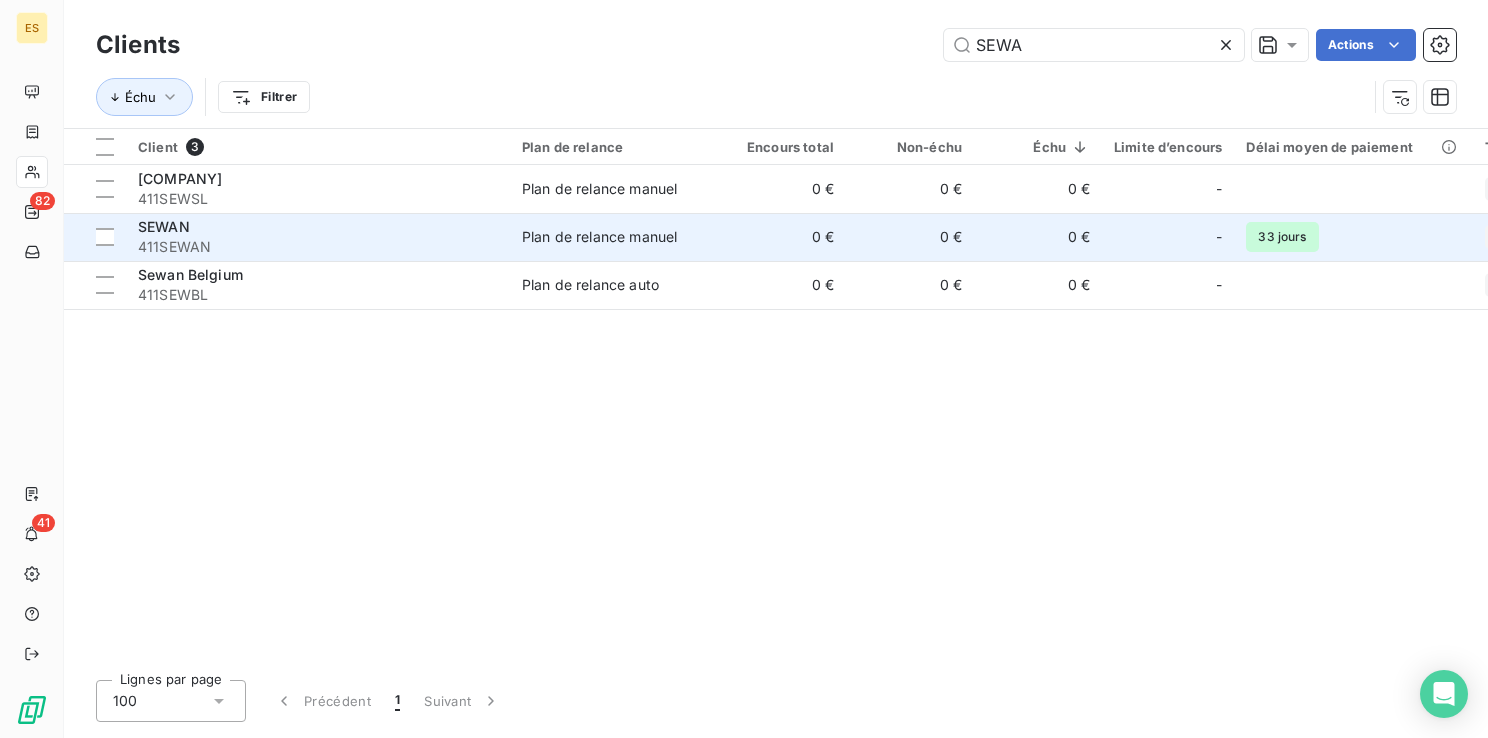click on "Plan de relance manuel" at bounding box center [614, 237] 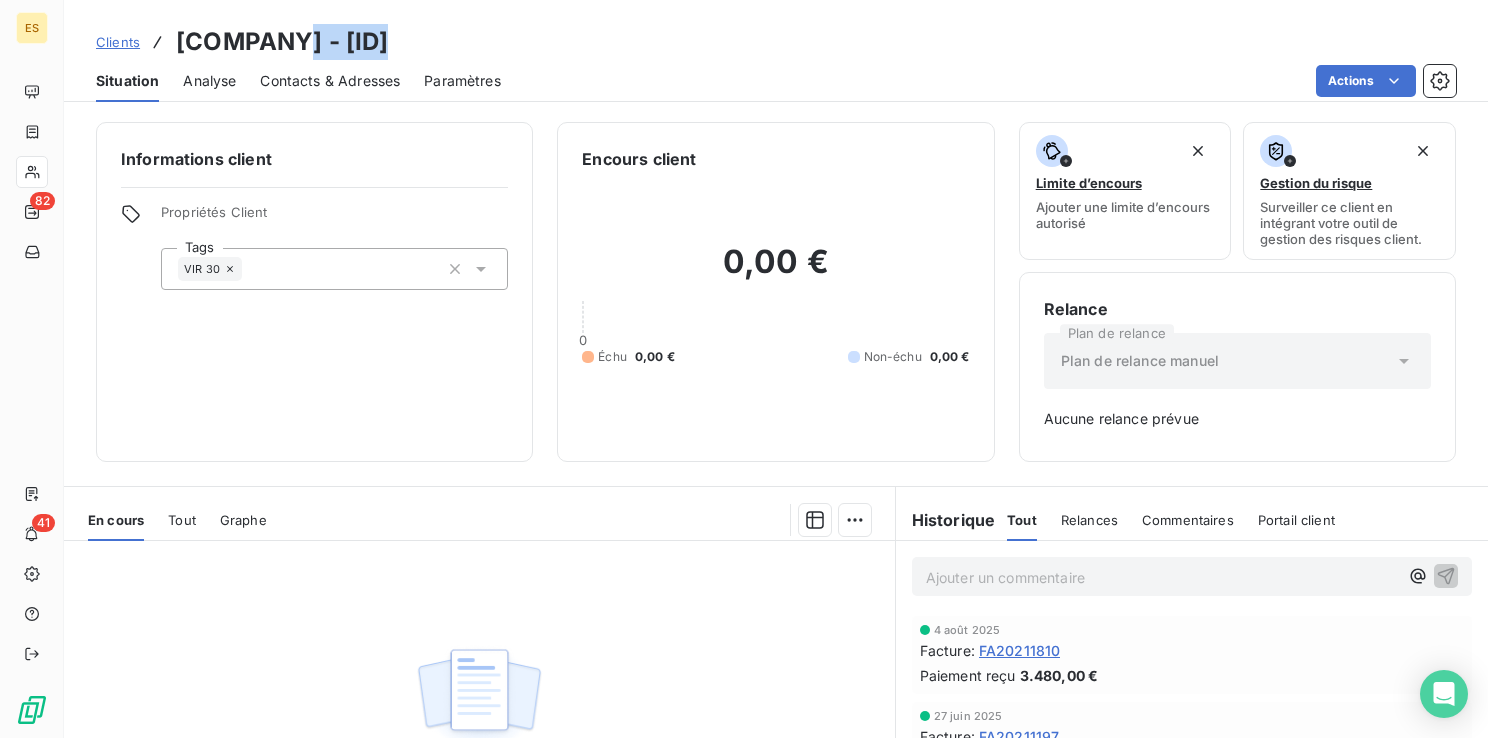 drag, startPoint x: 438, startPoint y: 48, endPoint x: 294, endPoint y: 49, distance: 144.00348 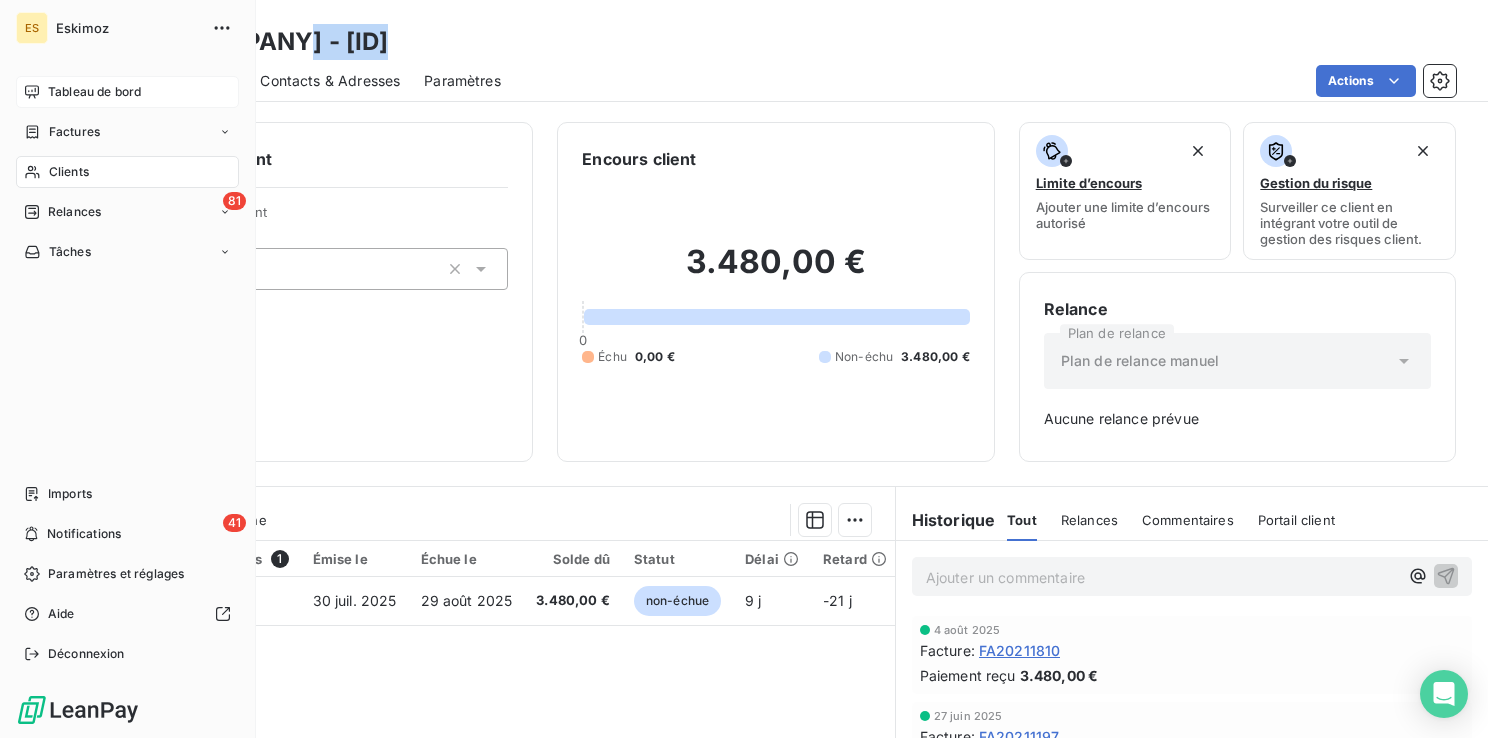 click on "Tableau de bord" at bounding box center (94, 92) 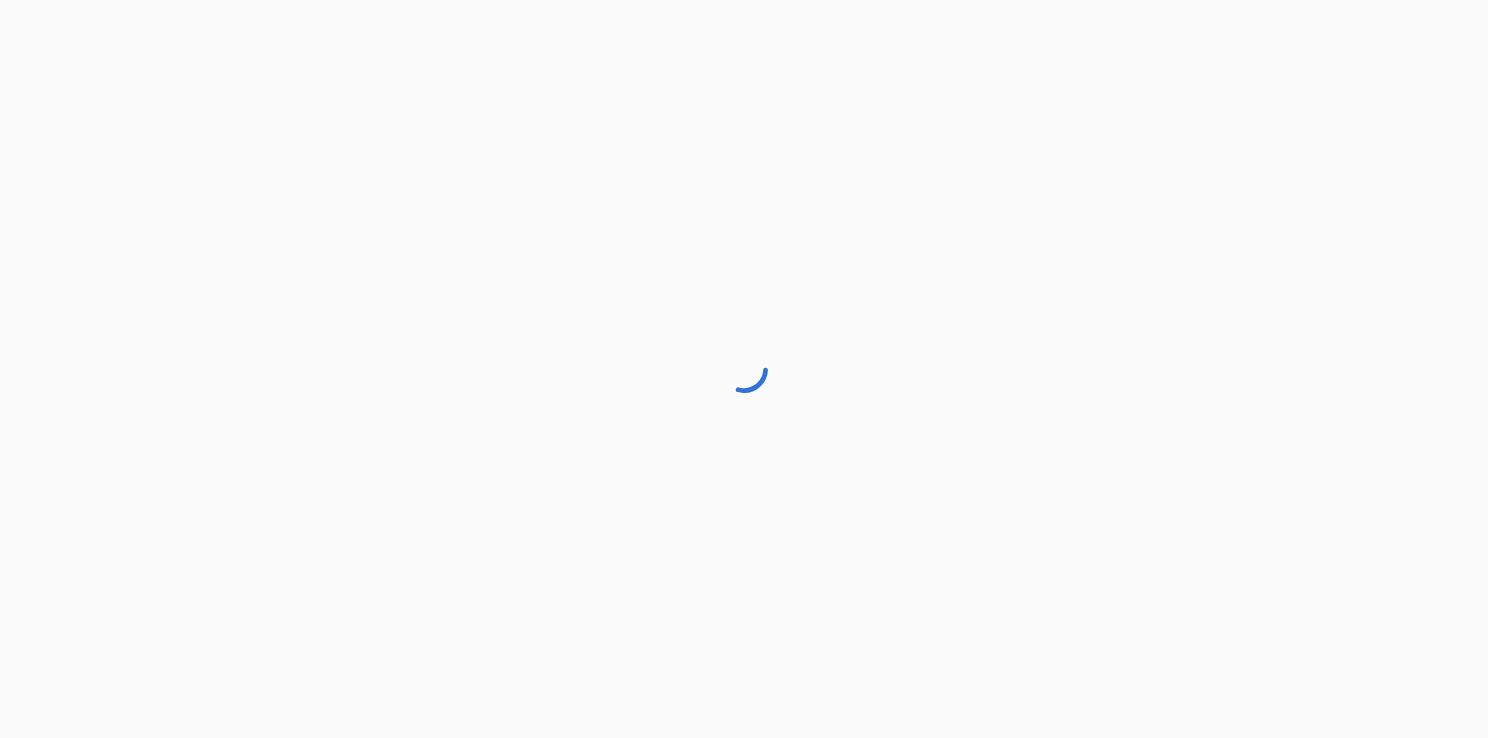 scroll, scrollTop: 0, scrollLeft: 0, axis: both 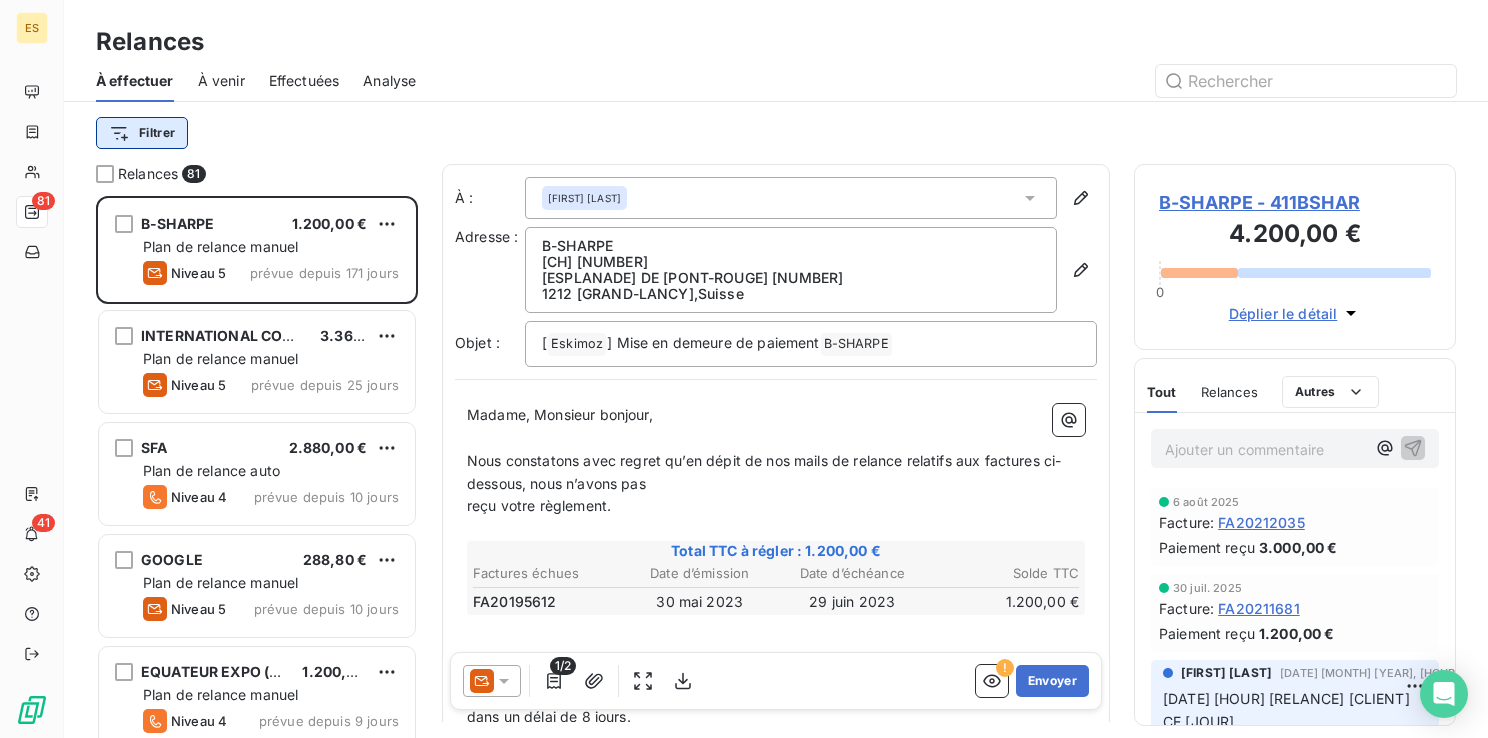 click on "[ES] [NUMBER] [RELANCES] A [EFFECTUER] A [VENIR] [EFFECTUEES] [ANALYSE] [FILTRER] [RELANCES] [NUMBER] [B-SHARPE] [PLAN] DE [RELANCE] [MANUEL] [NIVEAU] [NUMBER] [PREVUE] DEPUIS [NUMBER] [JOURS] [INTERNATIONAL] [COOKWARE] ( [PYREX] ) [PLAN] DE [RELANCE] [MANUEL] [NIVEAU] [NUMBER] [PREVUE] DEPUIS [NUMBER] [JOURS] [SFA] [PLAN] DE [RELANCE] [AUTO] [NIVEAU] [NUMBER] [PREVUE] DEPUIS [NUMBER] [JOURS] [GOOGLE] [PLAN] DE [RELANCE] [MANUEL] [NIVEAU] [NUMBER] [PREVUE] DEPUIS [NUMBER] [JOURS] [EQUATEUR] [EXPO] (SARL) [PLAN] DE [RELANCE] [MANUEL] [NIVEAU] [NUMBER] [PREVUE] DEPUIS [NUMBER] [JOURS] [LA] [MAISON] DE LA [GRAINE] [PLAN] DE [RELANCE] [MANUEL] [NIVEAU] [NUMBER] [PREVUE] DEPUIS [NUMBER] [JOURS] [AURA] [PLAN] DE [RELANCE] [MANUEL] [NIVEAU] [NUMBER] [PREVUE] DEPUIS [NUMBER] [JOURS] [SENS] [TECHNOLOGIES] [PLAN] DE [RELANCE] [AUTO] [NIVEAU] [NUMBER] [PREVUE] DEPUIS [NUMBER] [JOURS] [EVOLU] [PLAN] DE [RELANCE] [MANUEL] [NIVEAU] [NUMBER] [PREVUE] DEPUIS [NUMBER] [JOURS] [BIOBANK] [PLAN] DE [RELANCE] [MANUEL] [NIVEAU] [NUMBER] [PREVUE] DEPUIS [NUMBER] [JOURS] [INTERPARKING] [PLAN] DE [RELANCE] [MANUEL] [NIVEAU] [NUMBER] [PREVUE] DEPUIS [NUMBER] [JOURS] [BUDDL]" at bounding box center [744, 369] 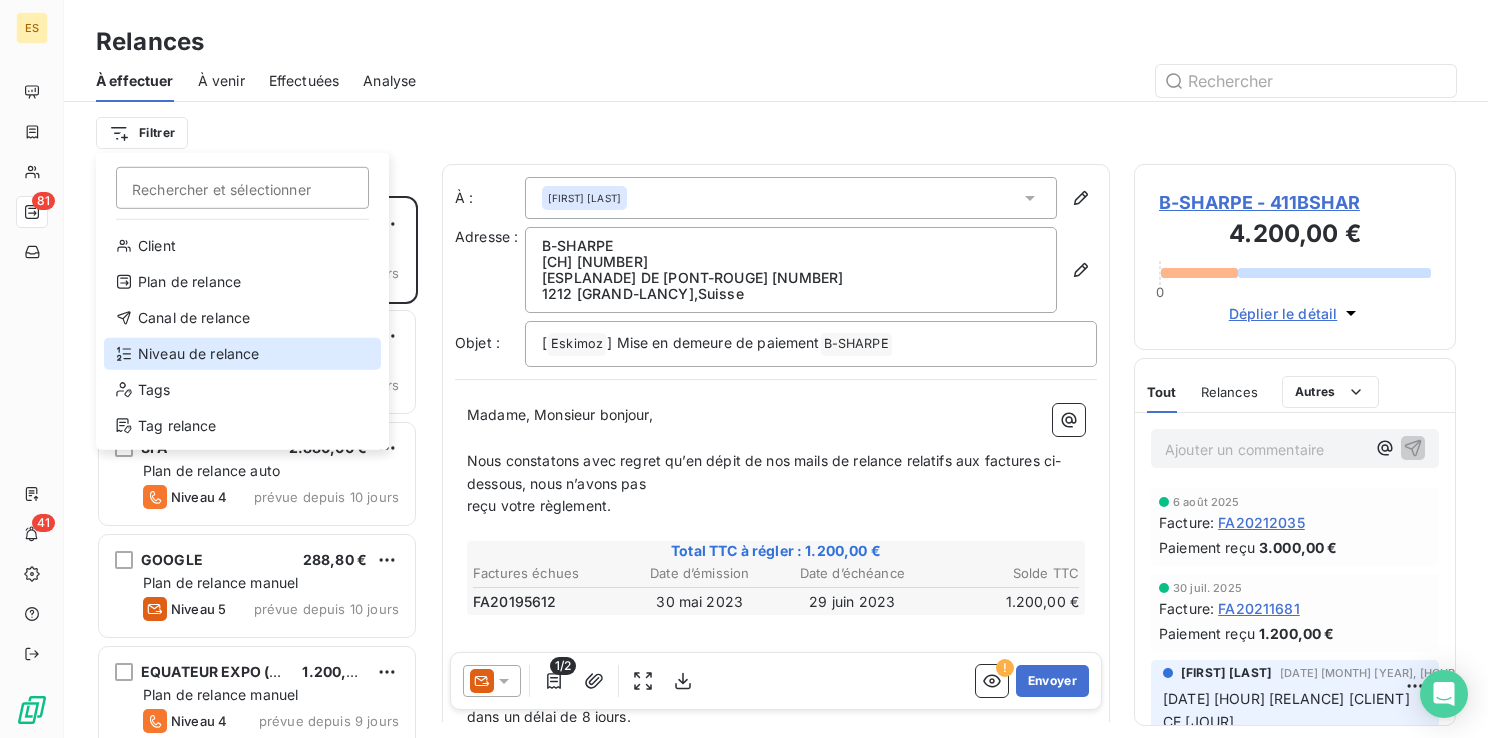 click on "Niveau de relance" at bounding box center [242, 354] 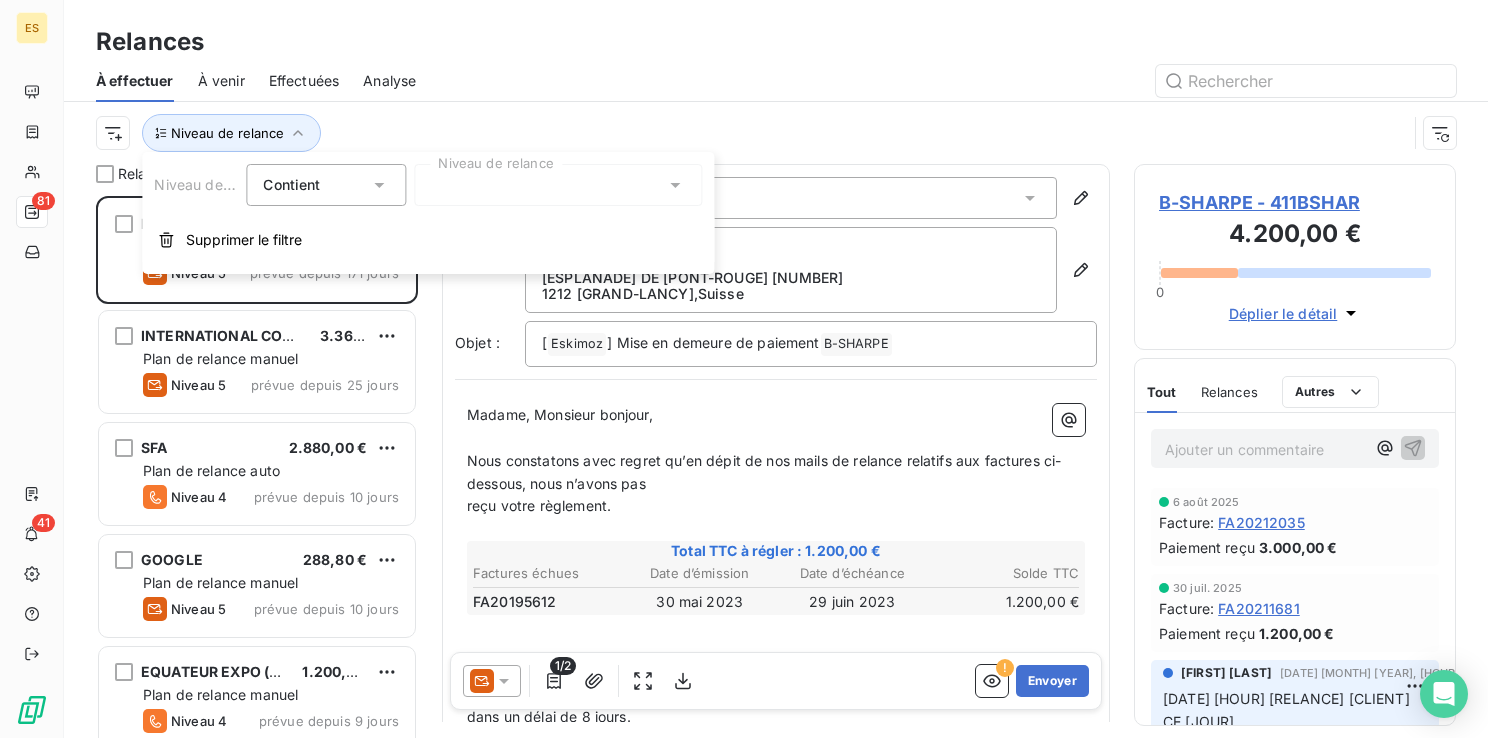 click at bounding box center [558, 185] 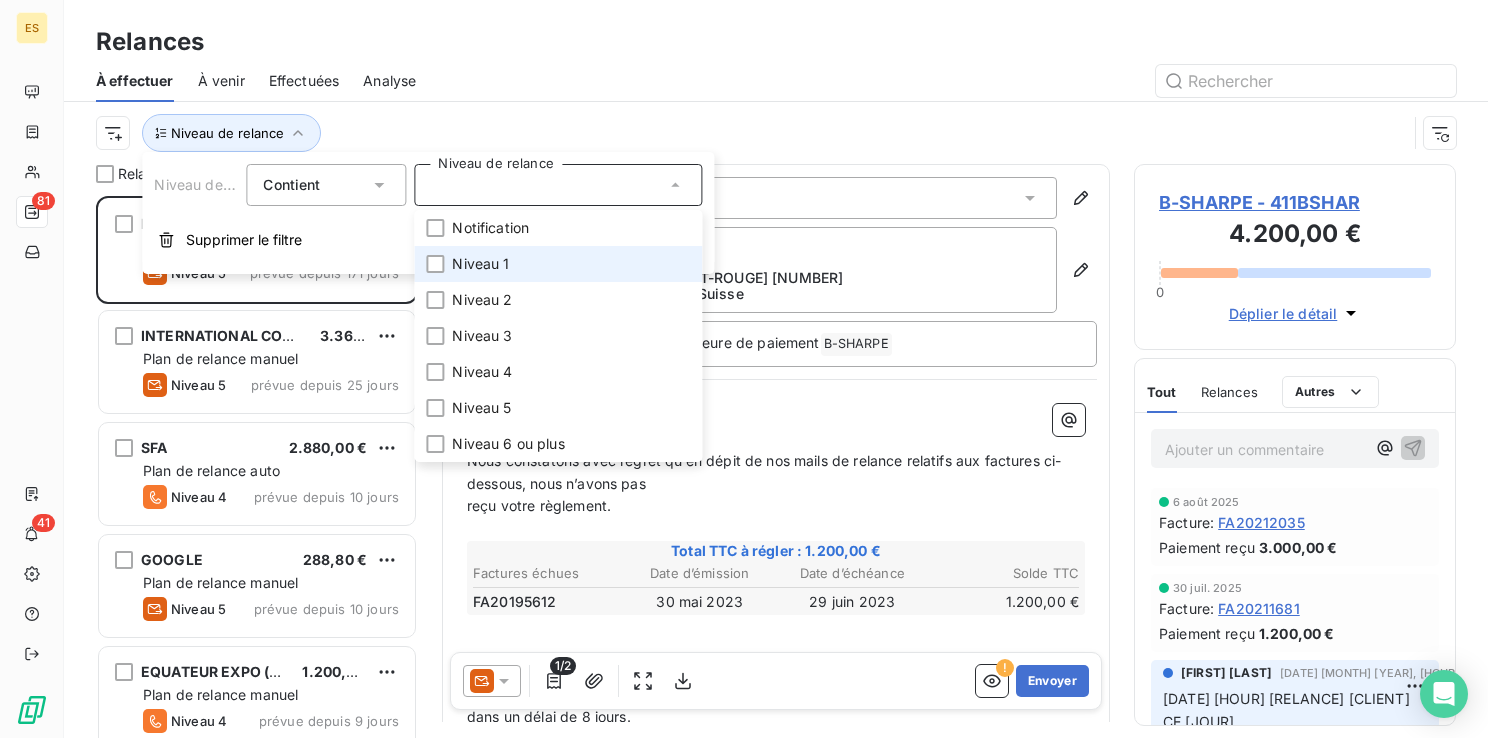 click on "Niveau 1" at bounding box center [480, 264] 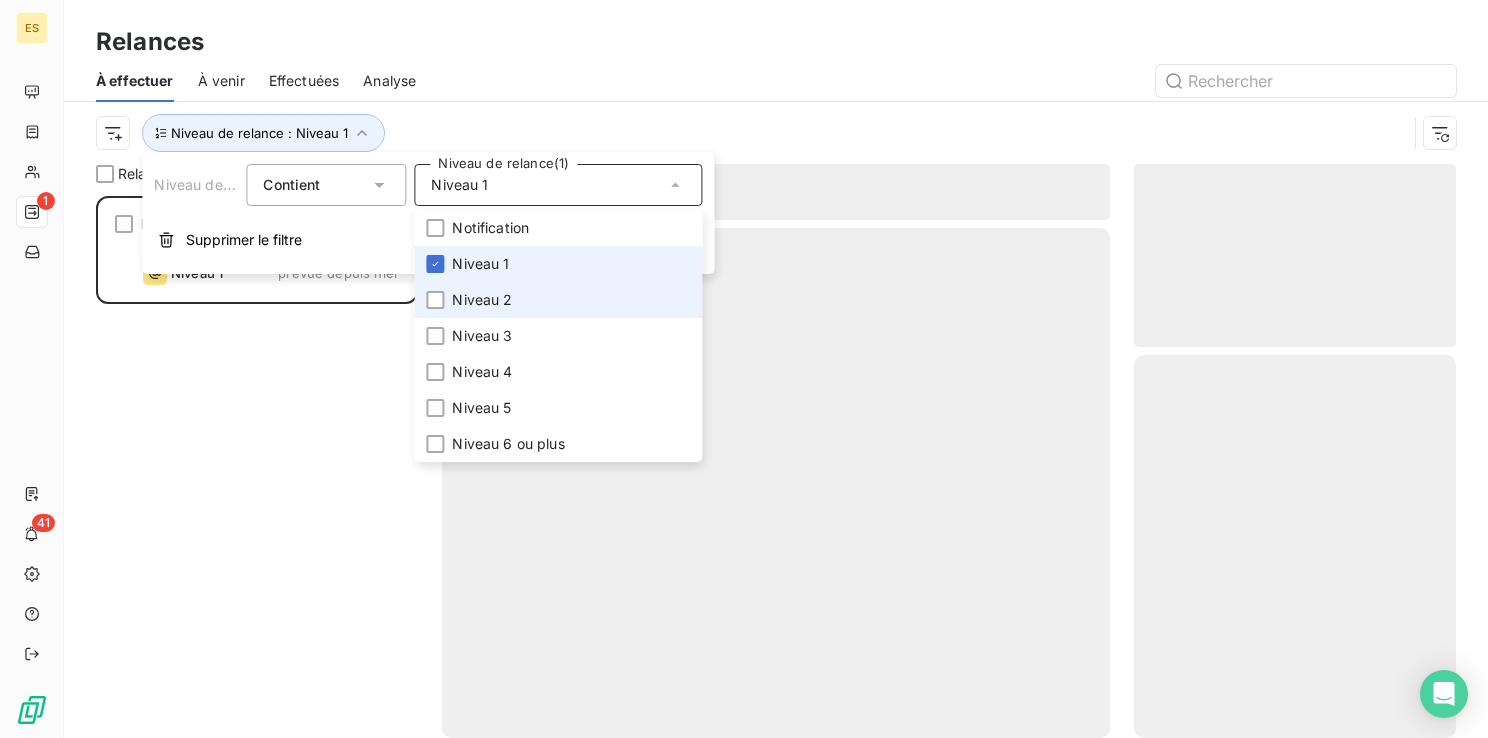 scroll, scrollTop: 16, scrollLeft: 16, axis: both 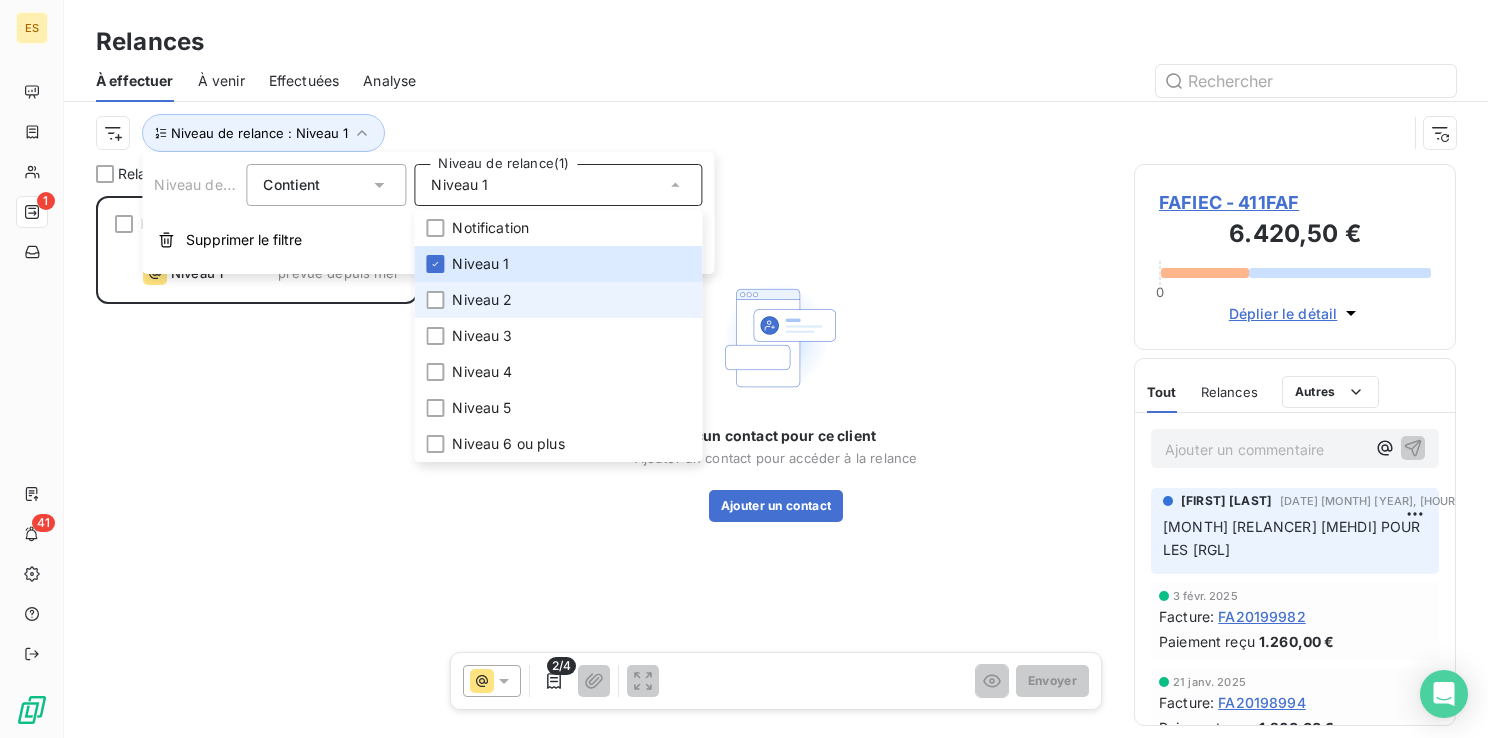 click on "Niveau 2" at bounding box center (482, 300) 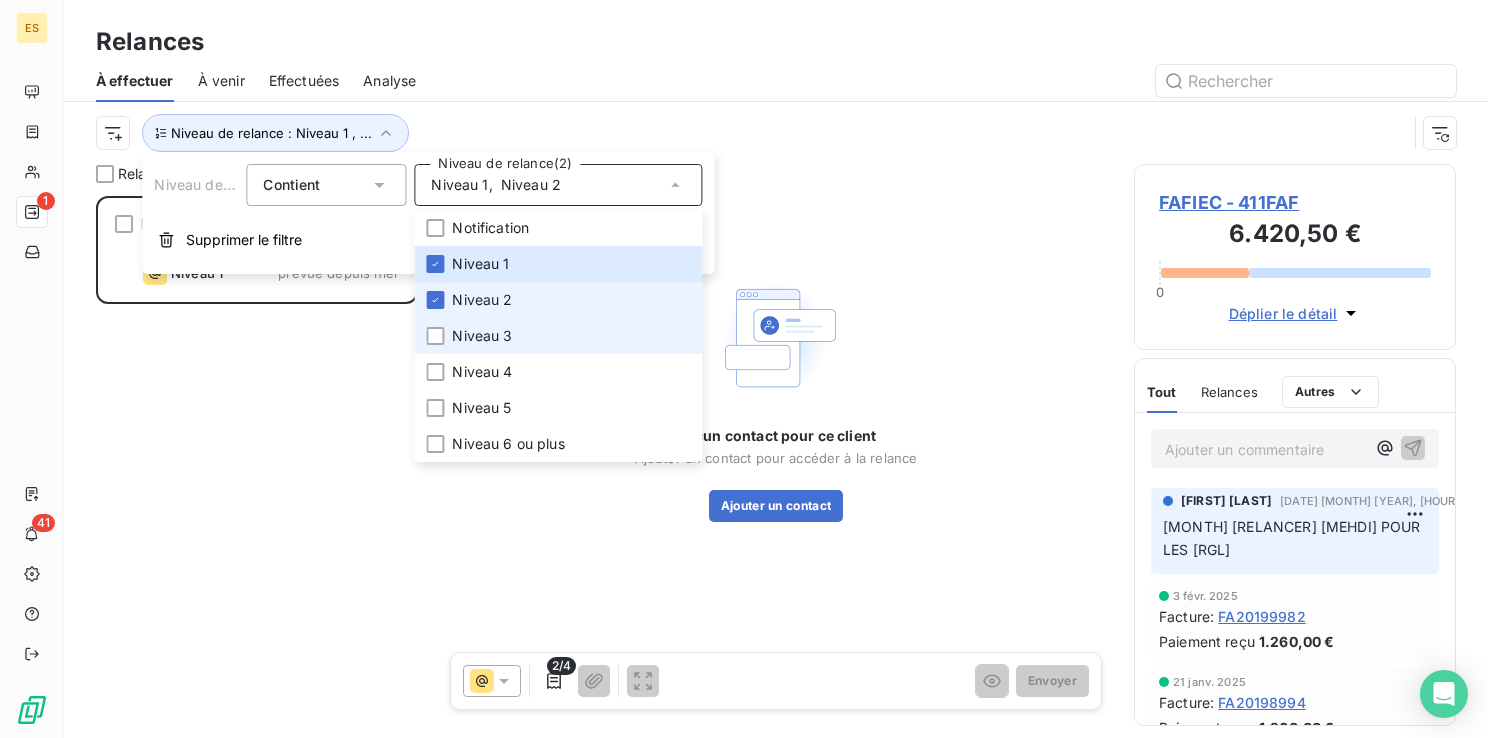 scroll, scrollTop: 16, scrollLeft: 16, axis: both 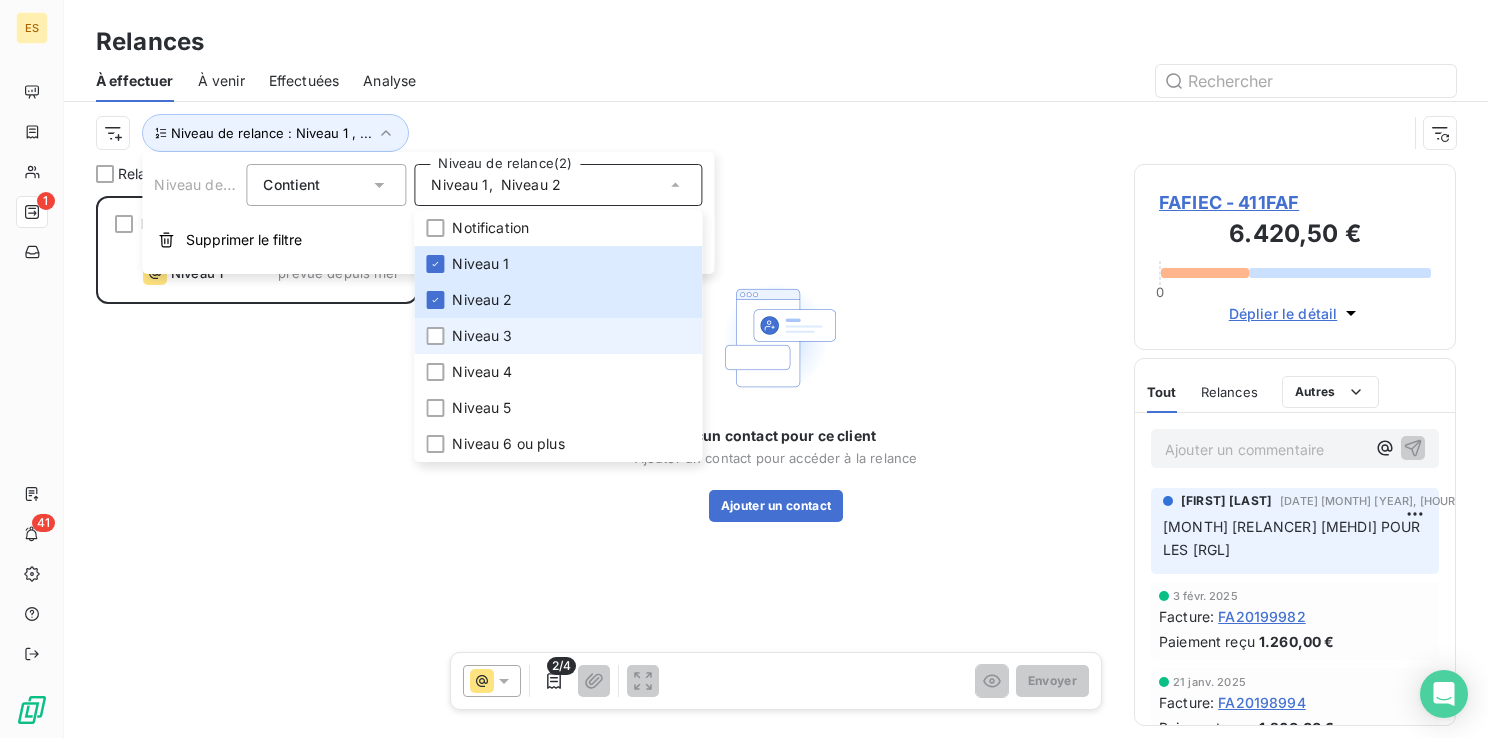 click on "Niveau 3" at bounding box center (558, 336) 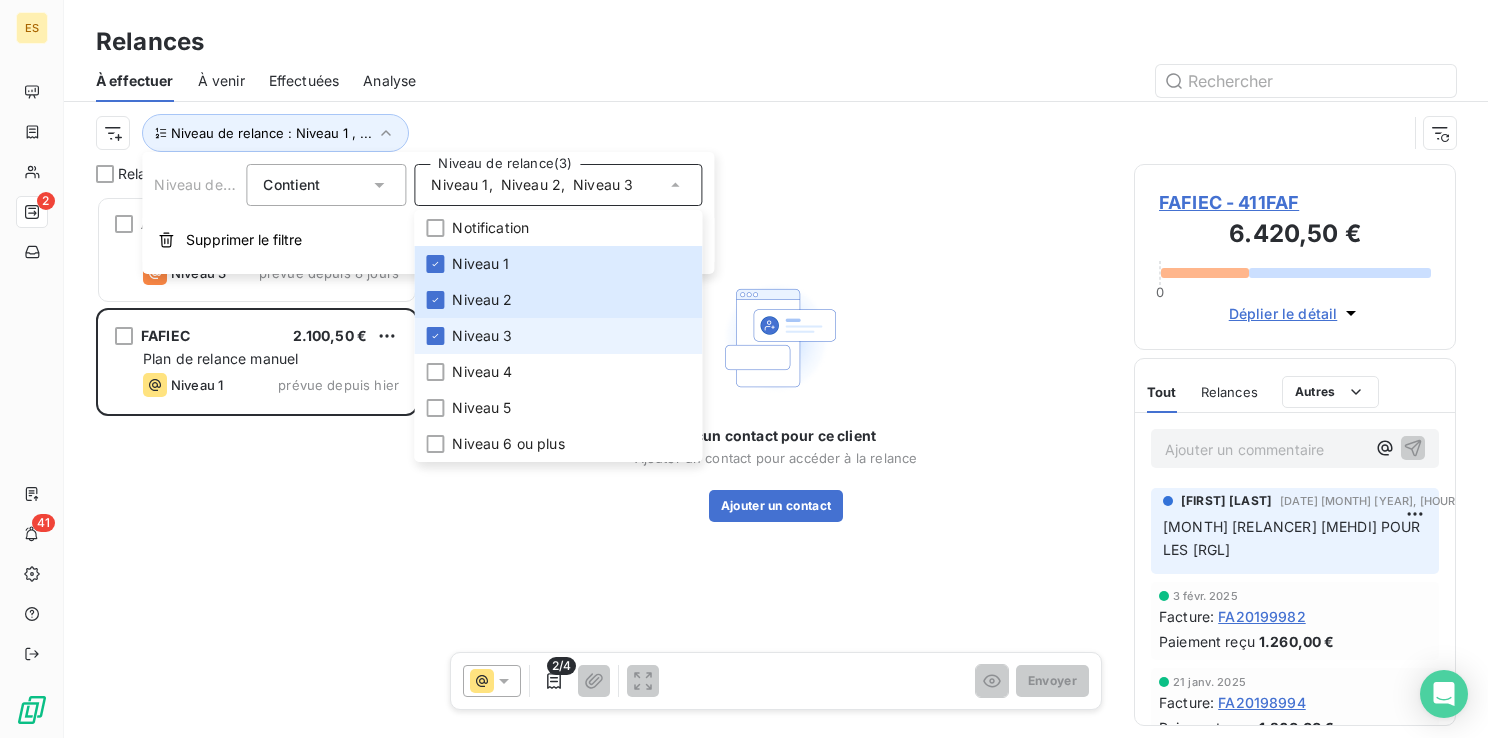 scroll, scrollTop: 16, scrollLeft: 16, axis: both 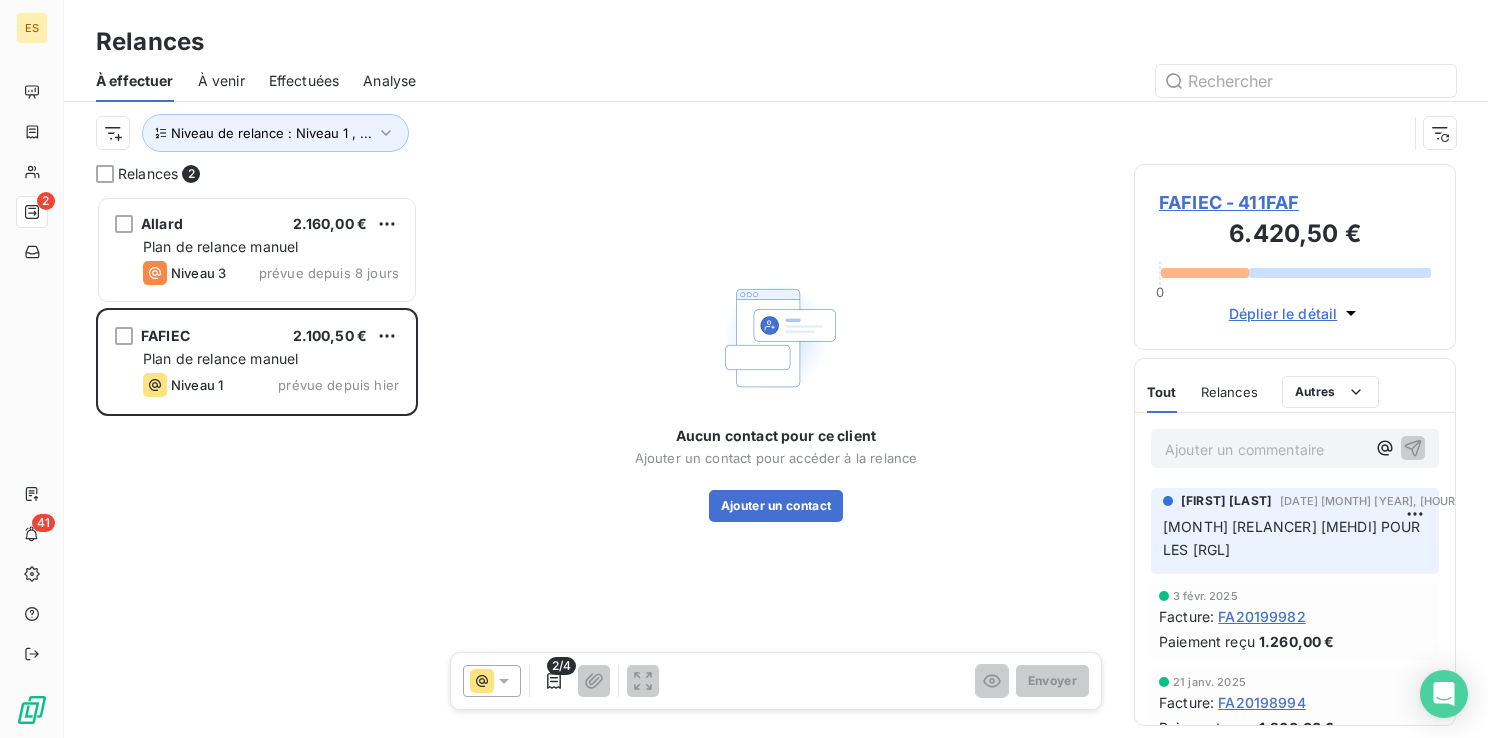 click at bounding box center (948, 81) 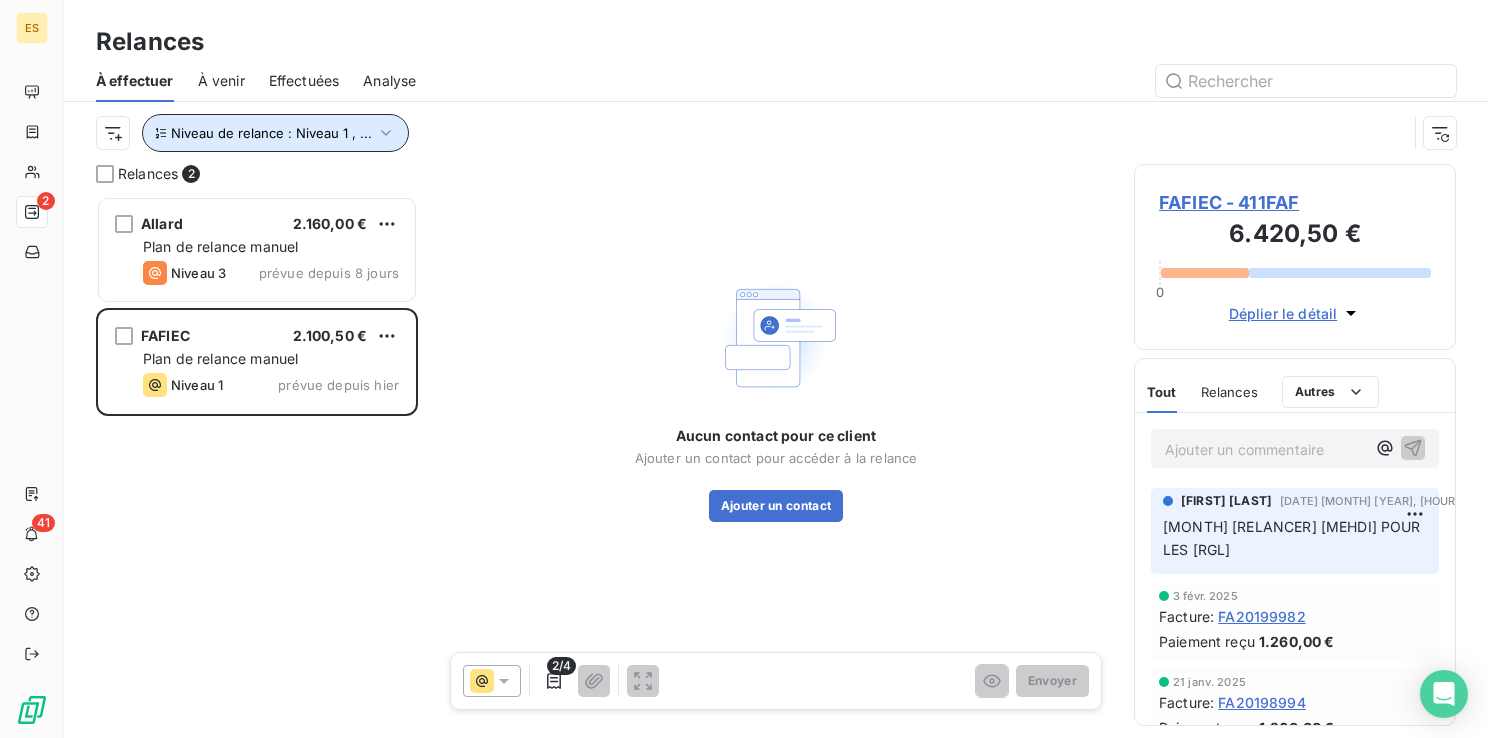 click on "Niveau de relance  : Niveau 1 , ..." at bounding box center (275, 133) 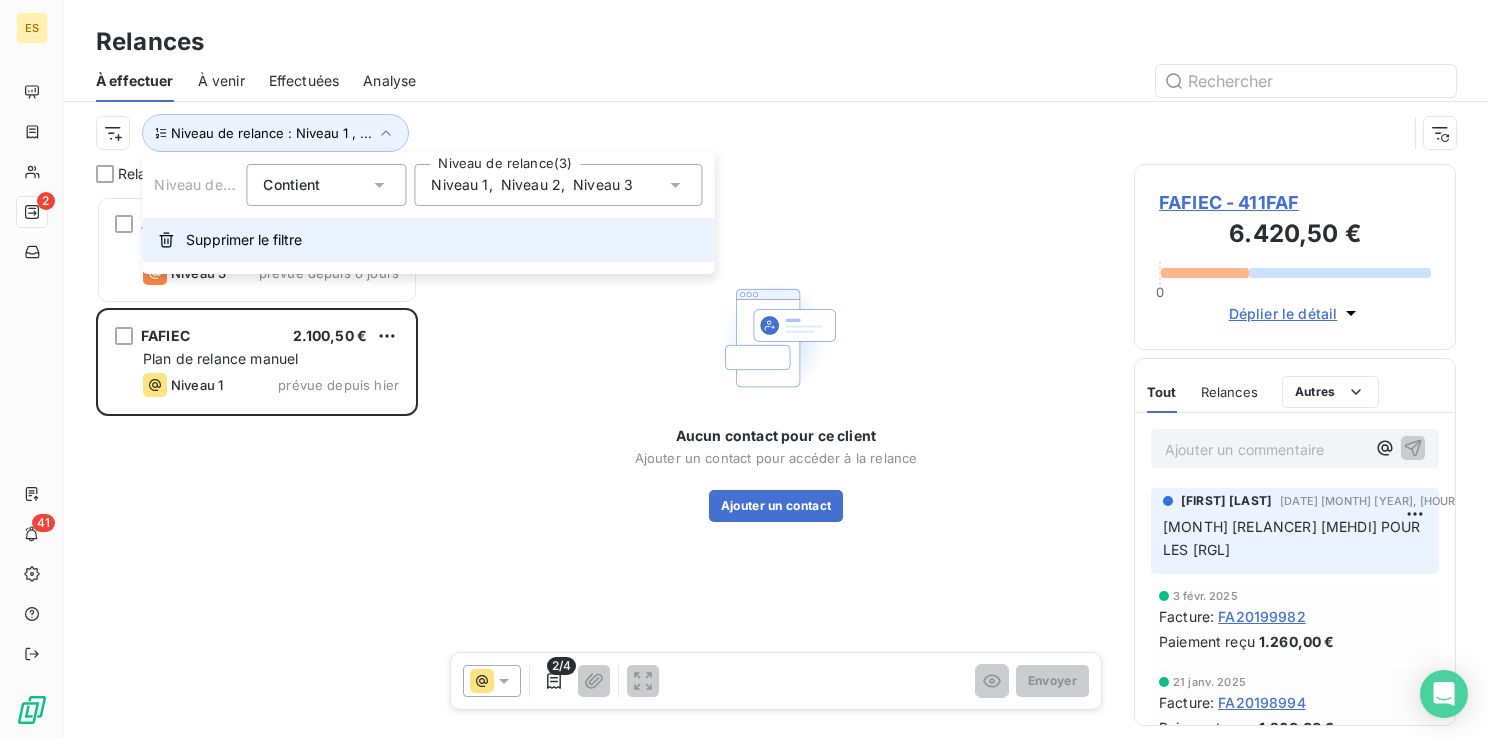 click on "Supprimer le filtre" at bounding box center (428, 240) 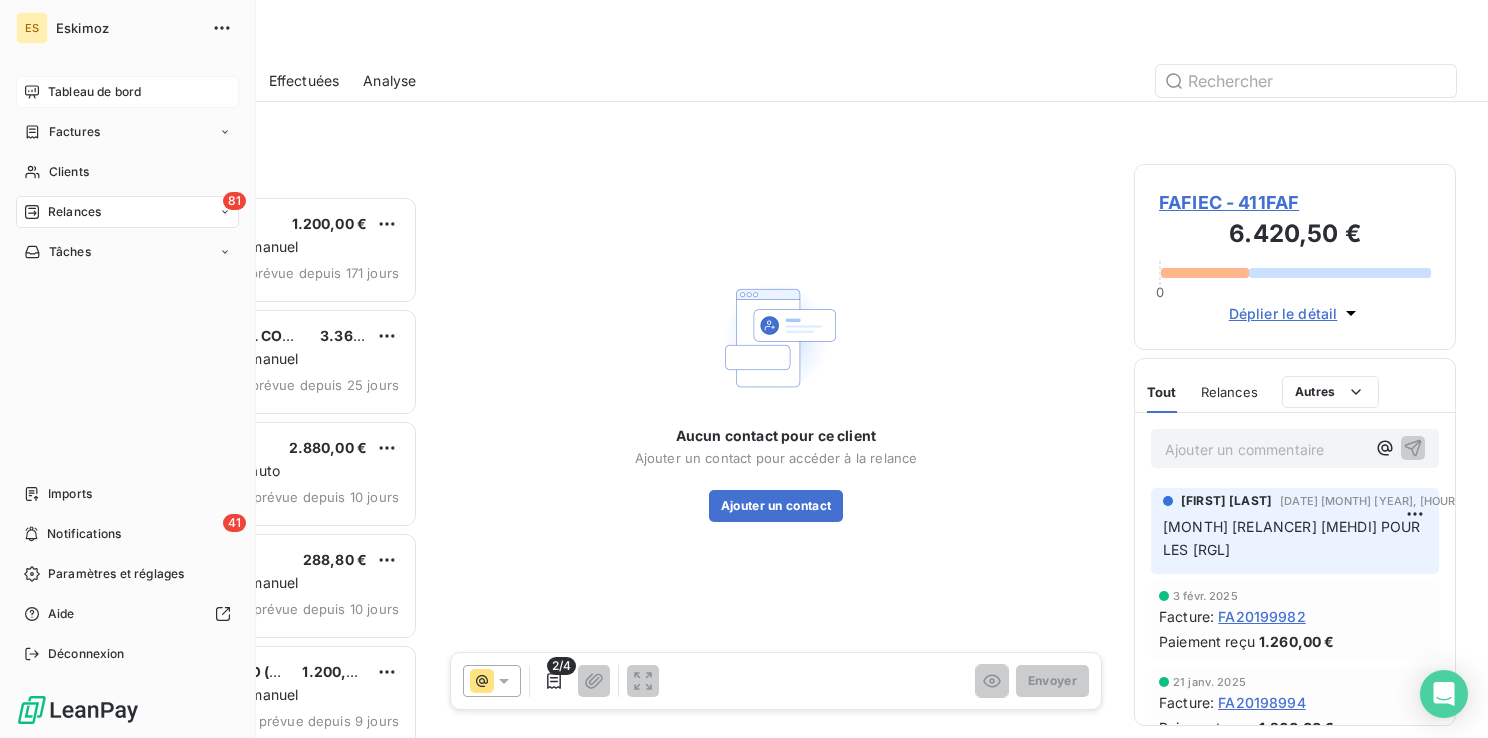 click on "Tableau de bord" at bounding box center (94, 92) 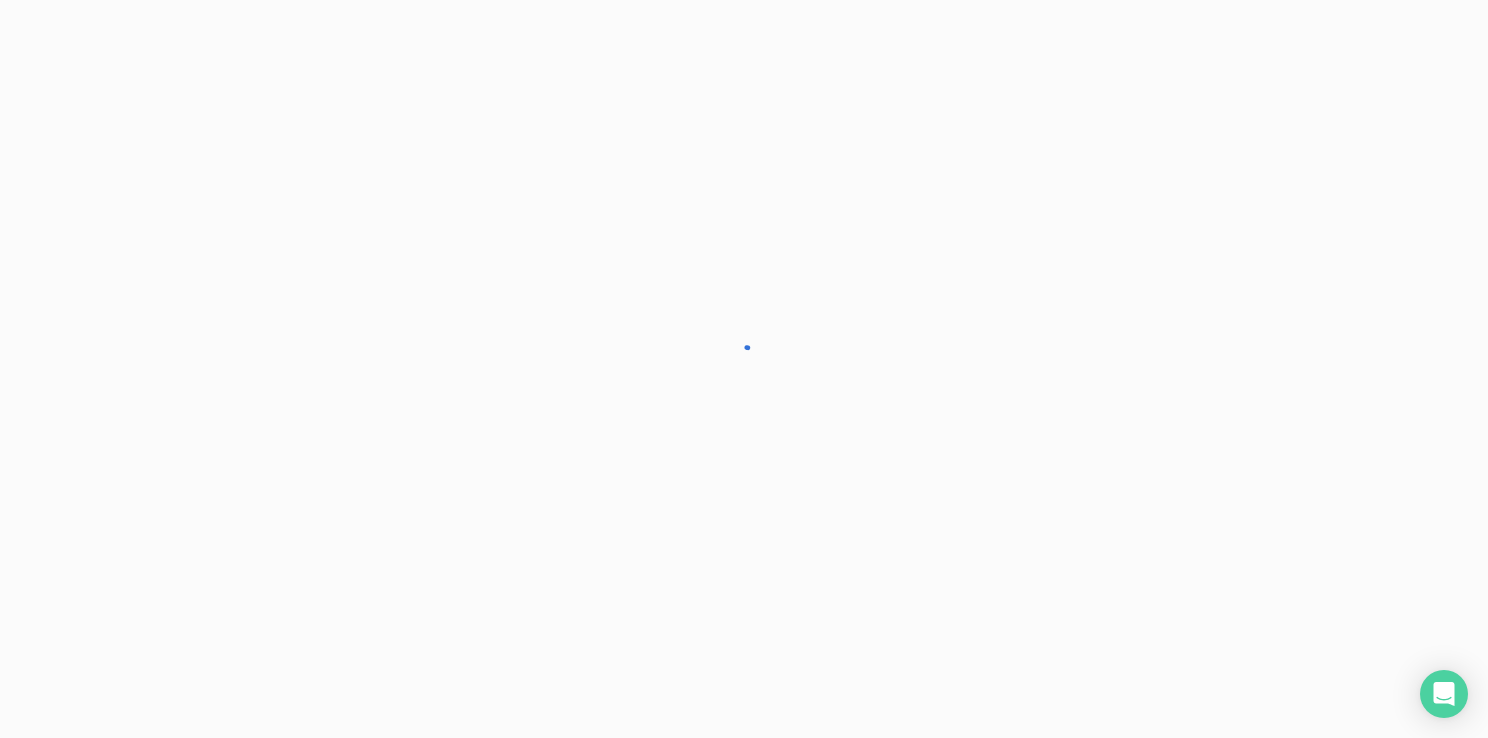 scroll, scrollTop: 0, scrollLeft: 0, axis: both 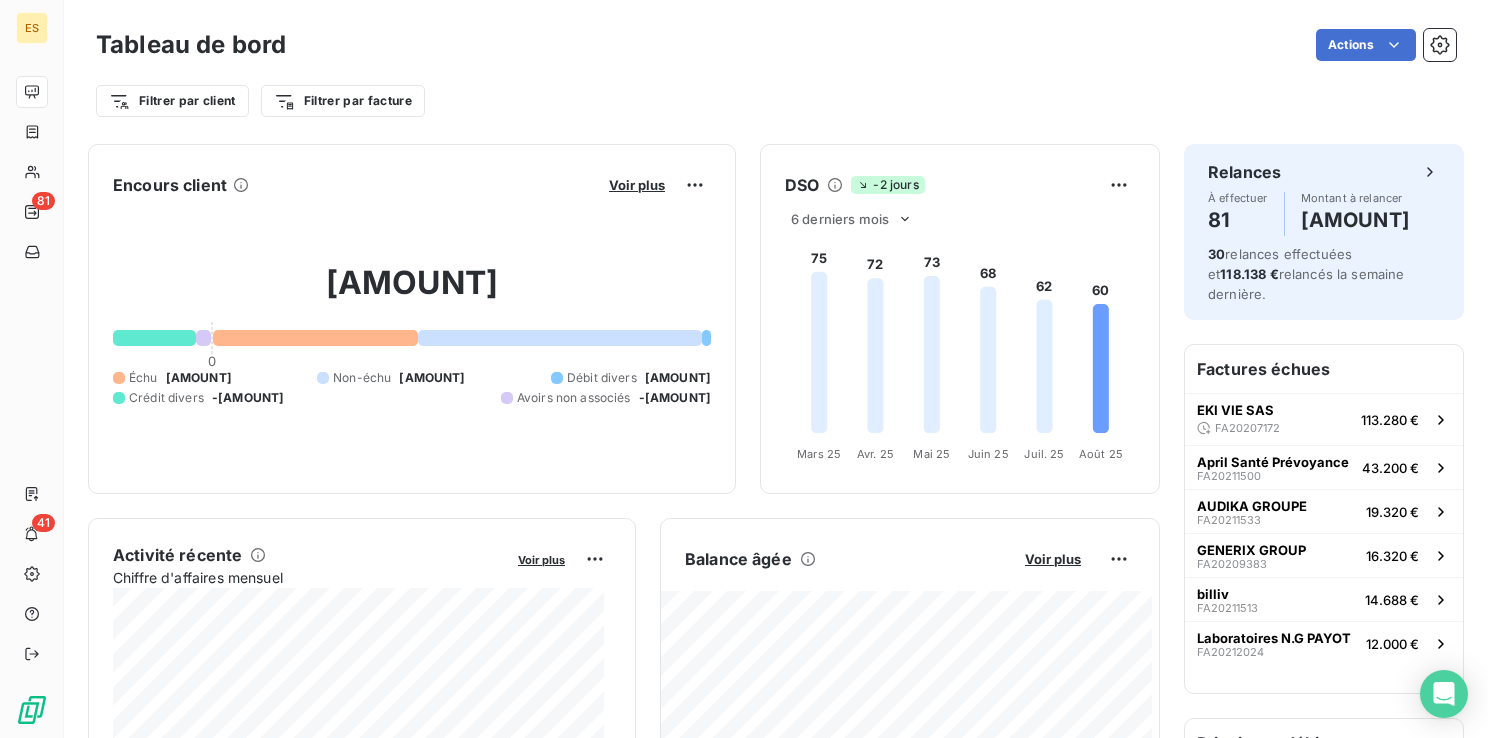 drag, startPoint x: 291, startPoint y: 275, endPoint x: 510, endPoint y: 270, distance: 219.05707 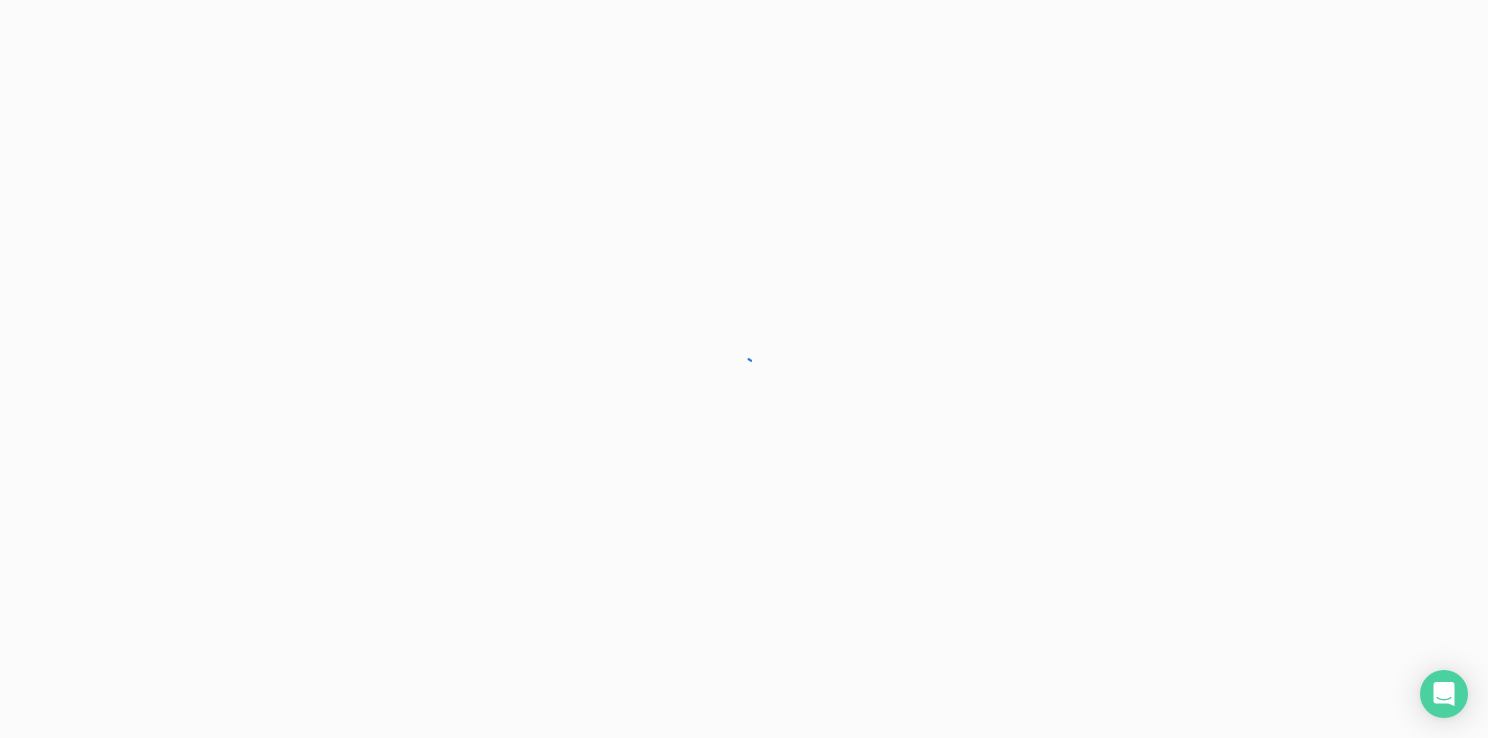 scroll, scrollTop: 0, scrollLeft: 0, axis: both 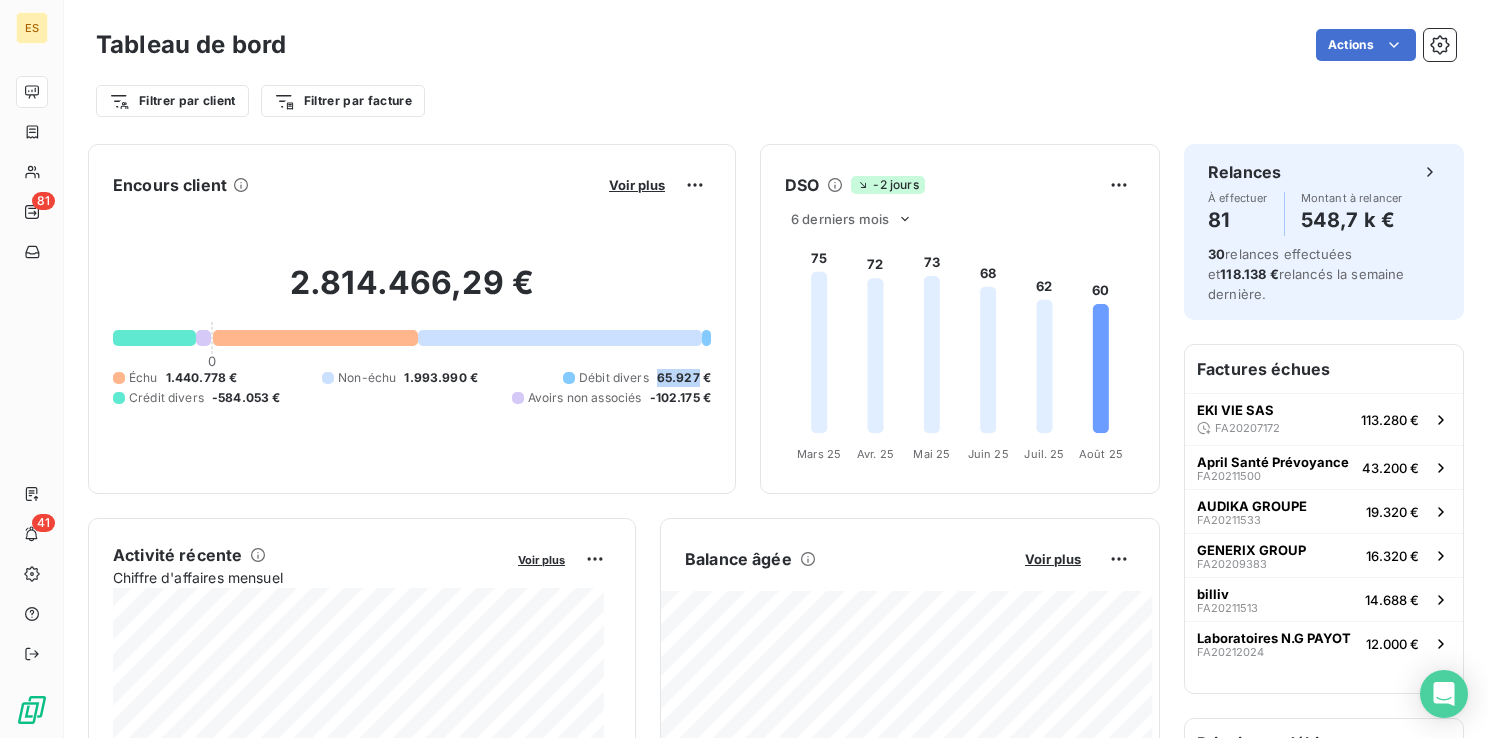 drag, startPoint x: 643, startPoint y: 374, endPoint x: 683, endPoint y: 372, distance: 40.04997 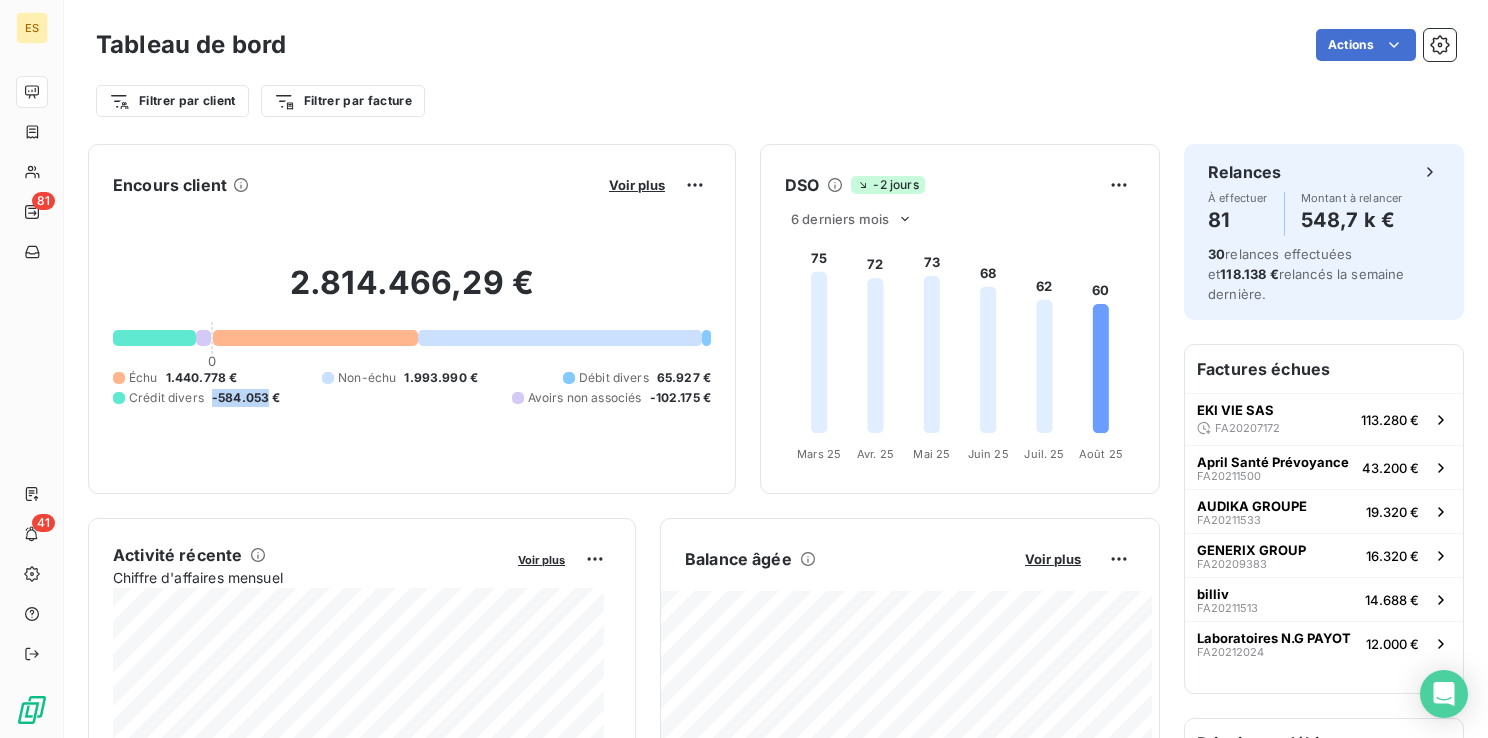 drag, startPoint x: 207, startPoint y: 397, endPoint x: 268, endPoint y: 393, distance: 61.13101 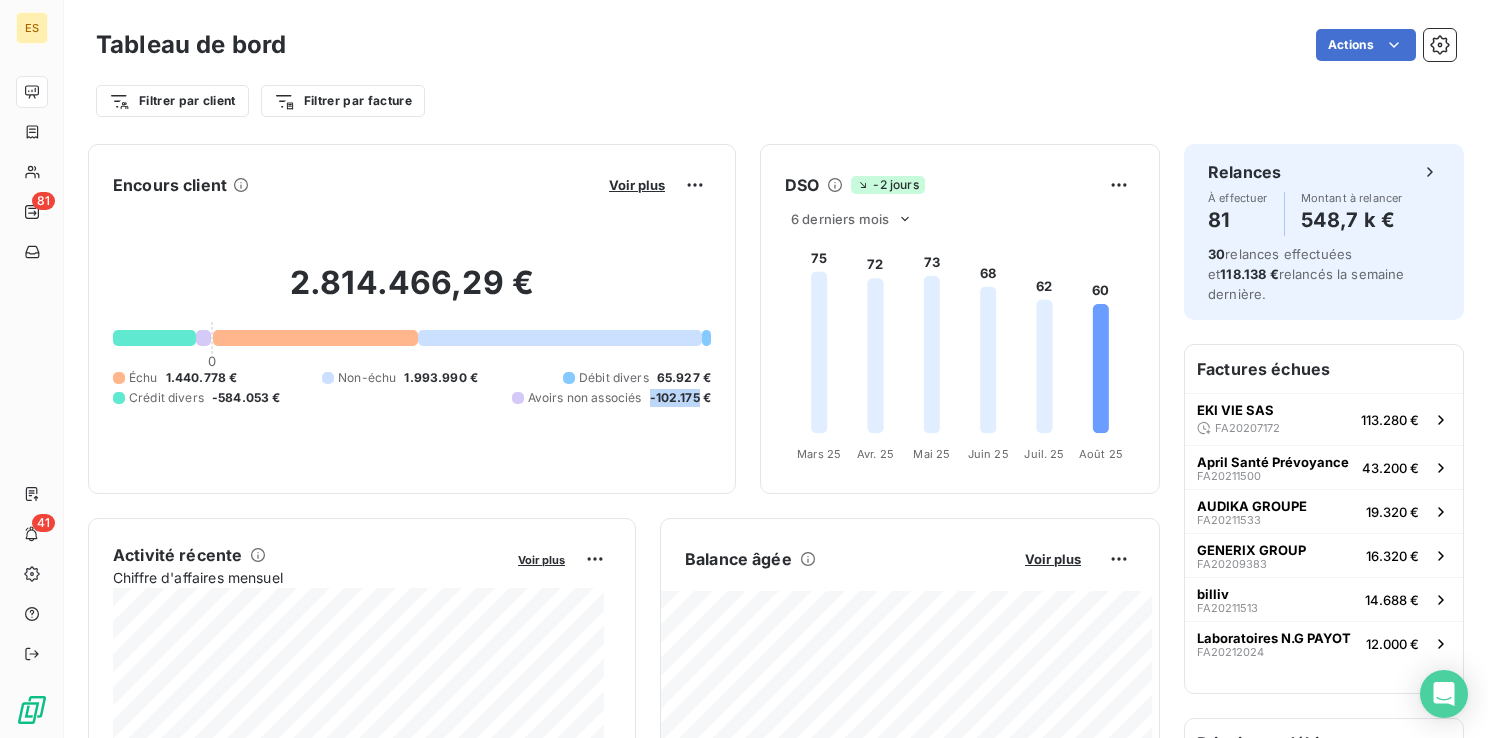drag, startPoint x: 632, startPoint y: 399, endPoint x: 684, endPoint y: 396, distance: 52.086468 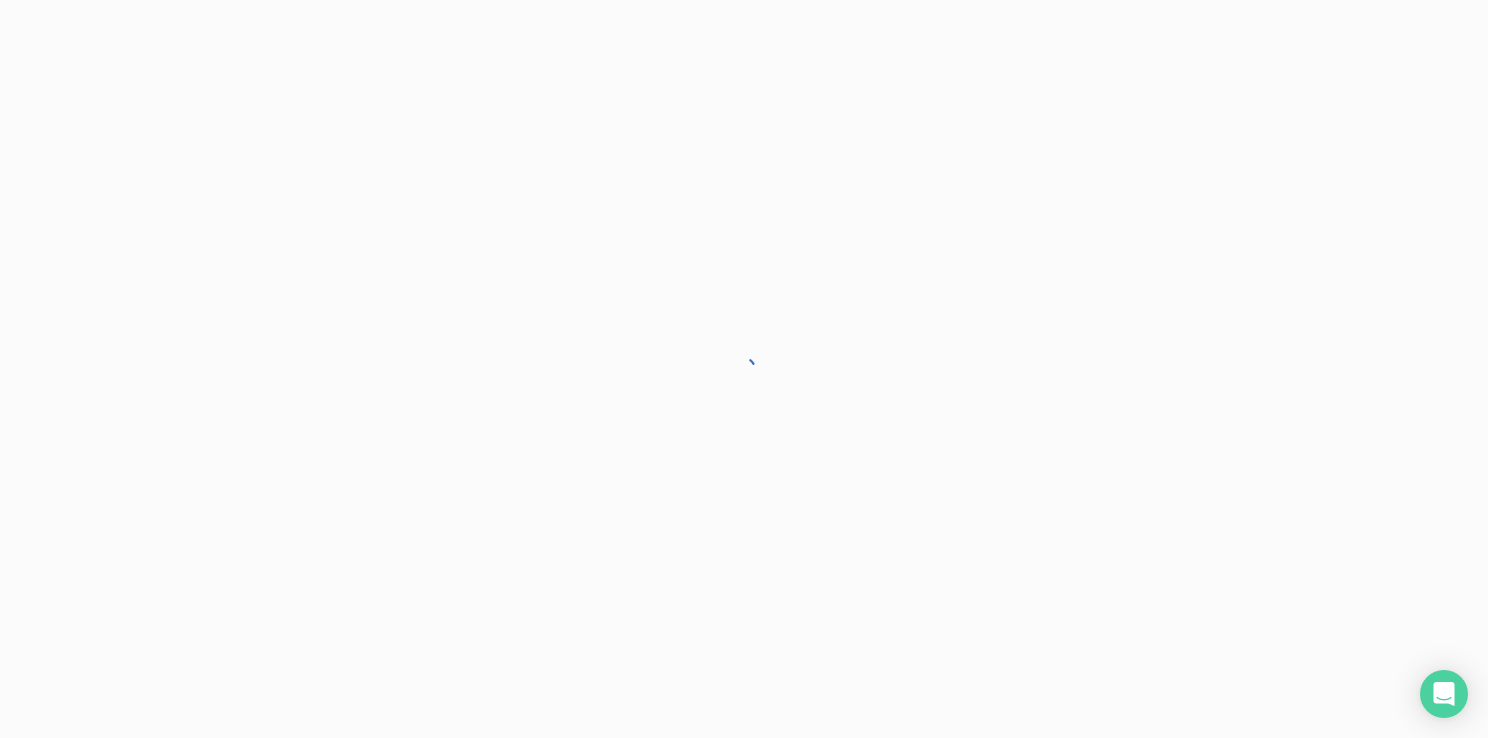 scroll, scrollTop: 0, scrollLeft: 0, axis: both 